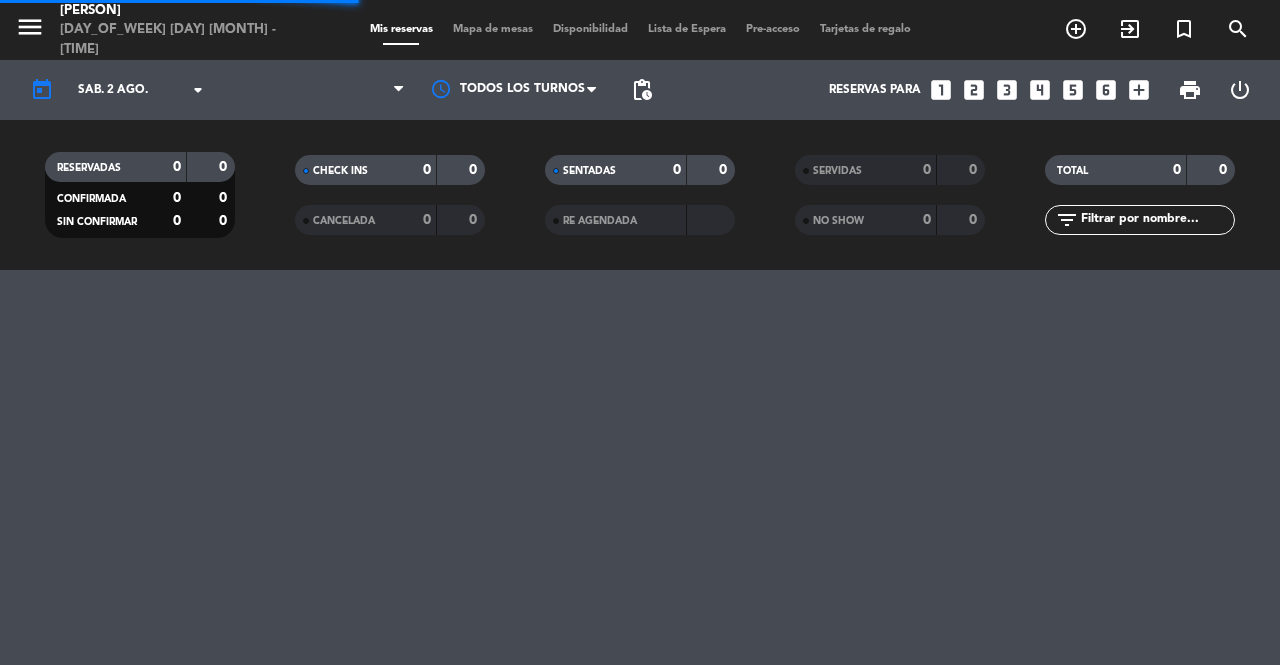 scroll, scrollTop: 0, scrollLeft: 0, axis: both 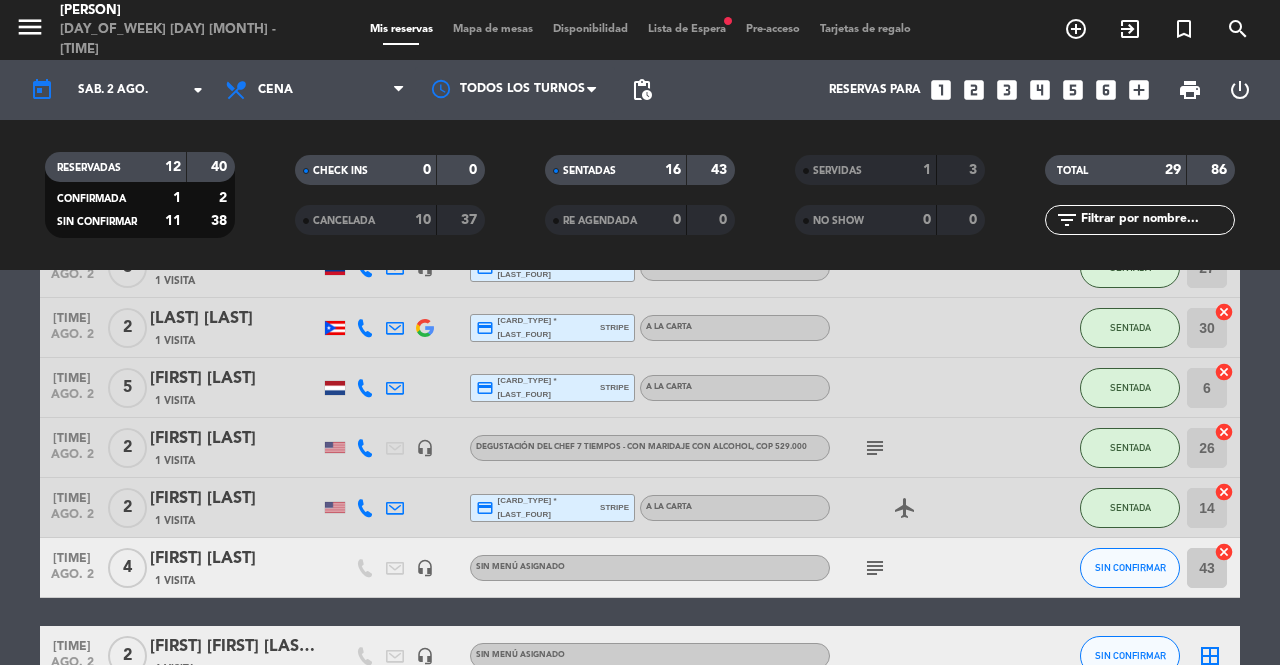 click on "CANCELADA" 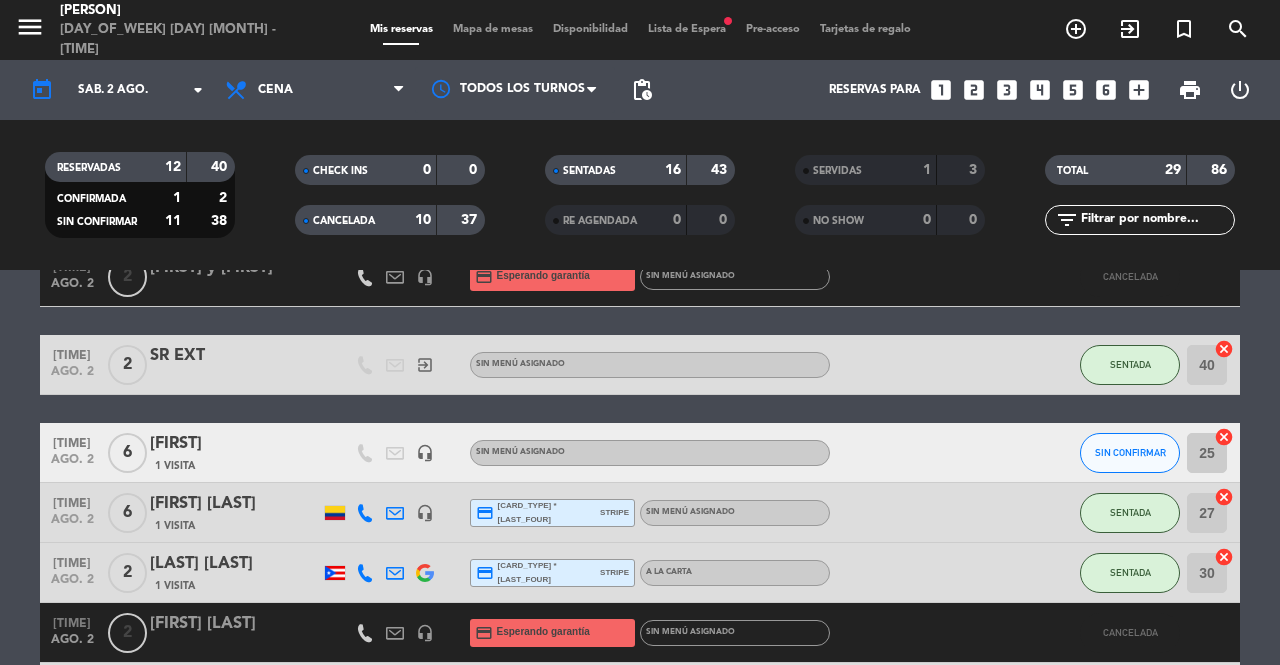 scroll, scrollTop: 1224, scrollLeft: 0, axis: vertical 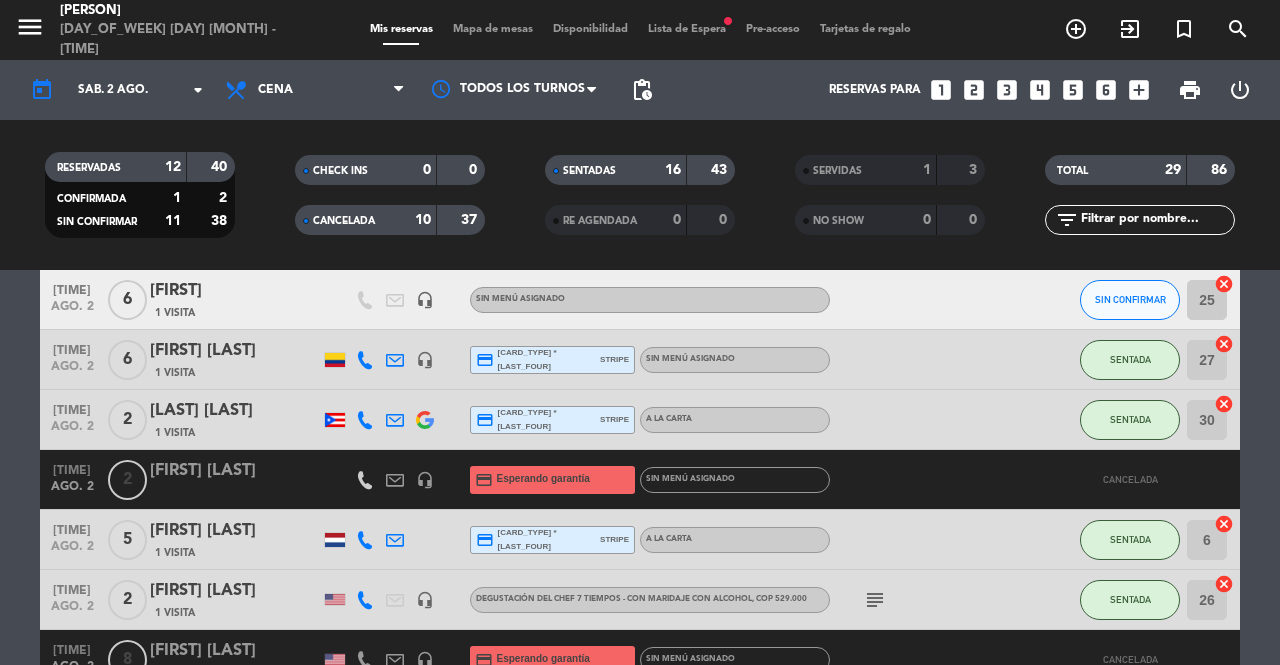 click 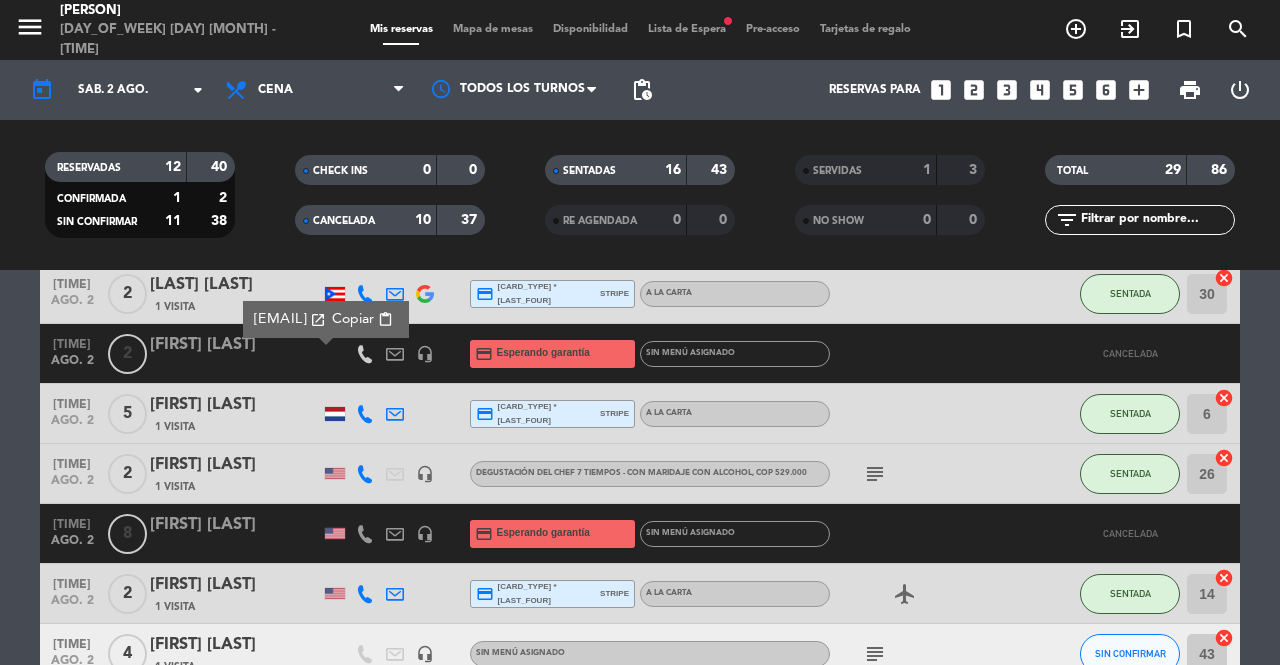 scroll, scrollTop: 1361, scrollLeft: 0, axis: vertical 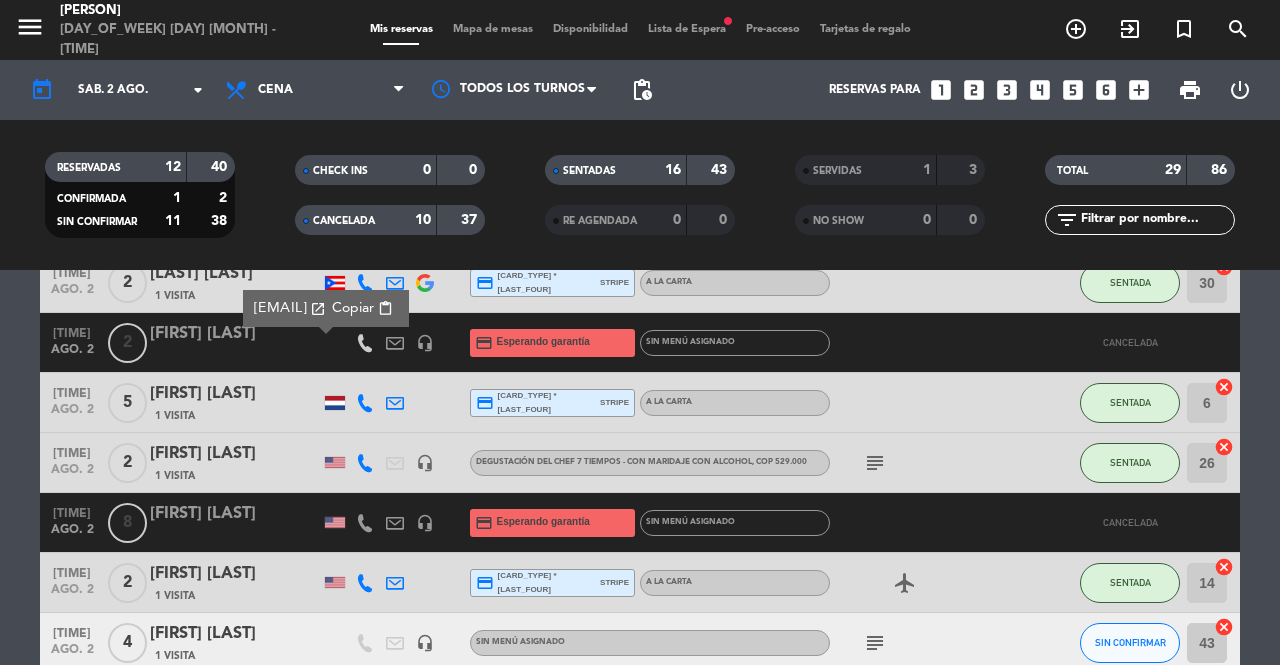 click 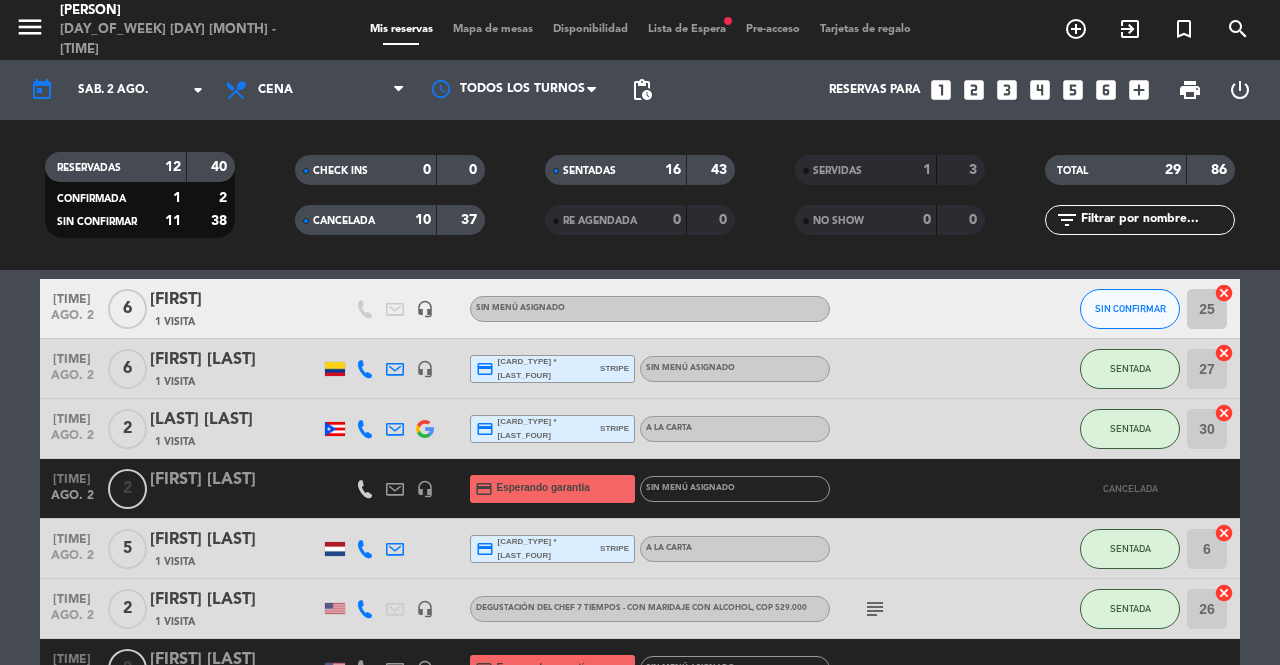 scroll, scrollTop: 1214, scrollLeft: 0, axis: vertical 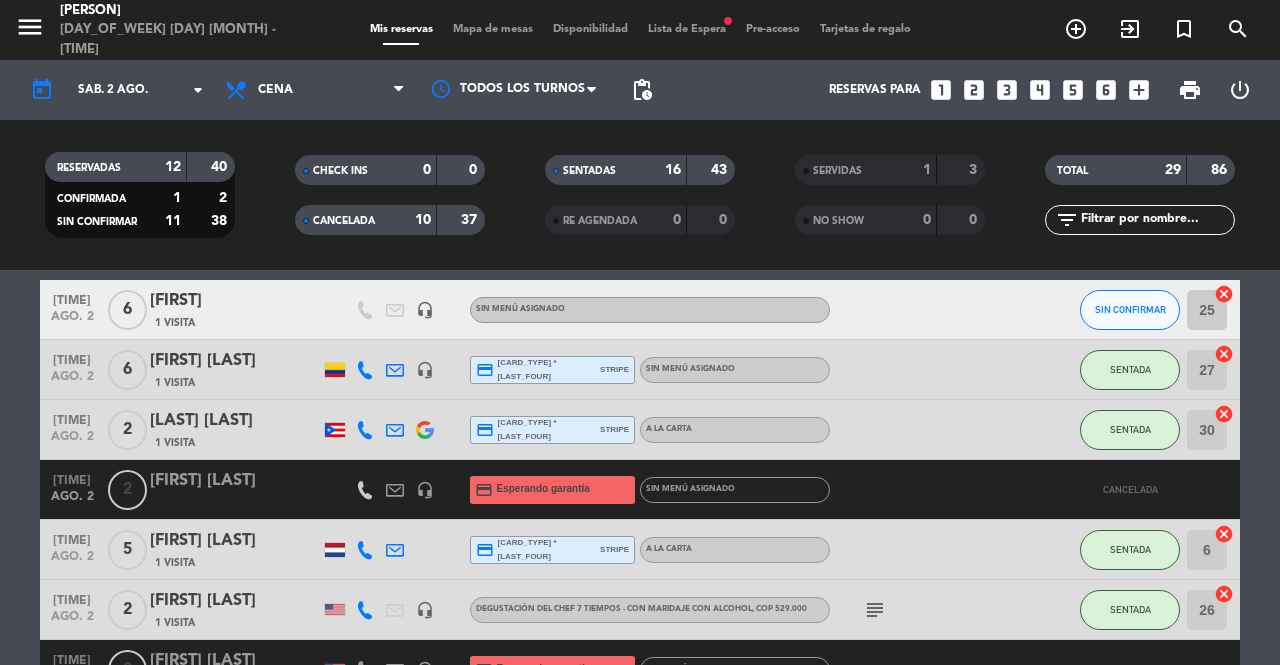 click on "CANCELADA" 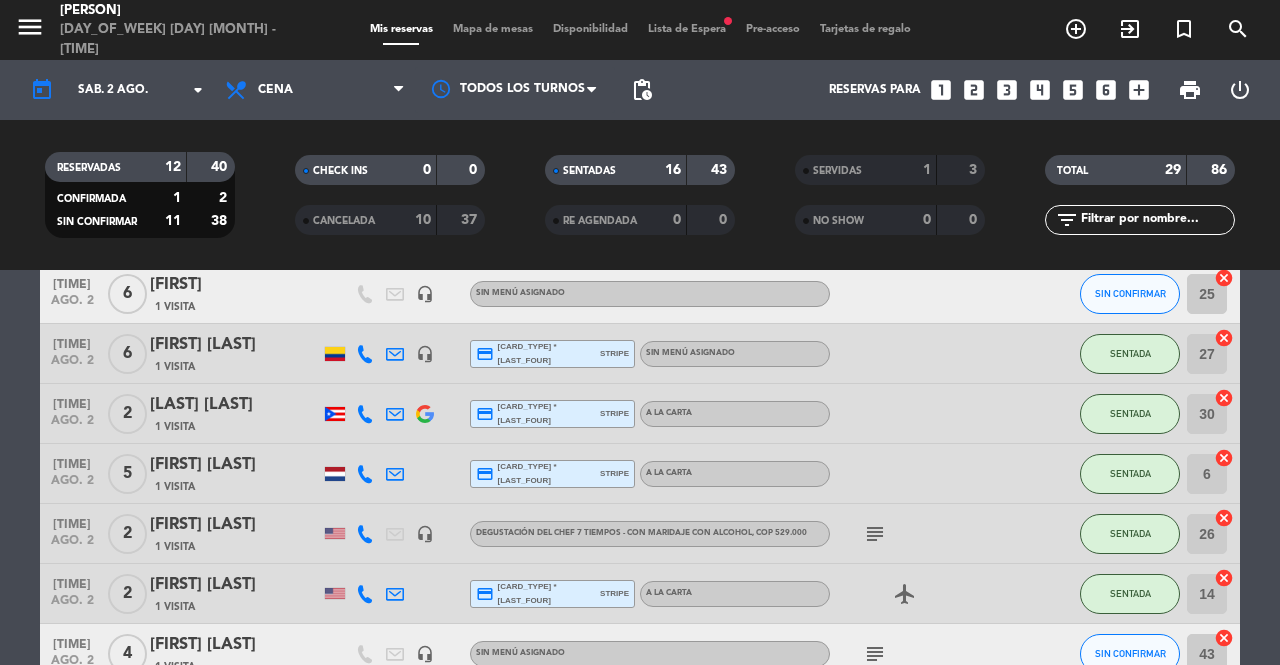 scroll, scrollTop: 855, scrollLeft: 0, axis: vertical 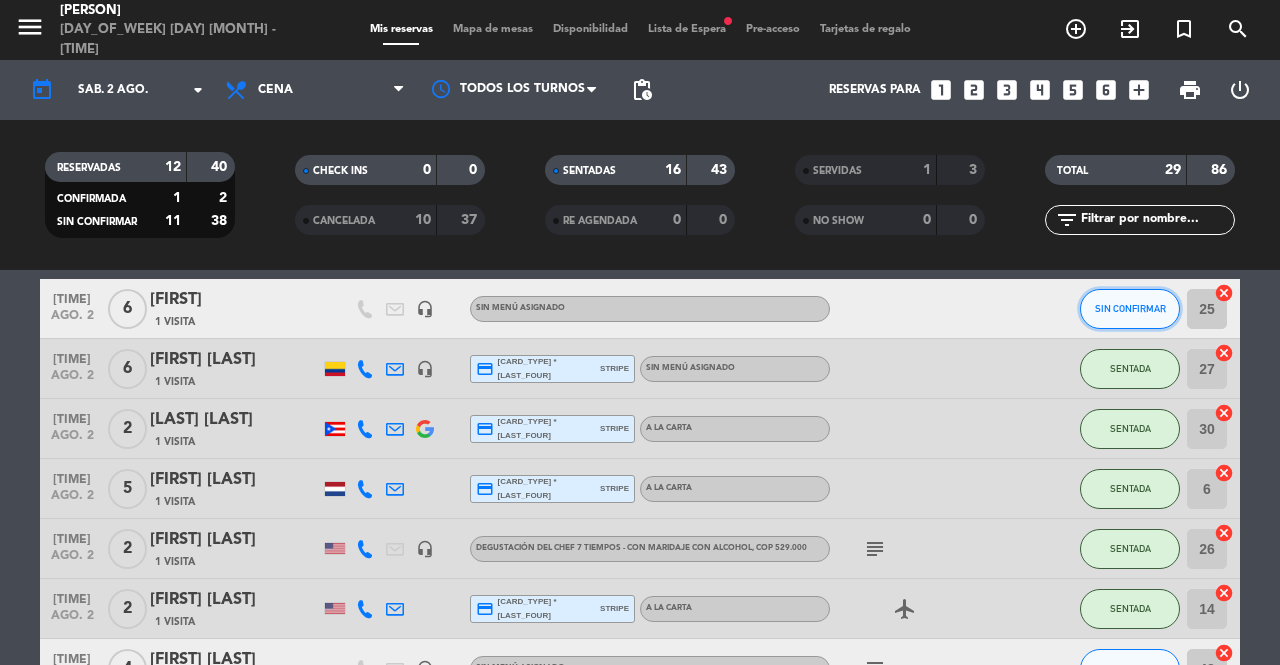 click on "SIN CONFIRMAR" 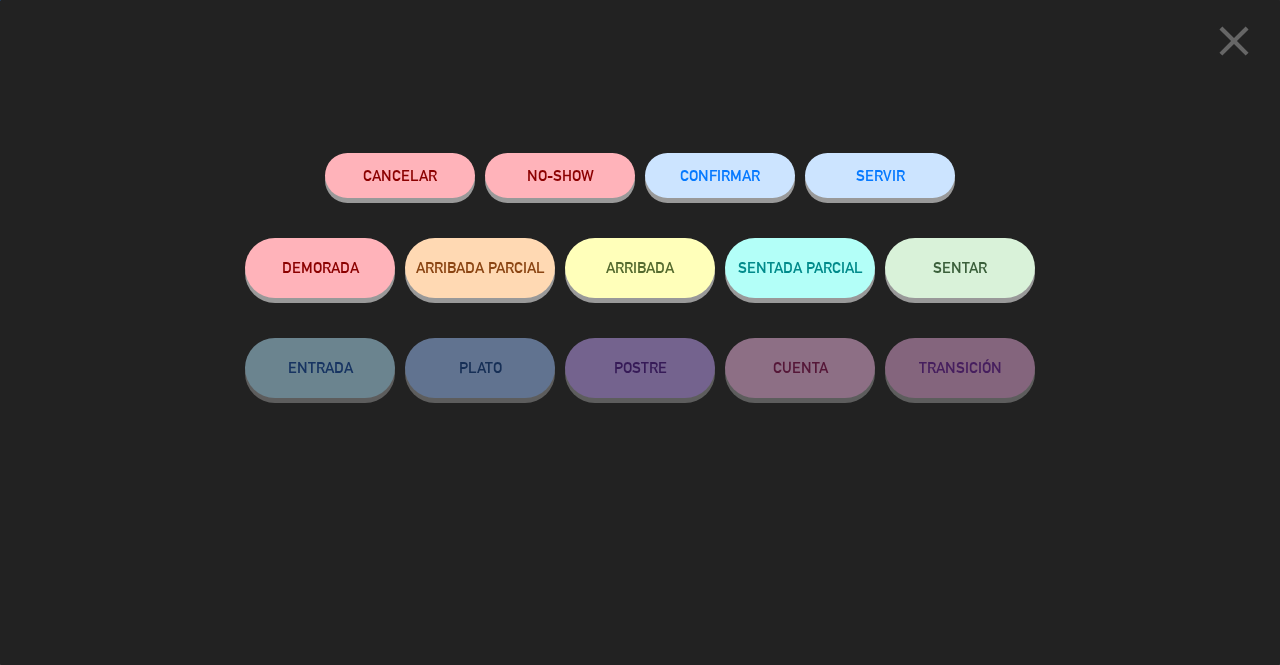click on "SENTAR" 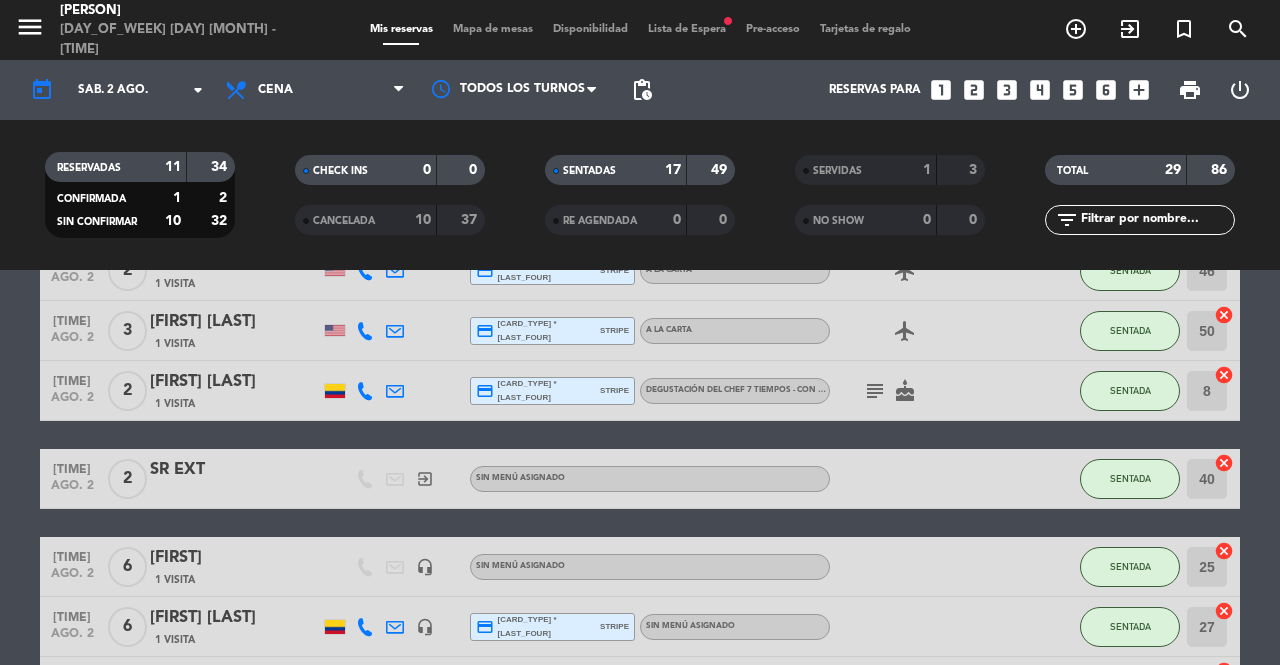 scroll, scrollTop: 607, scrollLeft: 0, axis: vertical 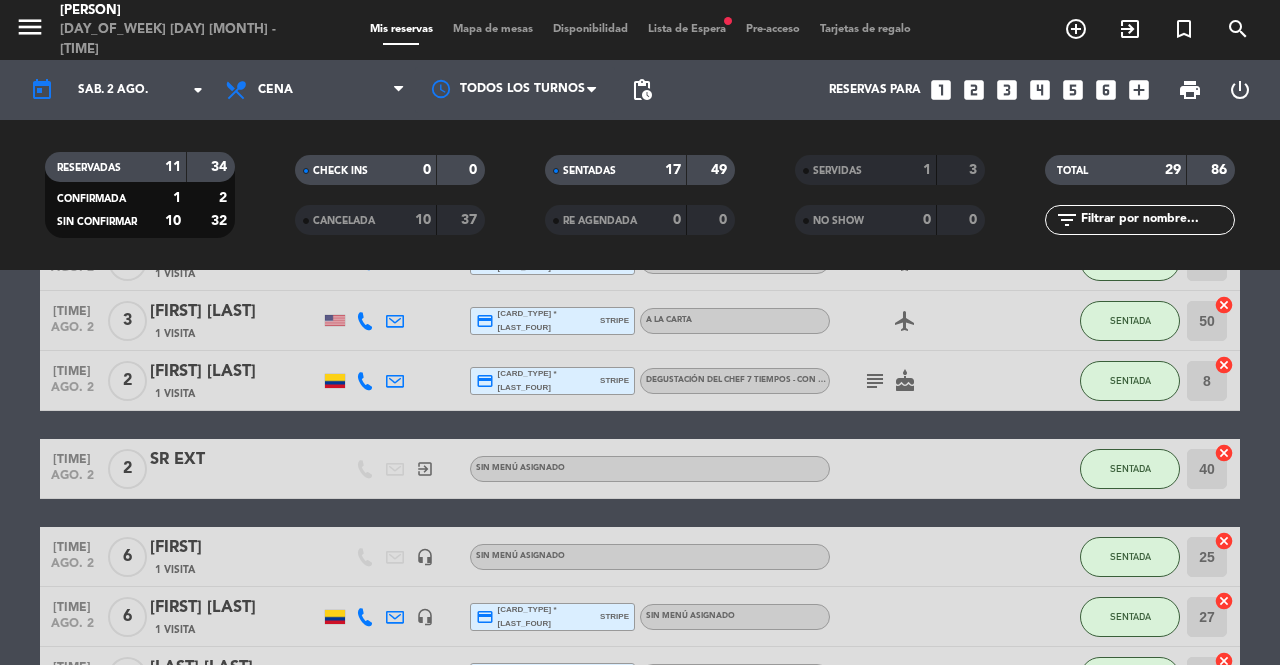click on "1 Visita" 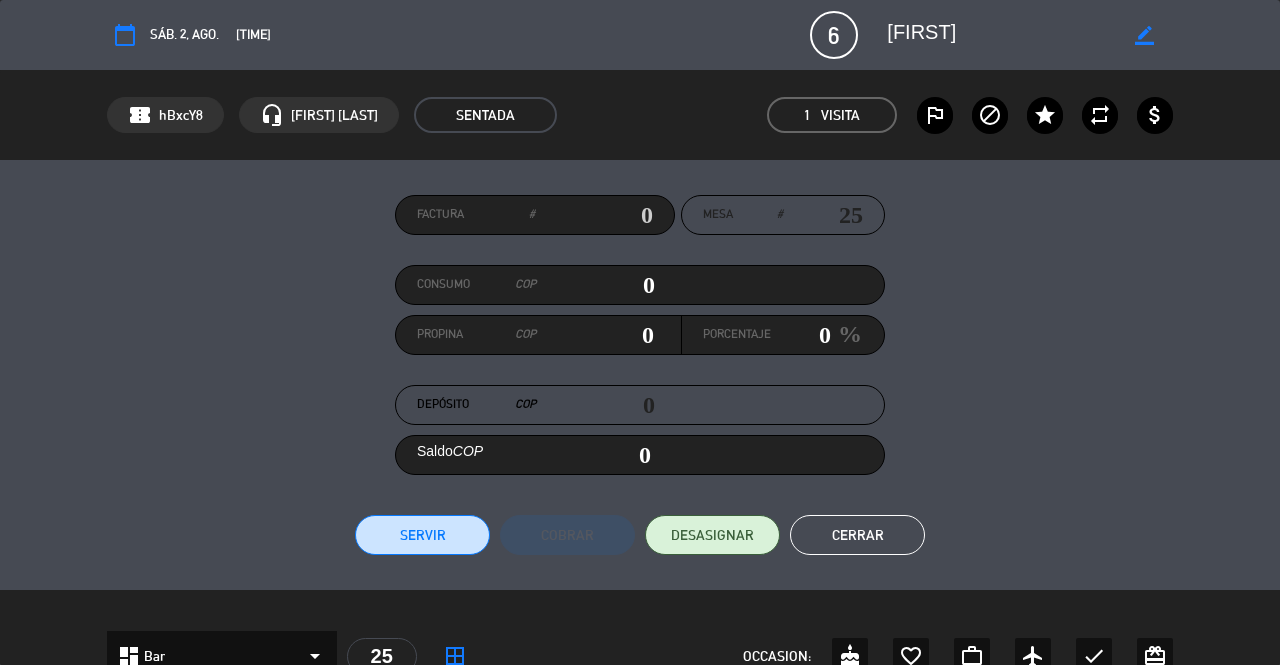 click on "Cerrar" 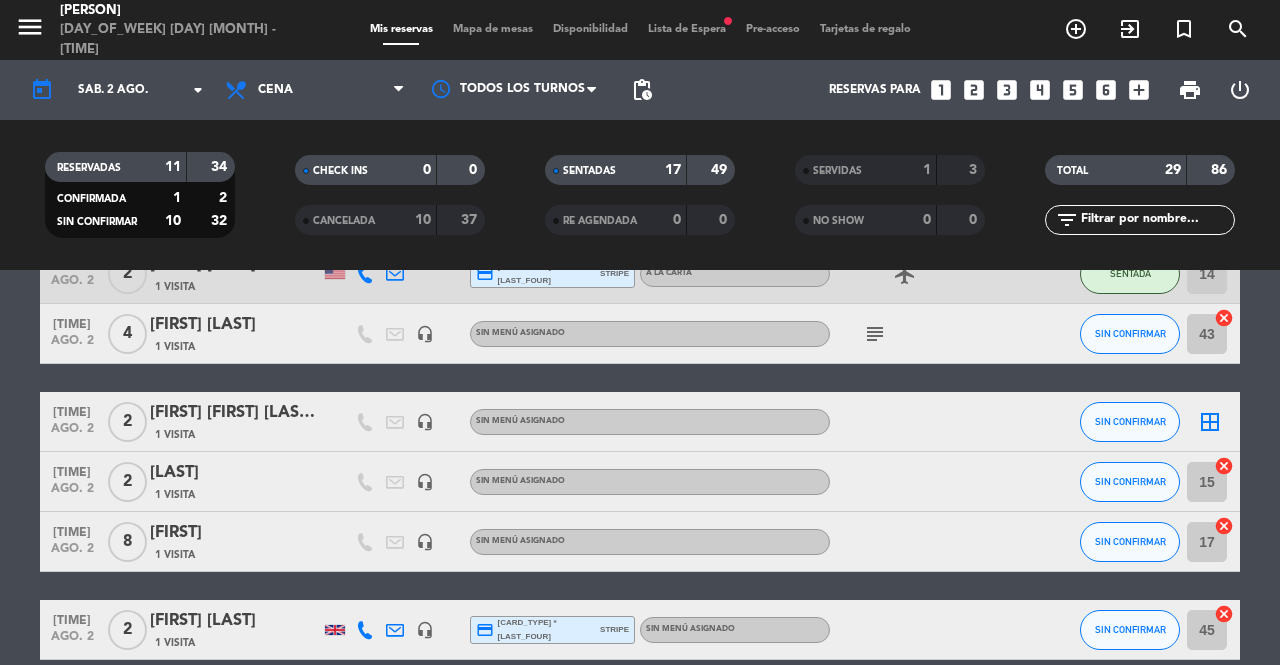scroll, scrollTop: 1202, scrollLeft: 0, axis: vertical 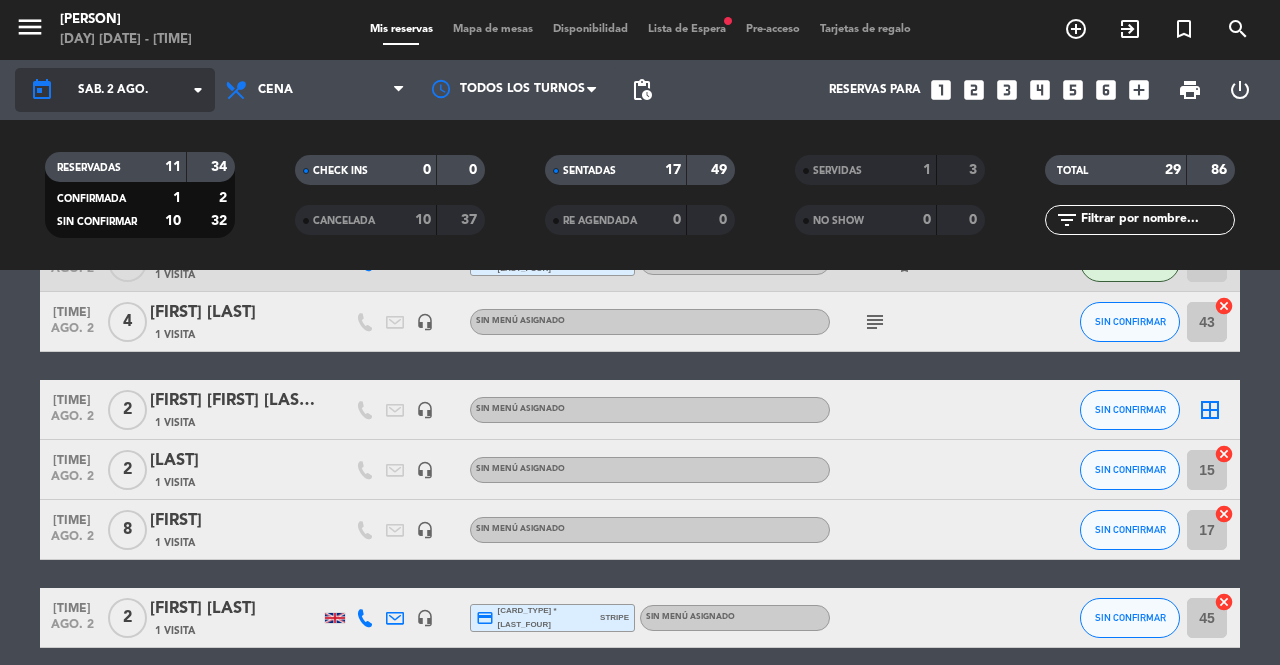 click on "sáb. 2 ago." 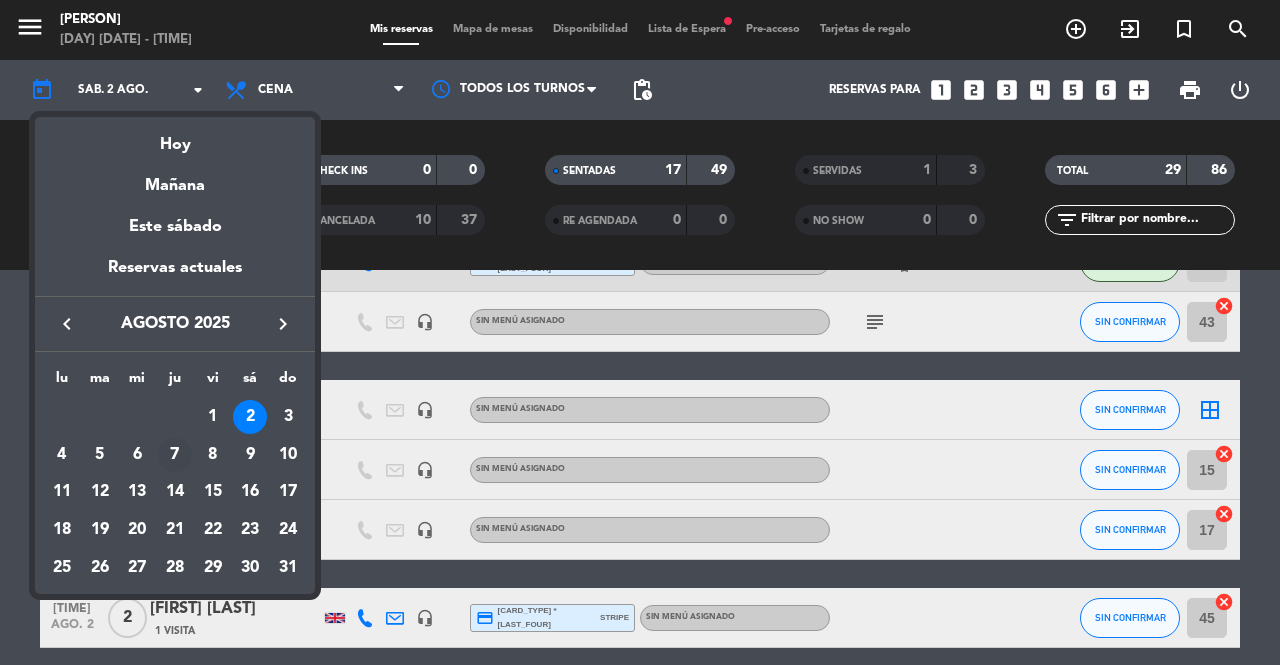 click on "7" at bounding box center (175, 455) 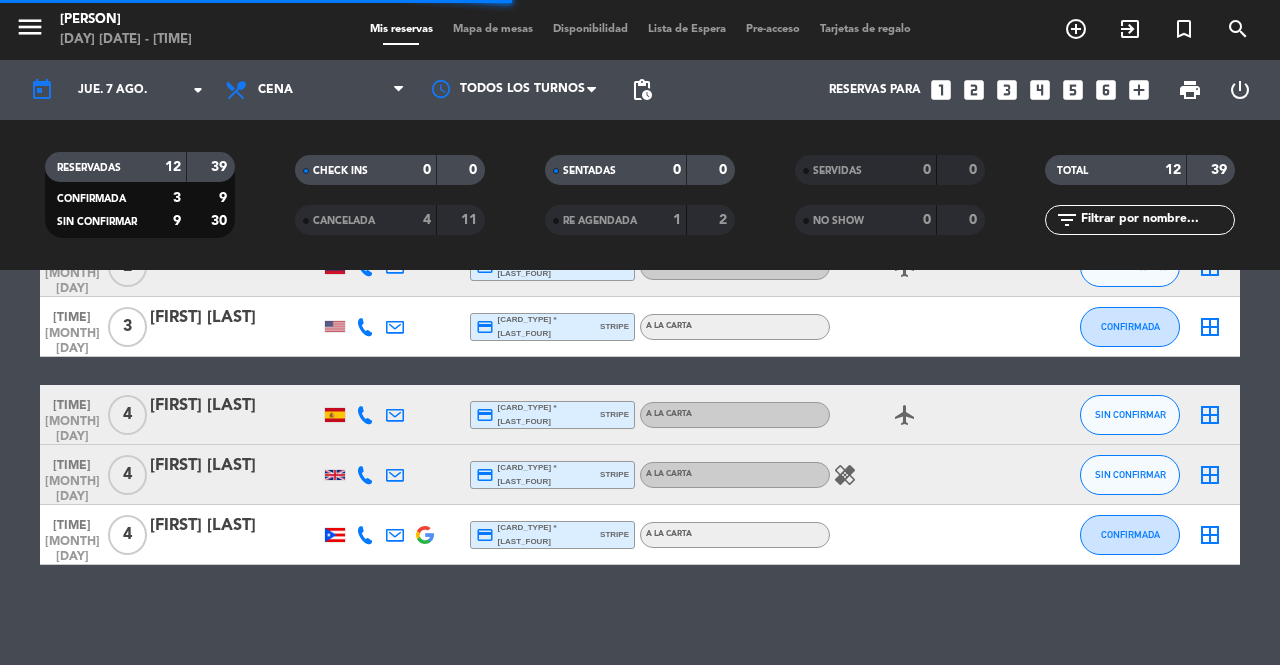 scroll, scrollTop: 600, scrollLeft: 0, axis: vertical 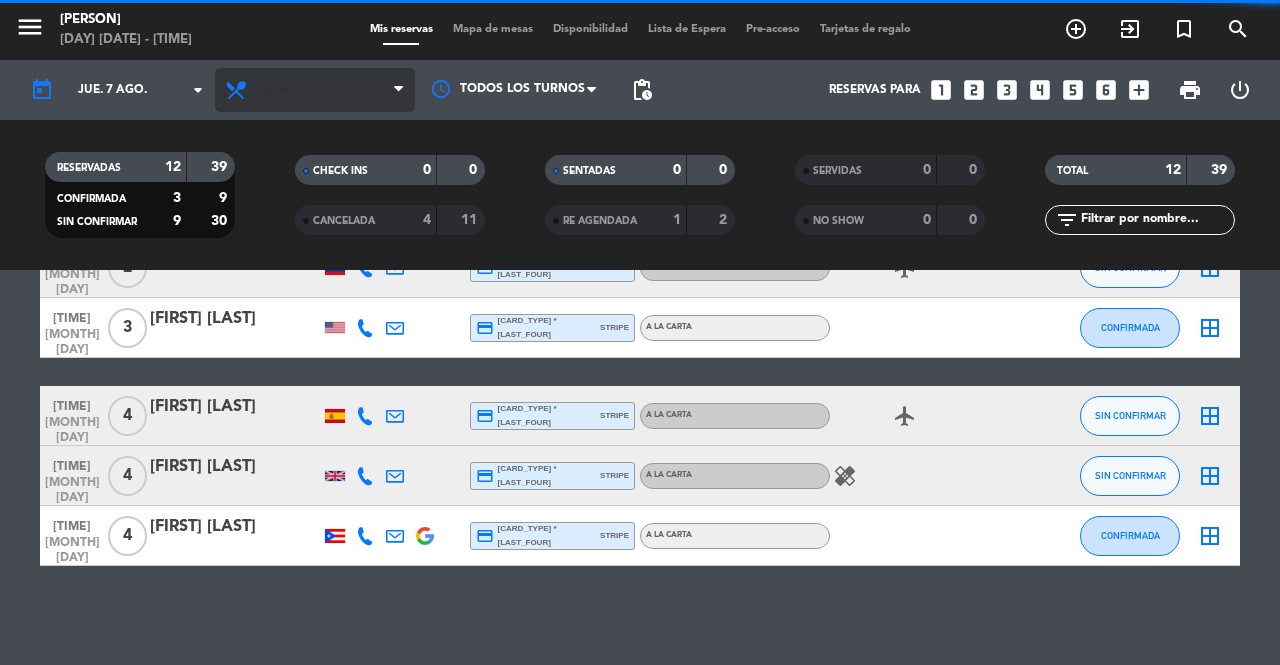 click on "Cena" at bounding box center (315, 90) 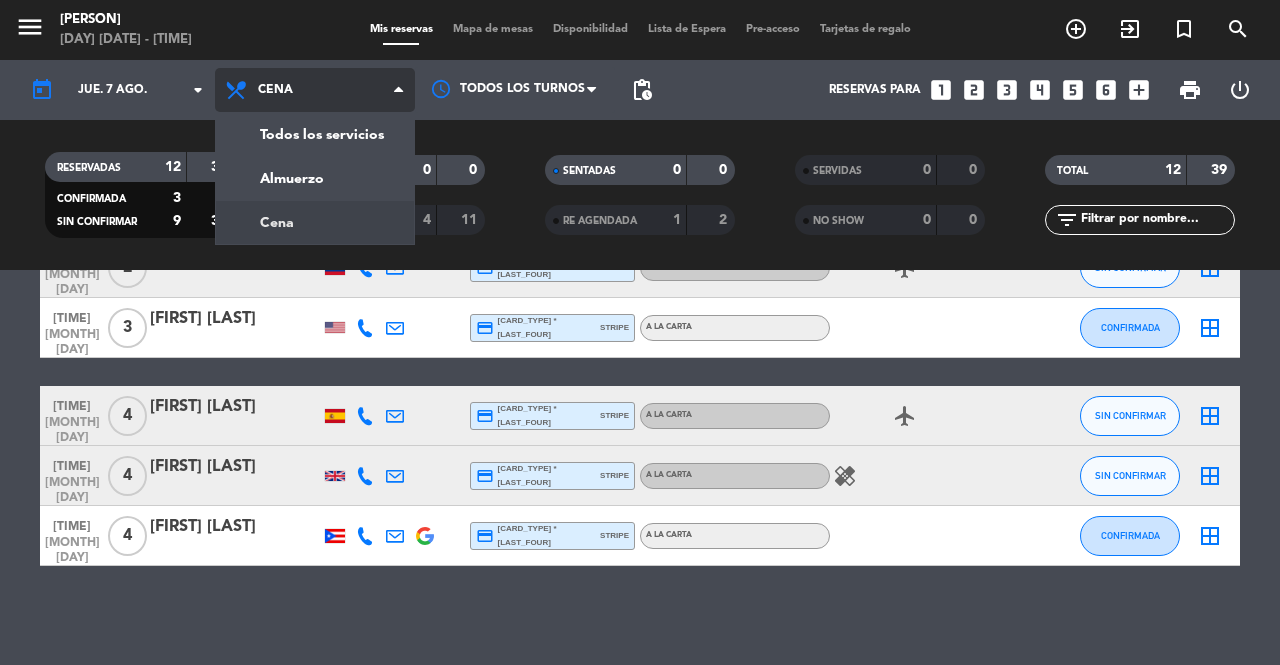 click on "menu [FIRST] [LAST] [DAY] [DATE] - [TIME] Mis reservas Mapa de mesas Disponibilidad Lista de Espera Pre-acceso Tarjetas de regalo add_circle_outline exit_to_app turned_in_not search today [DAY] [DATE] arrow_drop_down Todos los servicios Almuerzo Cena Cena Todos los servicios Almuerzo Cena Todos los turnos pending_actions Reservas para looks_one looks_two looks_3 looks_4 looks_5 looks_6 add_box print power_settings_new RESERVADAS [NUMBER] [NUMBER] CONFIRMADA [NUMBER] [NUMBER] SIN CONFIRMAR [NUMBER] [NUMBER] CHECK INS [NUMBER] [NUMBER] CANCELADA [NUMBER] [NUMBER] SENTADAS [NUMBER] [NUMBER] RE AGENDADA [NUMBER] [NUMBER] SERVIDAS [NUMBER] [NUMBER] NO SHOW [NUMBER] [NUMBER] TOTAL [NUMBER] [NUMBER] filter_list" 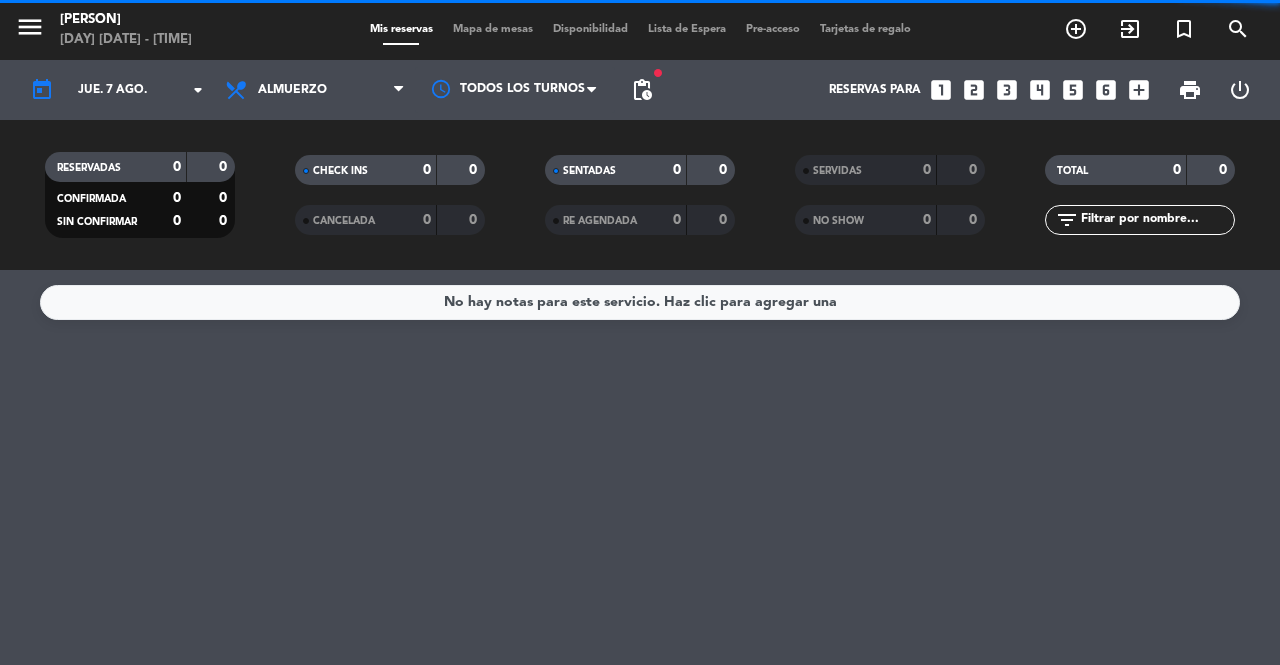 scroll, scrollTop: 0, scrollLeft: 0, axis: both 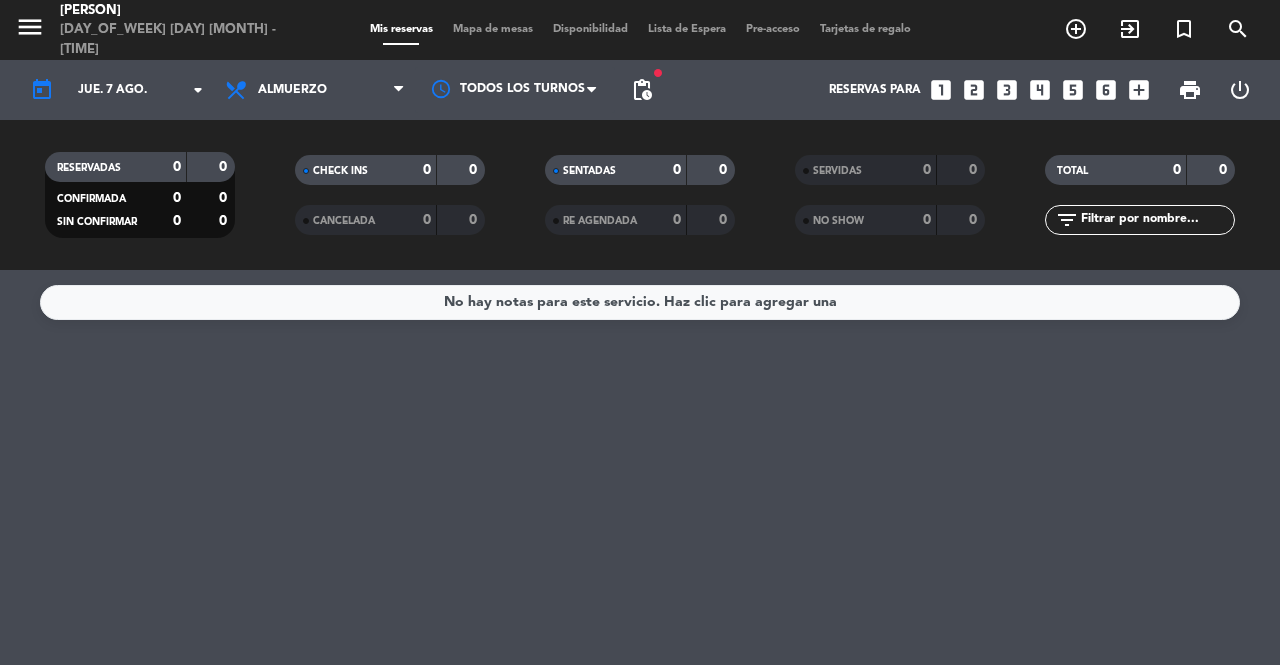 click on "pending_actions" 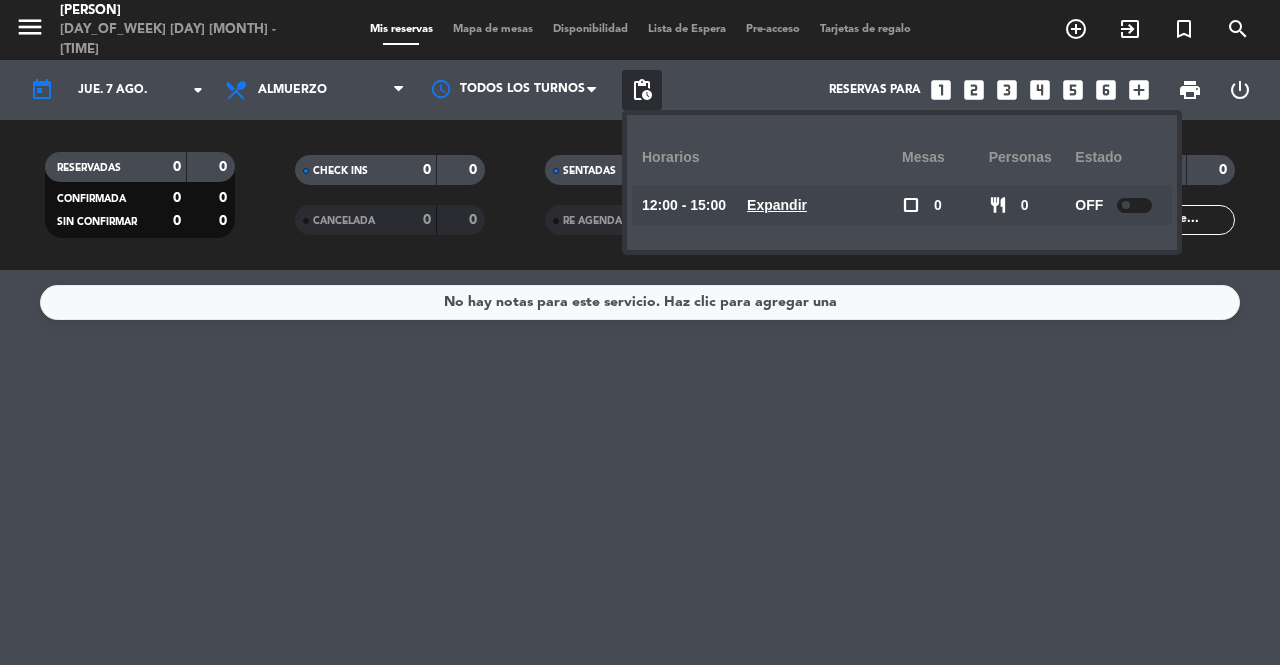 click on "No hay notas para este servicio. Haz clic para agregar una" 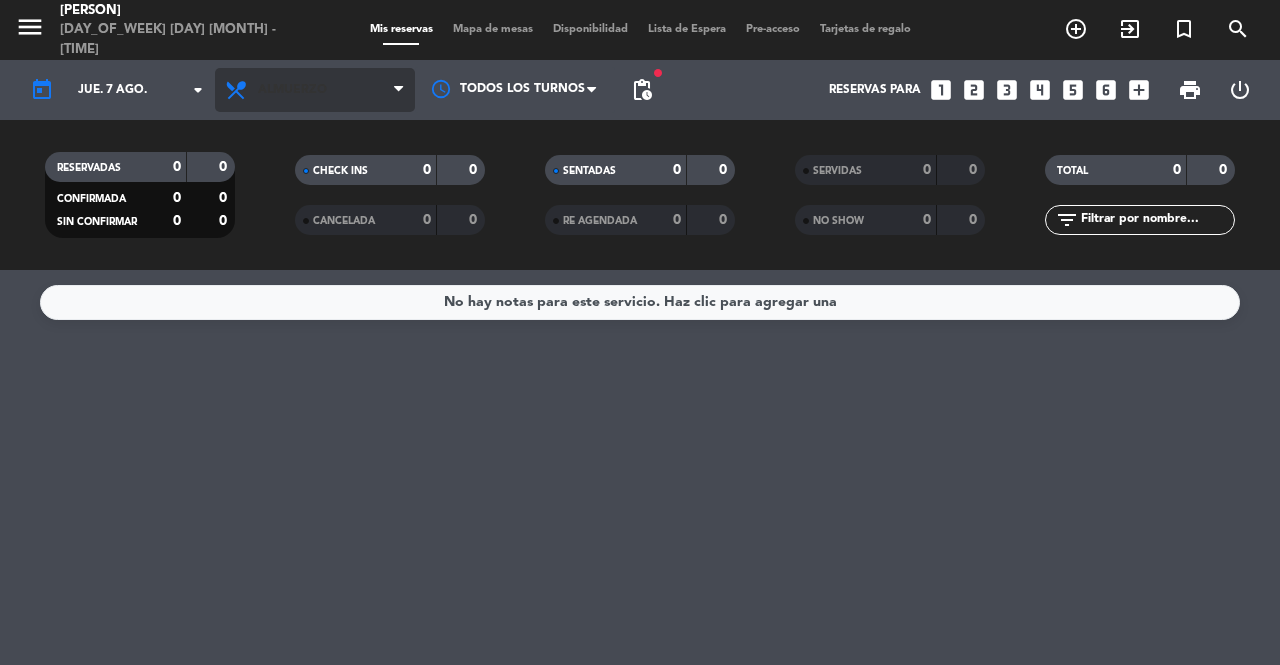 click on "Almuerzo" at bounding box center (292, 90) 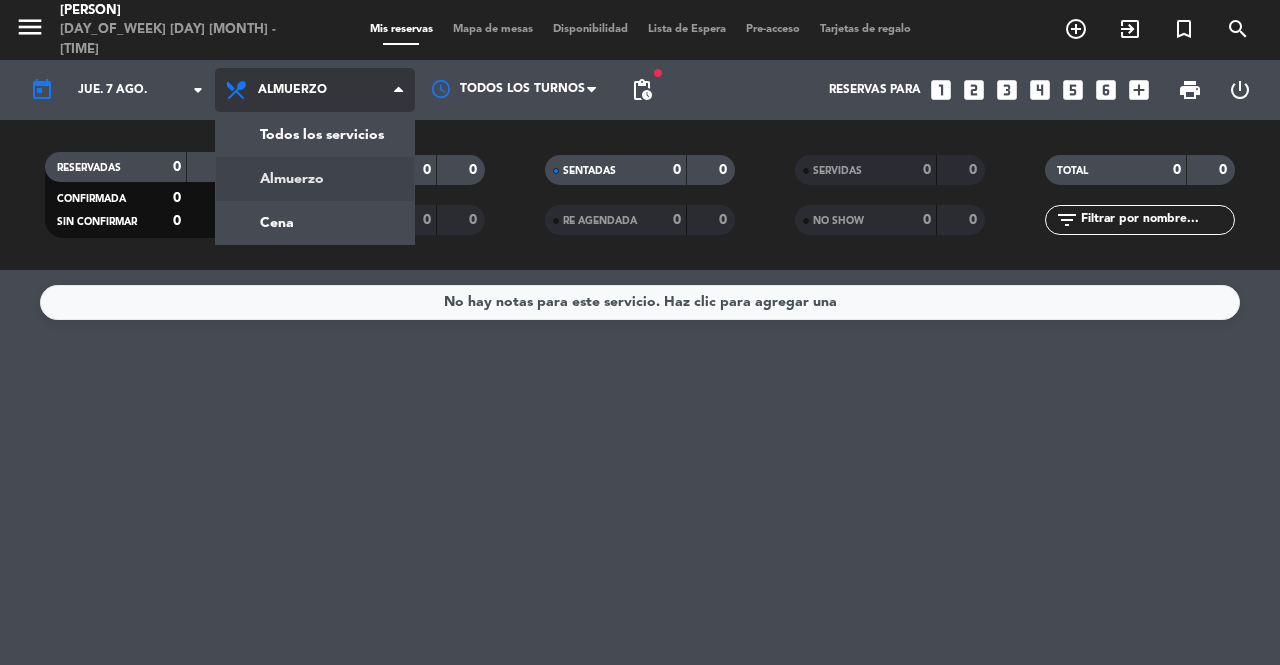 click on "menu [PERSON] [DAY_OF_WEEK] [DAY] [MONTH] - [TIME] Mis reservas Mapa de mesas Disponibilidad Lista de Espera Pre-acceso Tarjetas de regalo add_circle_outline exit_to_app turned_in_not search today [DAY_OF_WEEK] [DAY] [MONTH] arrow_drop_down Todos los servicios Almuerzo Cena Almuerzo Todos los servicios Almuerzo Cena Todos los turnos fiber_manual_record pending_actions Reservas para looks_one looks_two looks_3 looks_4 looks_5 looks_6 add_box print power_settings_new RESERVADAS 0 0 CONFIRMADA 0 0 SIN CONFIRMAR 0 0 CHECK INS 0 0 CANCELADA 0 0 SENTADAS 0 0 RE AGENDADA 0 0 SERVIDAS 0 0 NO SHOW 0 0 TOTAL 0 0 filter_list" 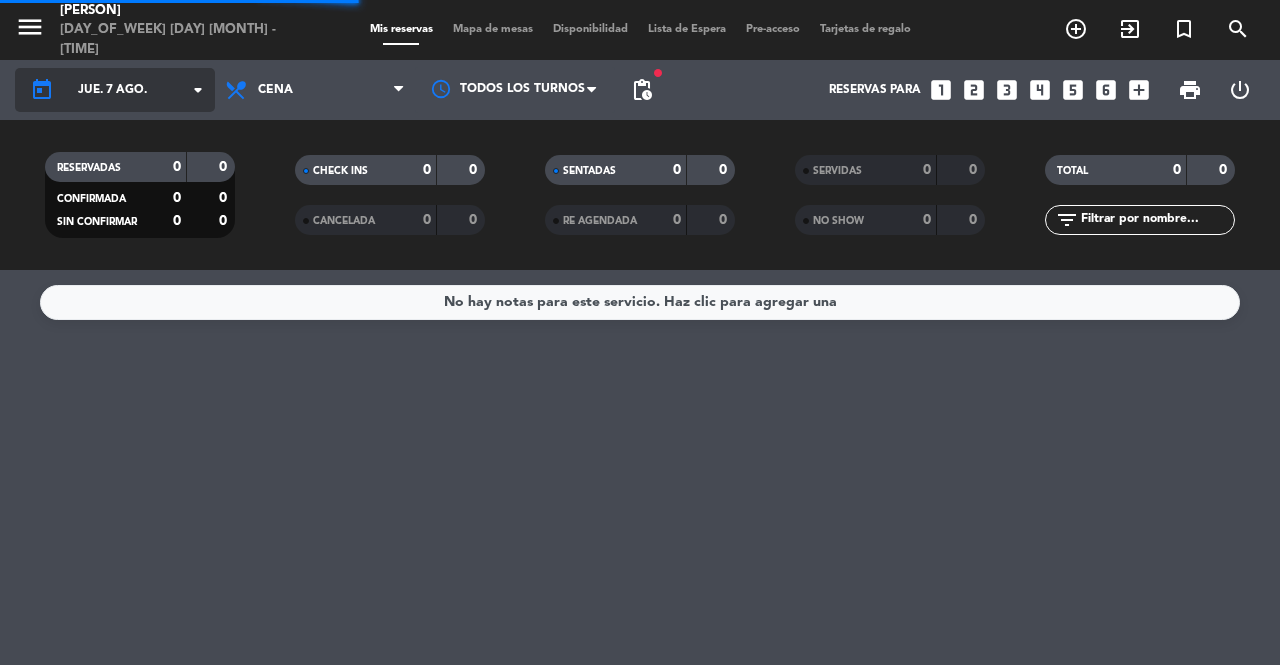 click on "jue. 7 ago." 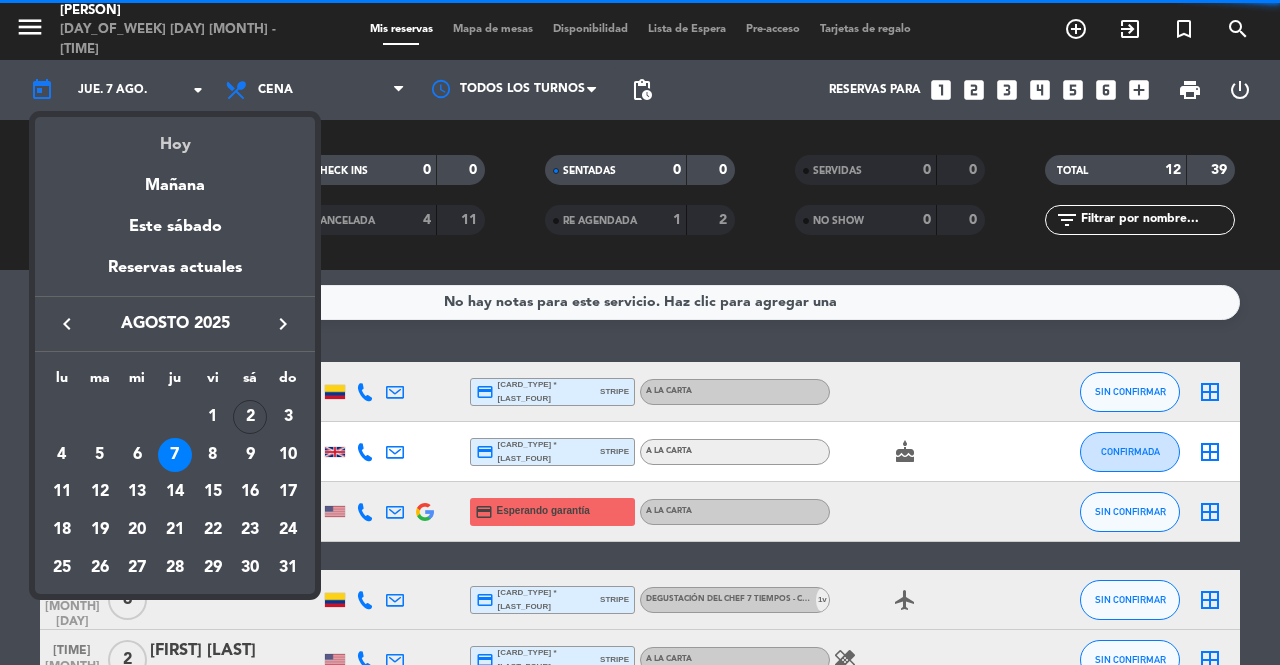click on "Hoy" at bounding box center [175, 137] 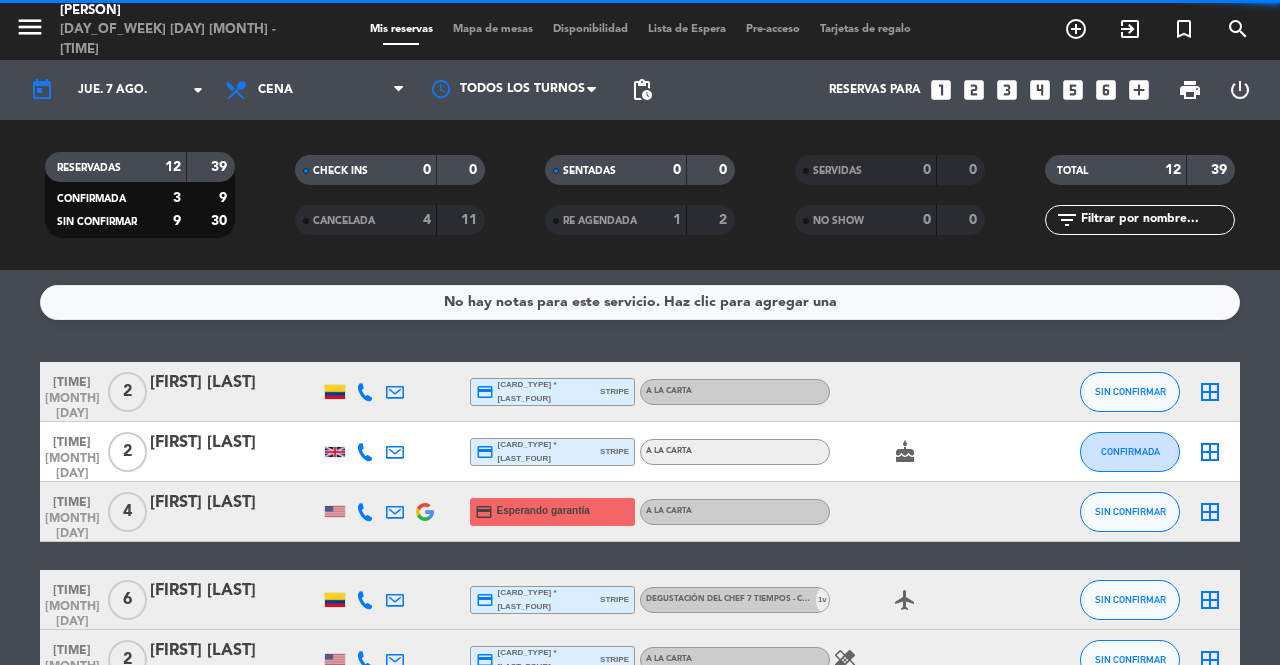 type on "sáb. 2 ago." 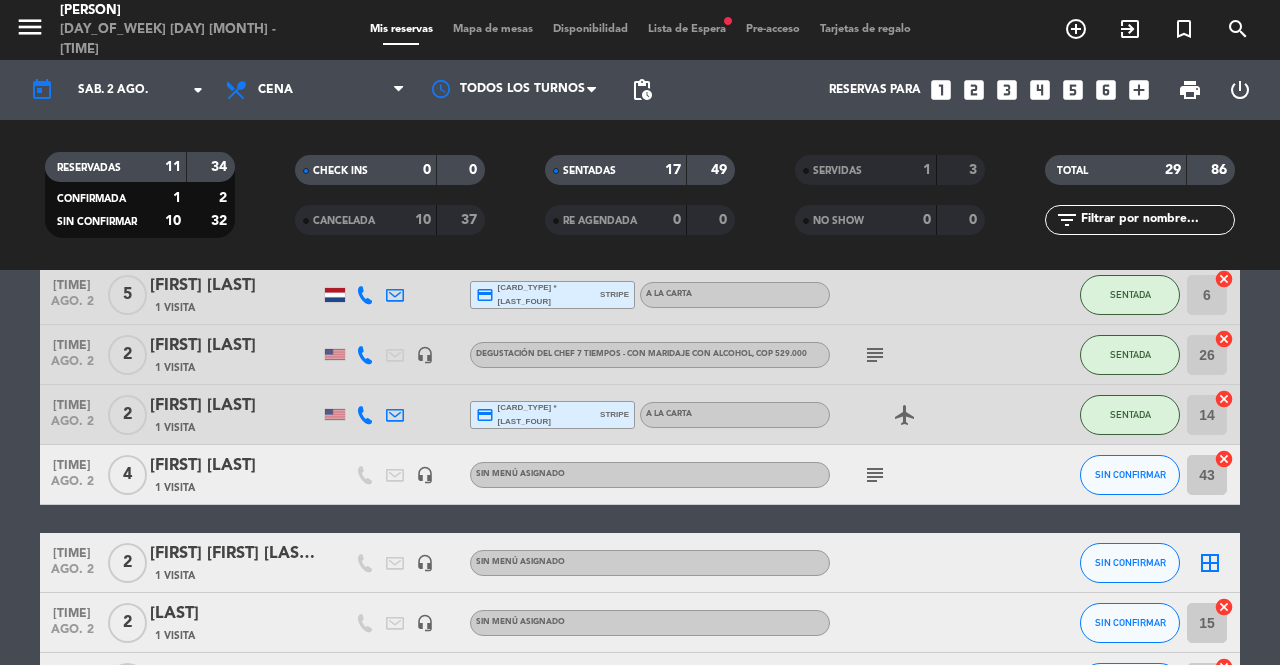 scroll, scrollTop: 1051, scrollLeft: 0, axis: vertical 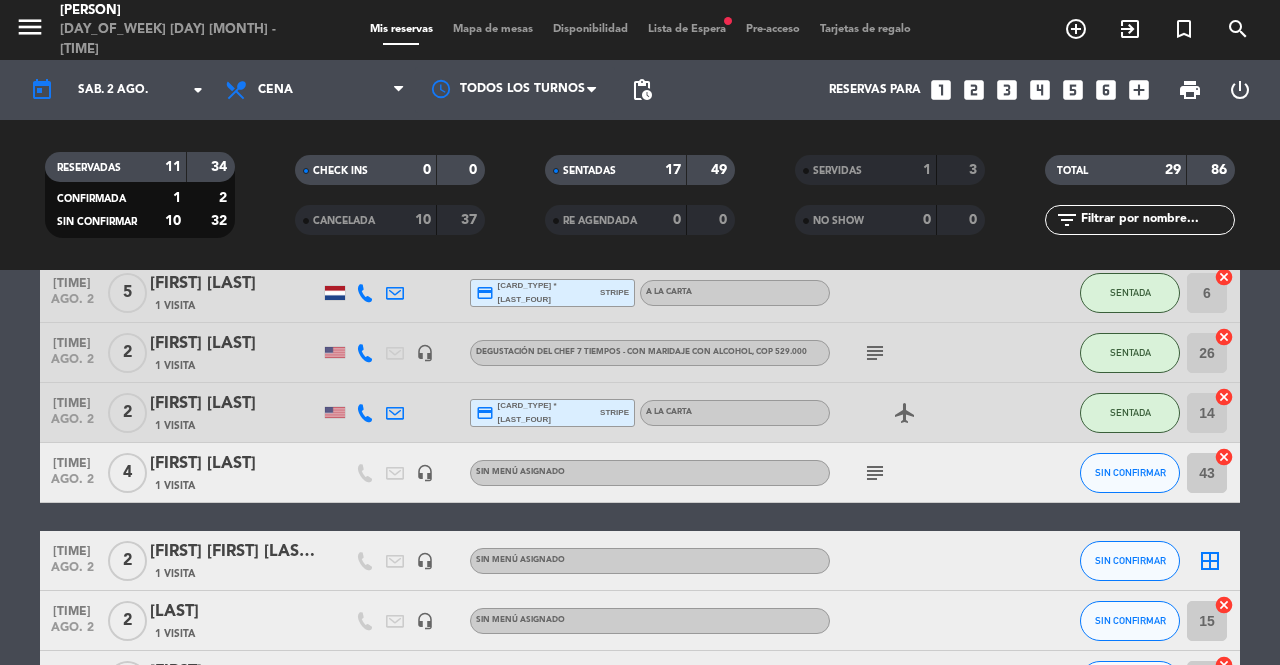 click on "Mapa de mesas" at bounding box center [493, 29] 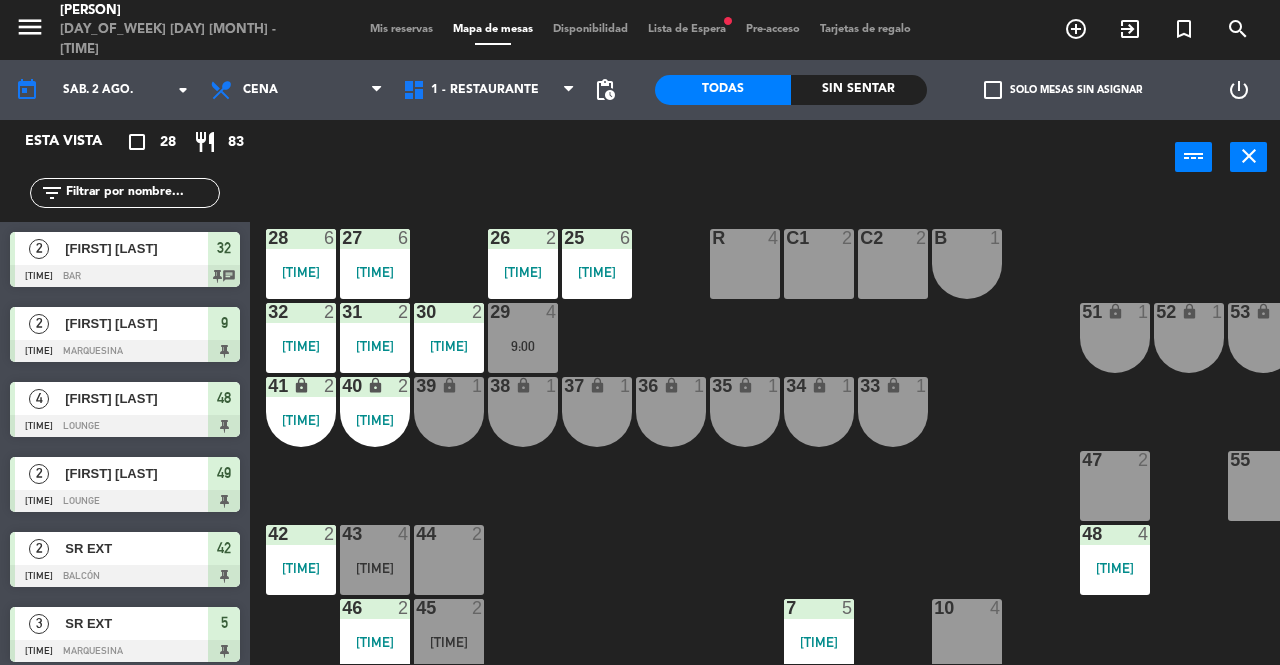 click on "[NUMBER] lock [NUMBER]" at bounding box center (449, 412) 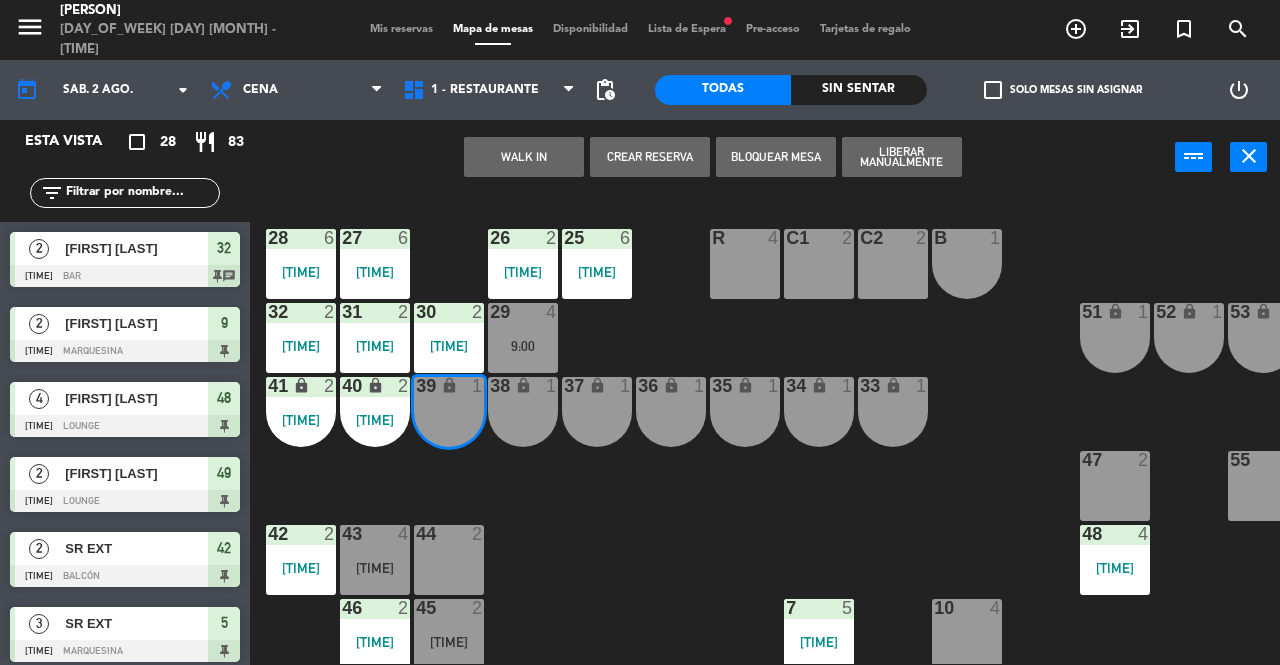click on "[NUMBER] lock 1" at bounding box center (523, 412) 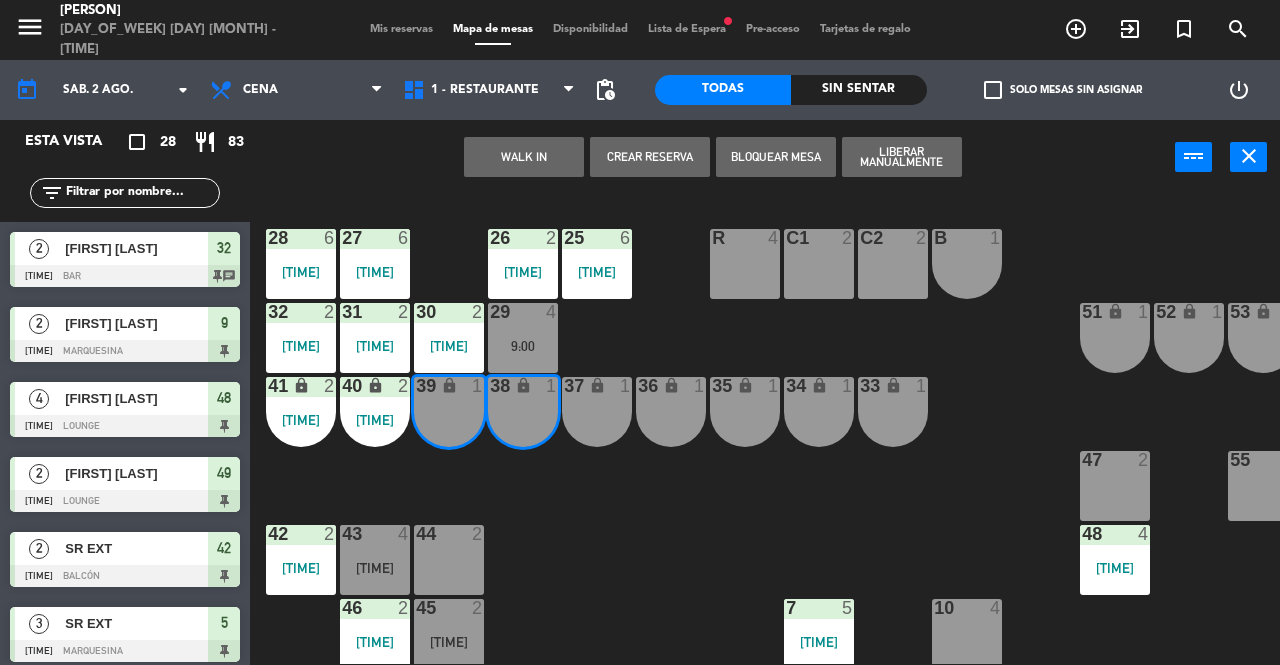 click on "WALK IN" at bounding box center (524, 157) 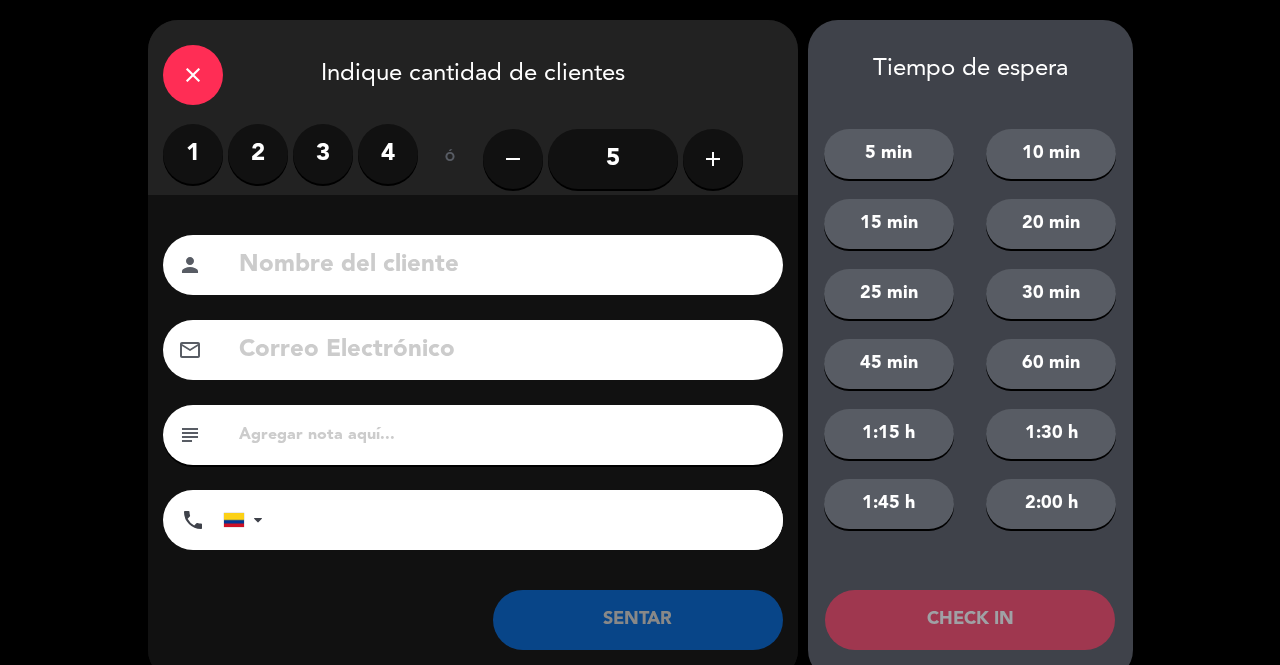 click on "2" at bounding box center [258, 154] 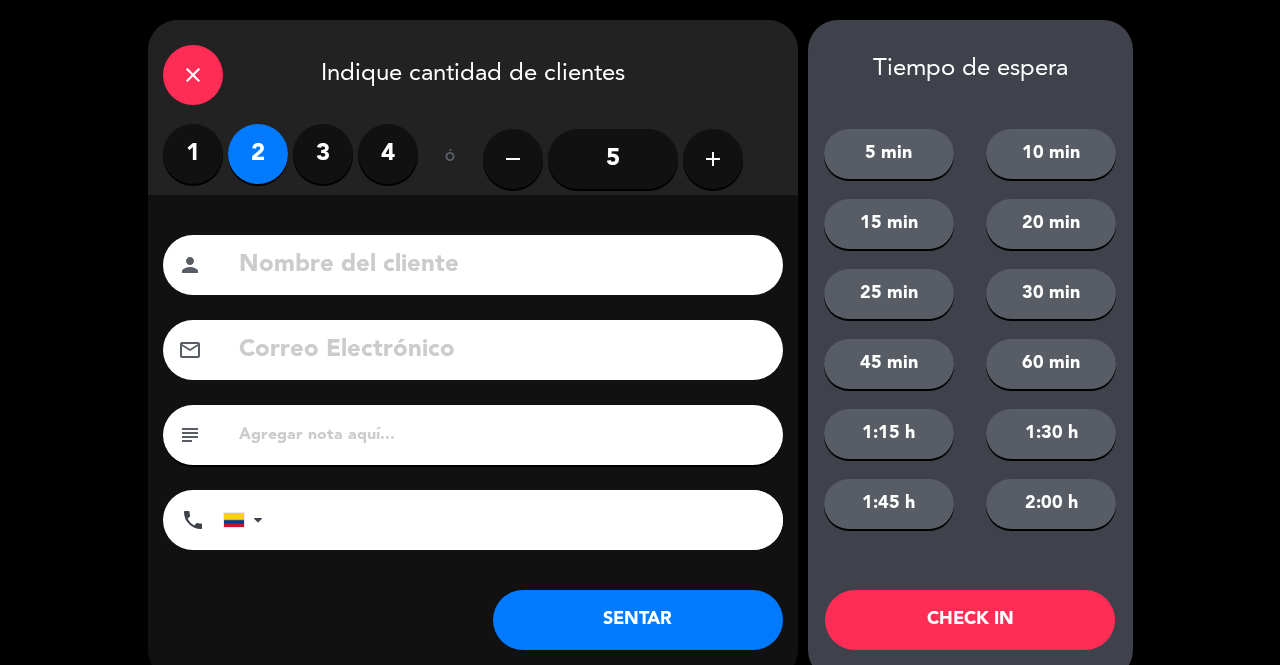 click 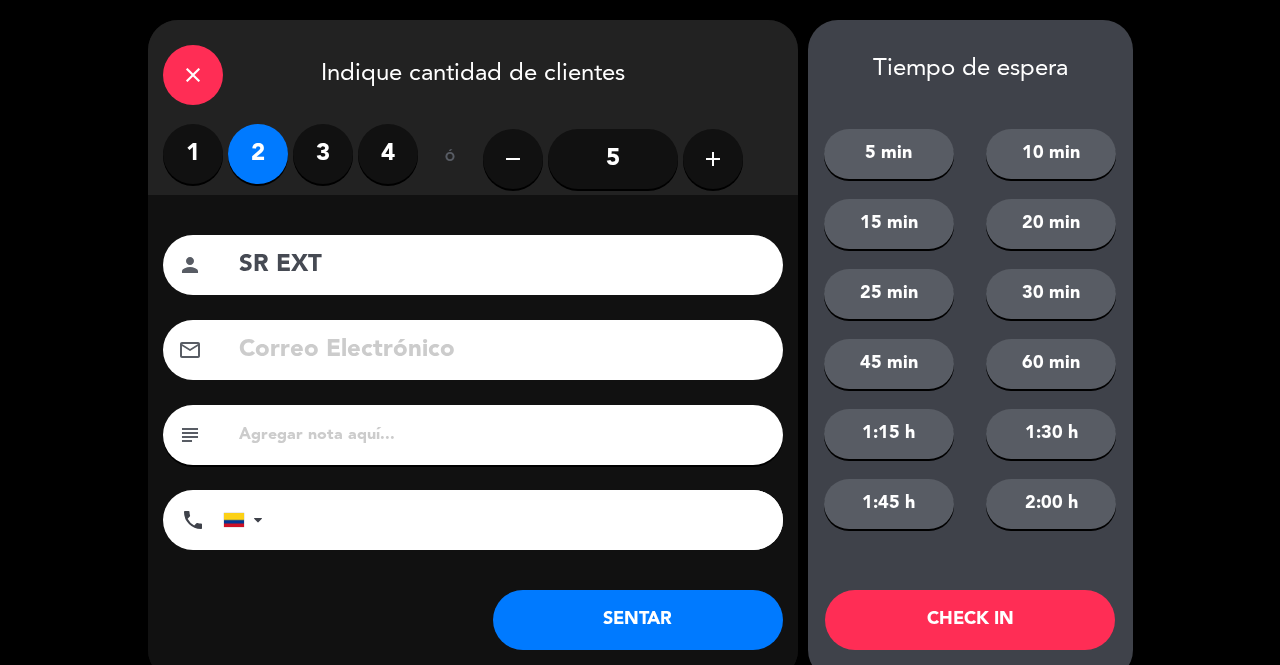 type on "SR EXT" 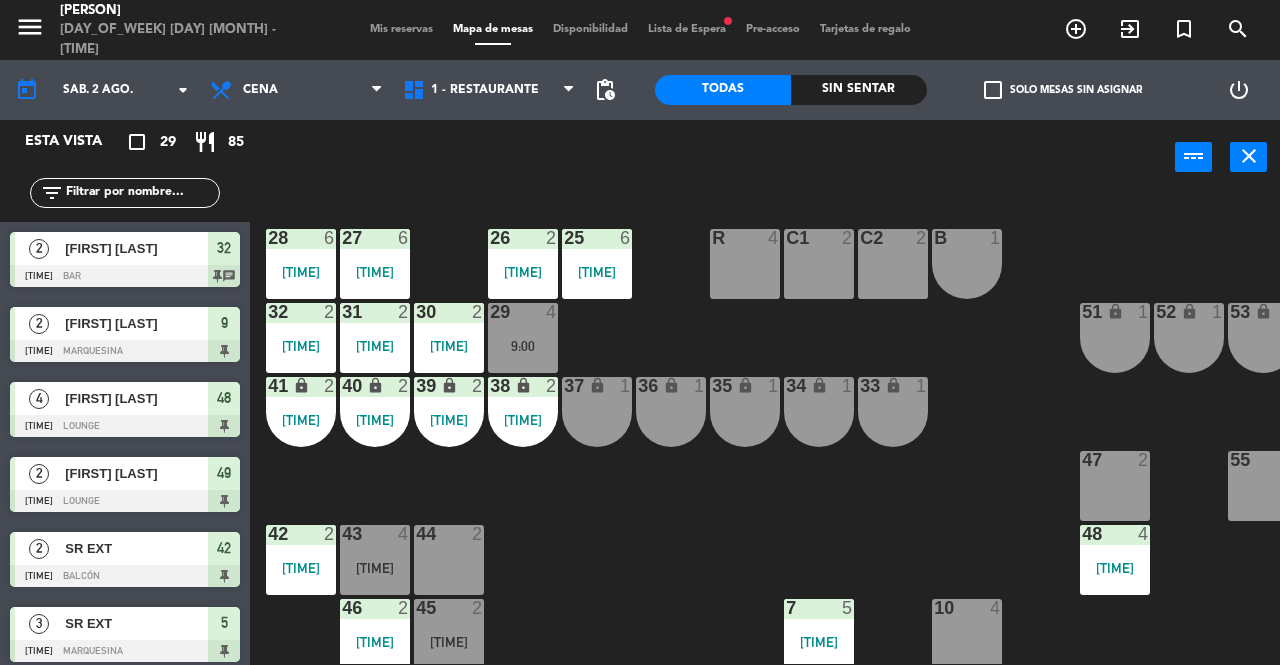 click on "Mis reservas" at bounding box center [401, 29] 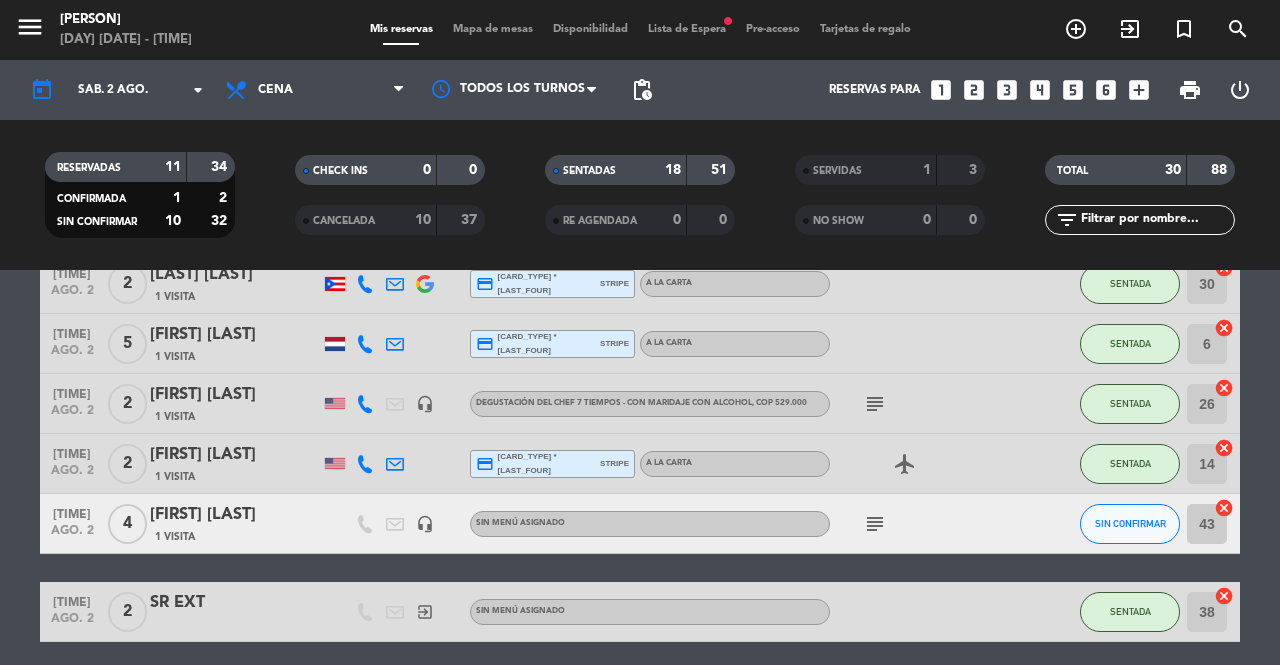 scroll, scrollTop: 1024, scrollLeft: 0, axis: vertical 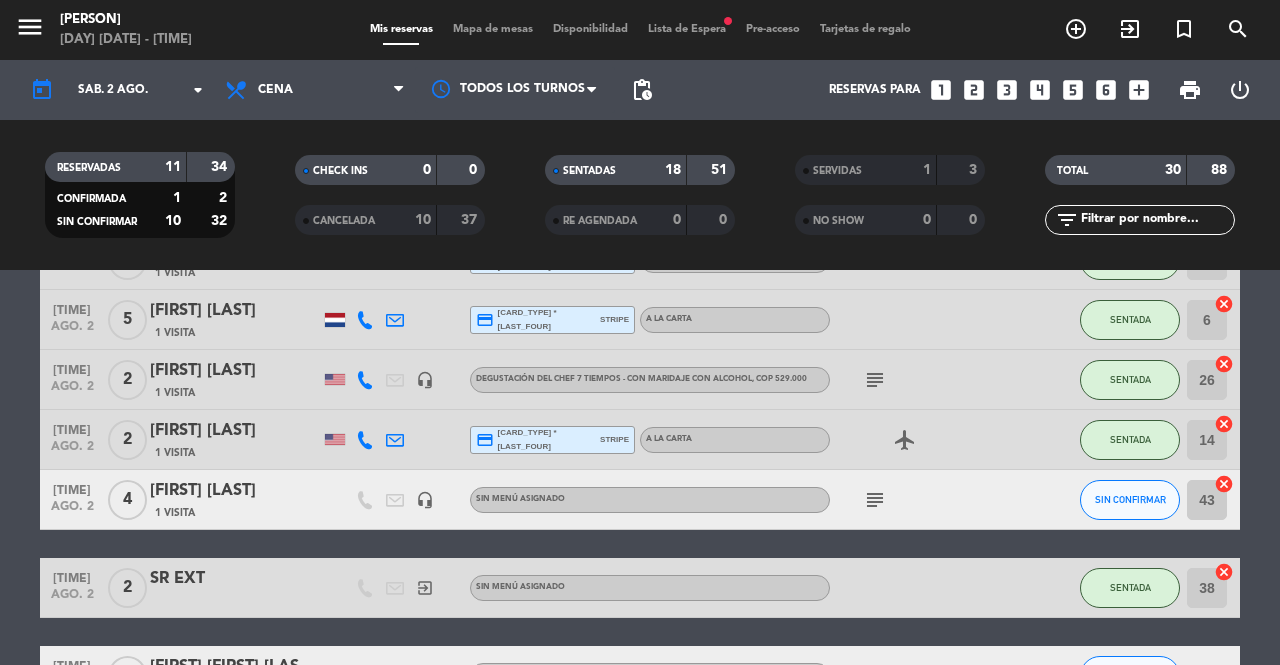 click on "SIN CONFIRMAR" 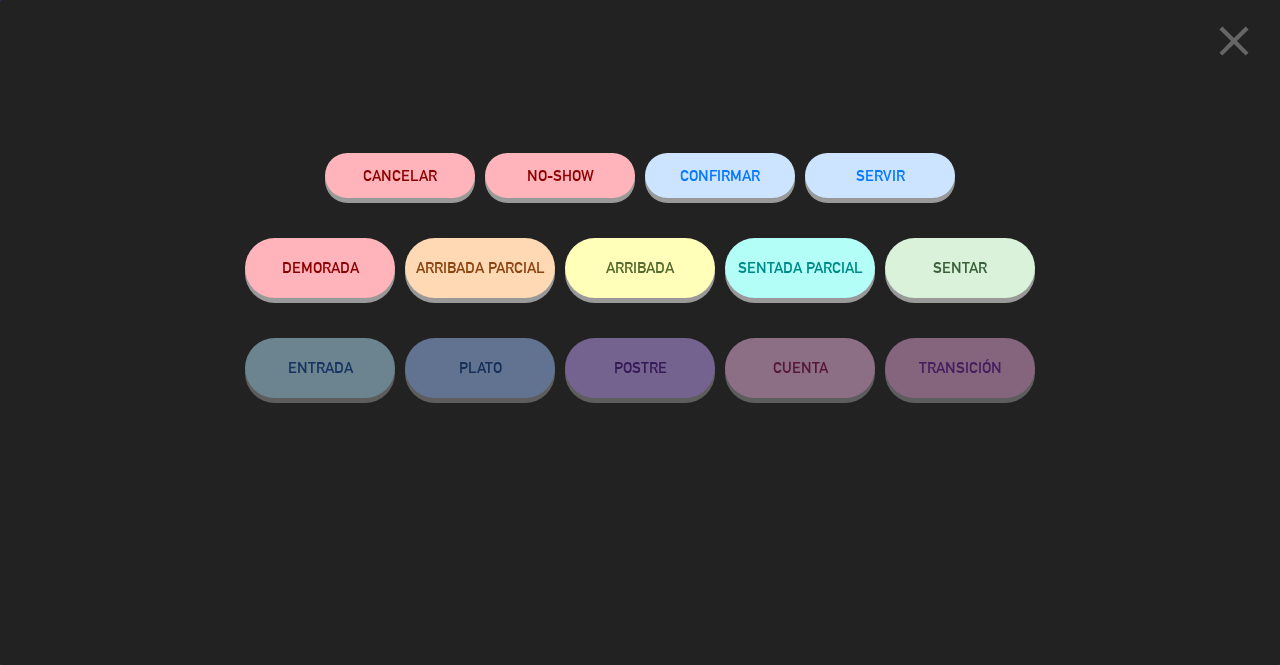 click on "SENTAR" 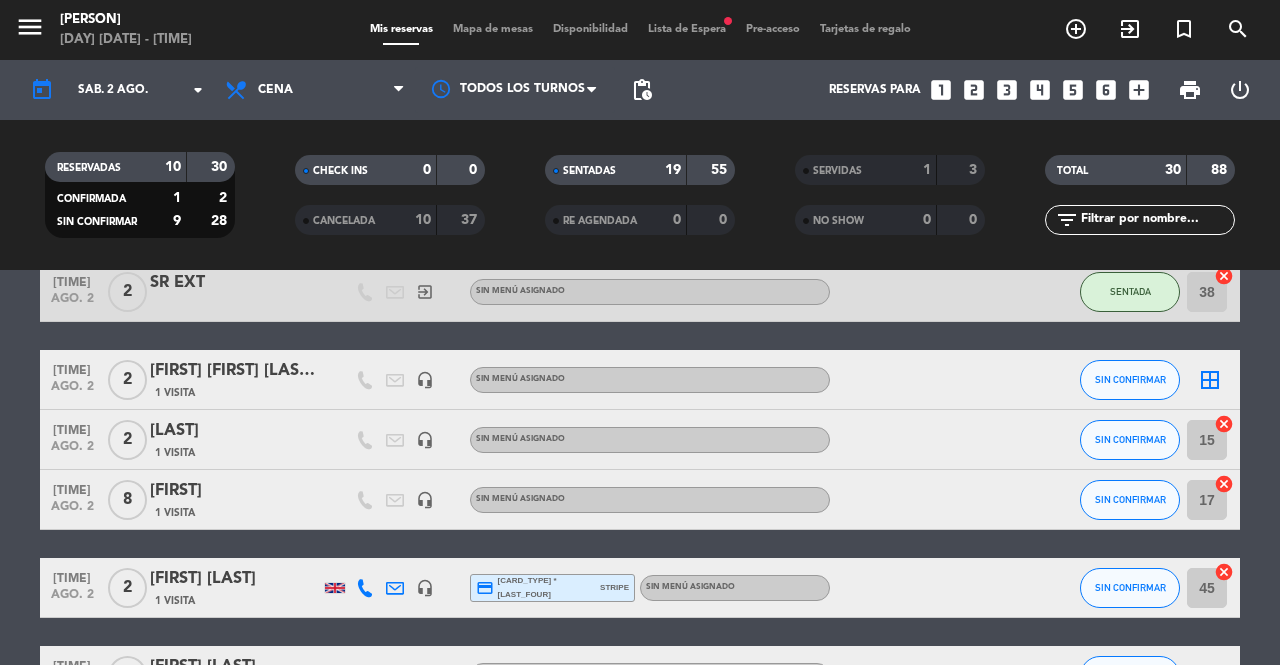 scroll, scrollTop: 1322, scrollLeft: 0, axis: vertical 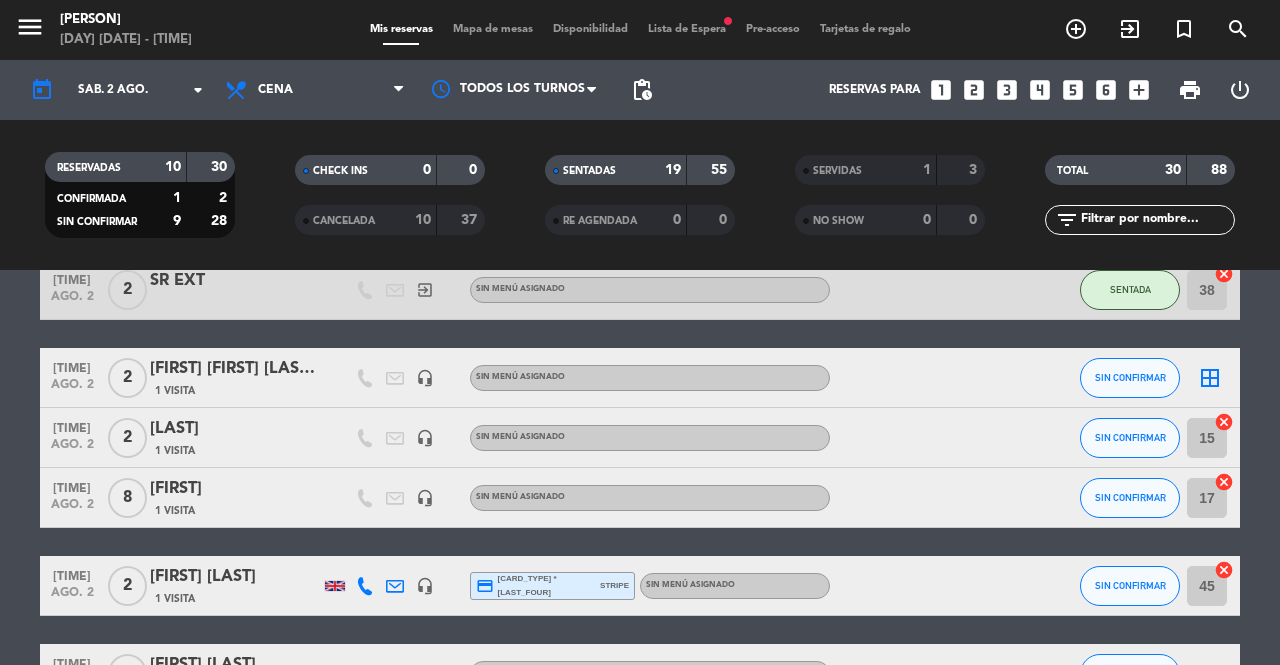 click on "Mapa de mesas" at bounding box center [493, 29] 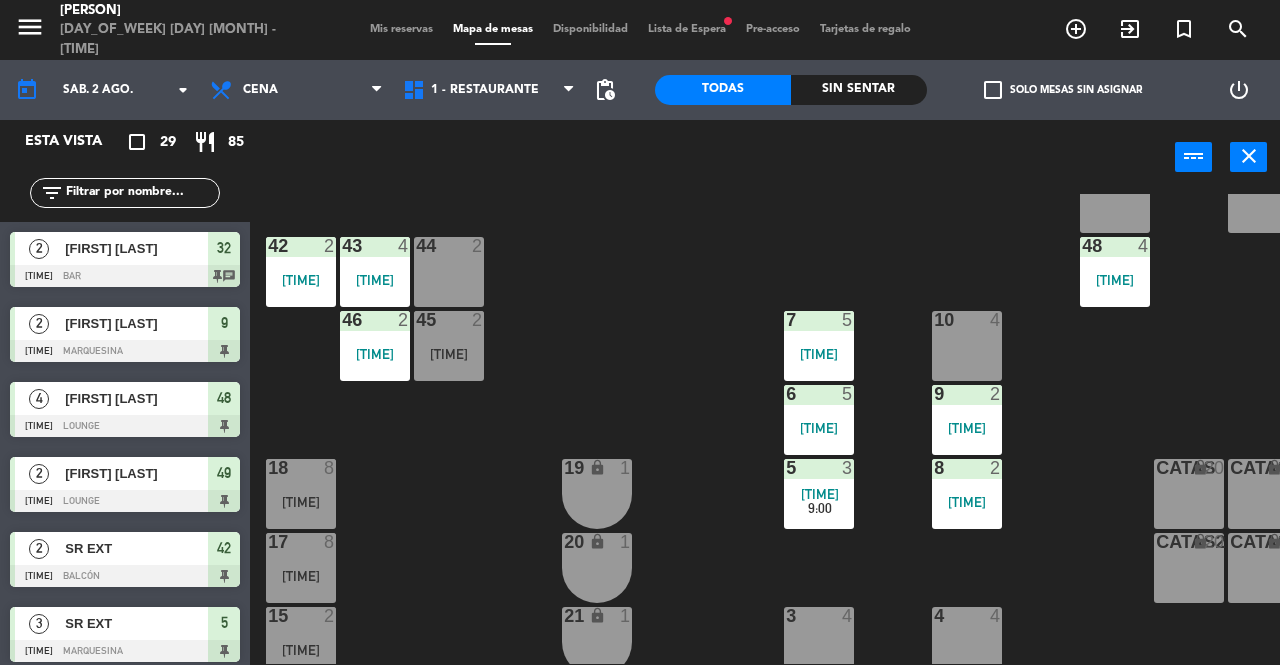 scroll, scrollTop: 0, scrollLeft: 0, axis: both 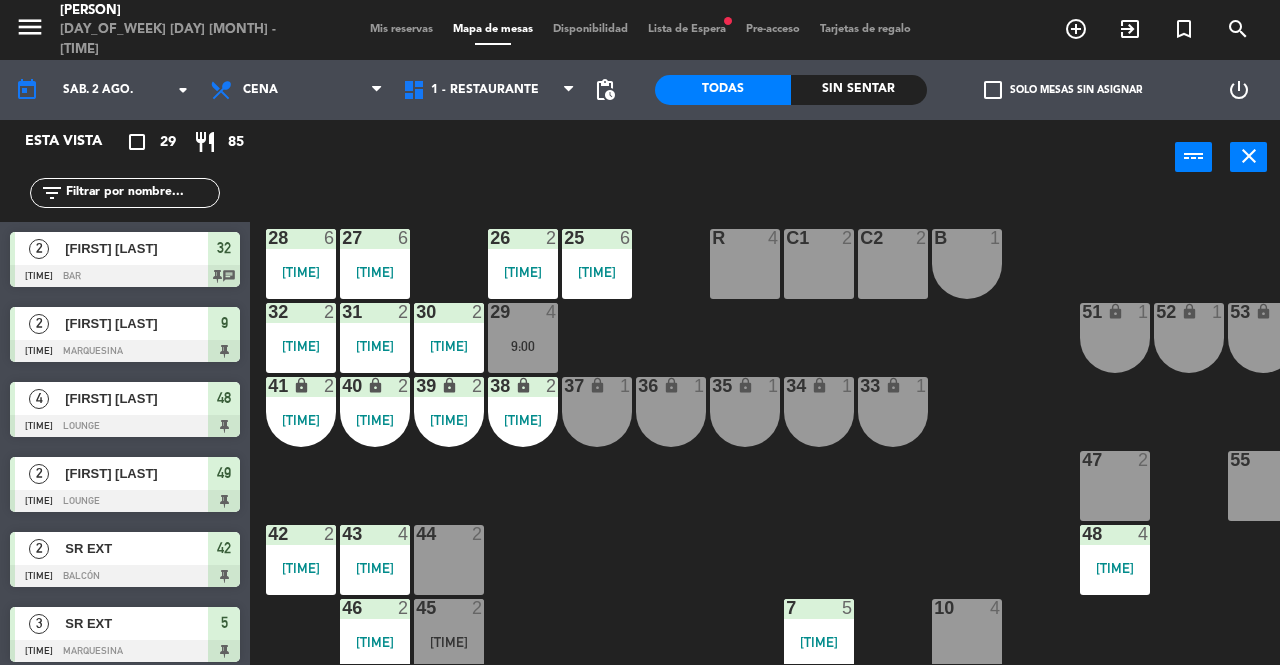 click on "[NUMBER] lock 1" at bounding box center [597, 412] 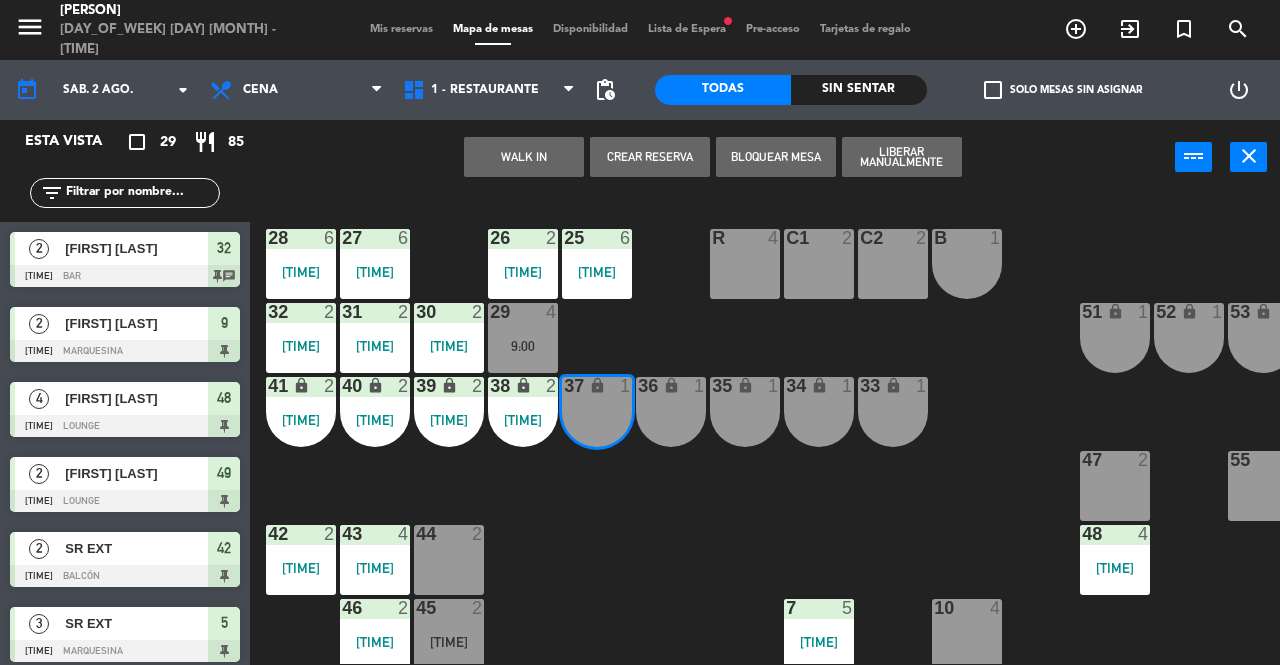 click on "36 lock  1" at bounding box center (671, 412) 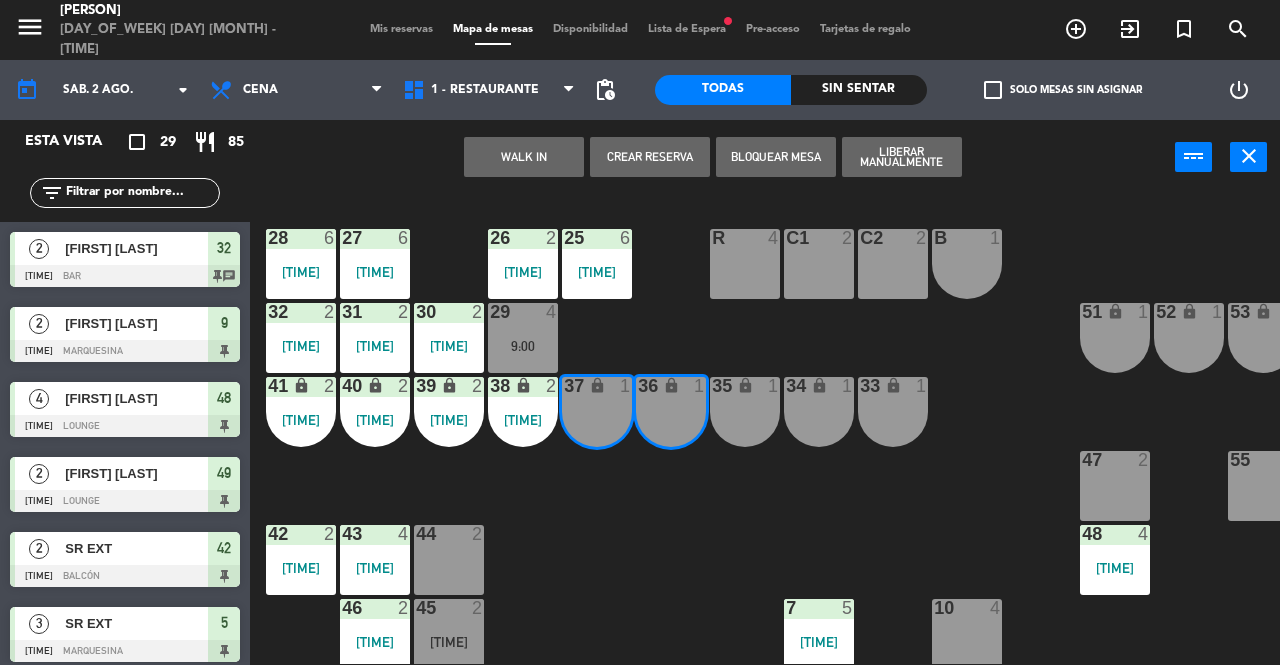 click on "WALK IN" at bounding box center [524, 157] 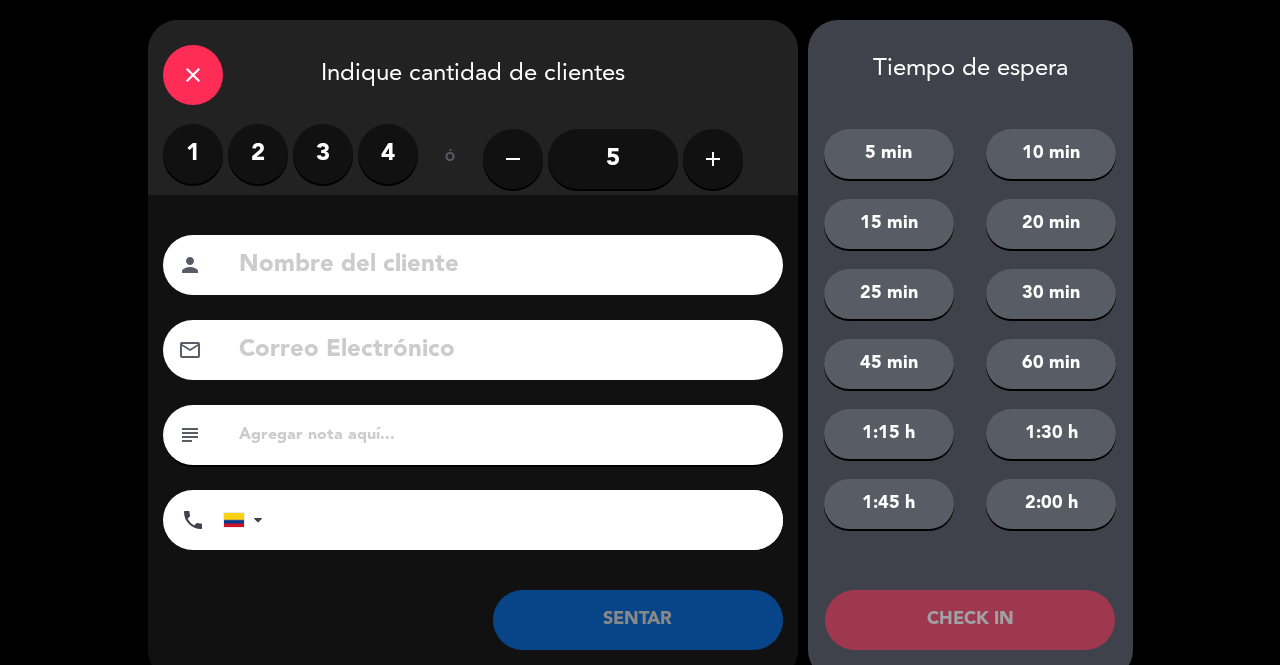 click on "2" at bounding box center (258, 154) 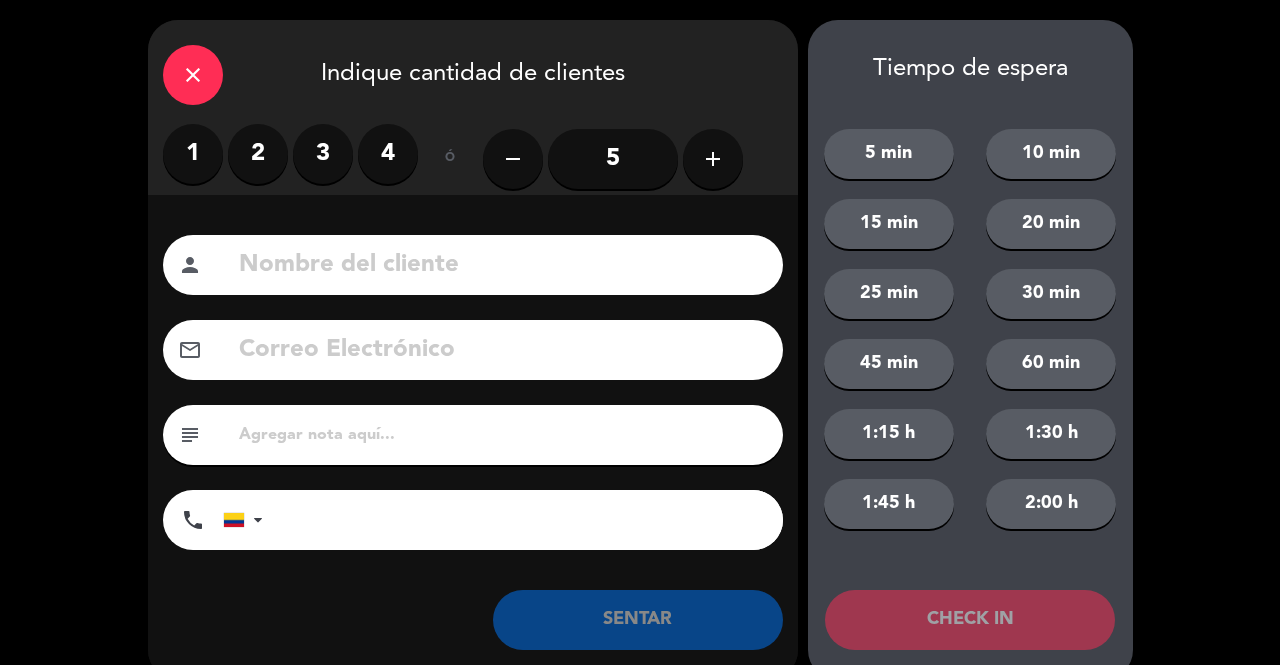 click 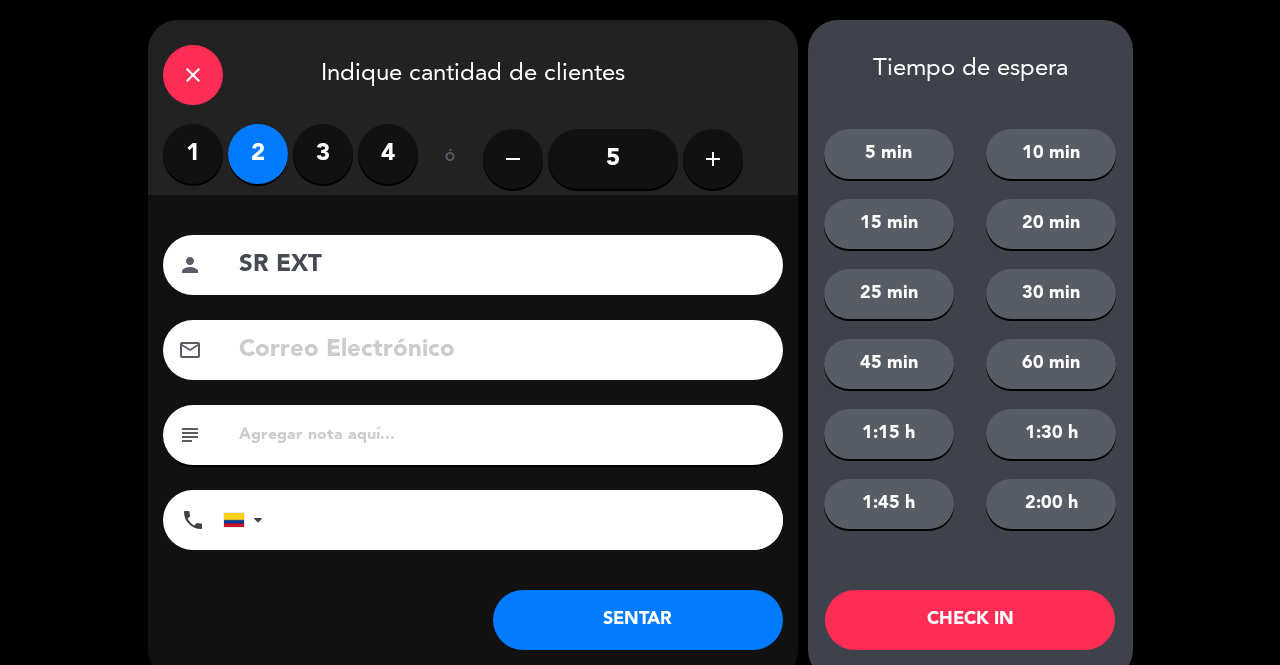 type on "SR EXT" 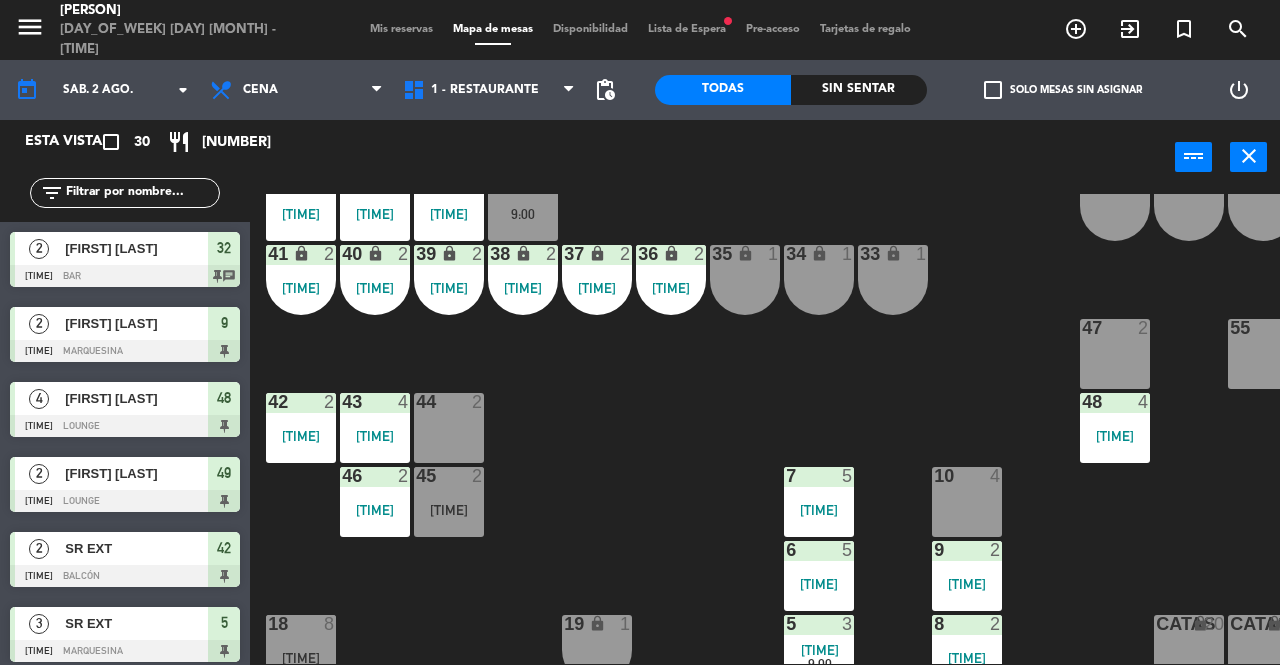 scroll, scrollTop: 534, scrollLeft: 0, axis: vertical 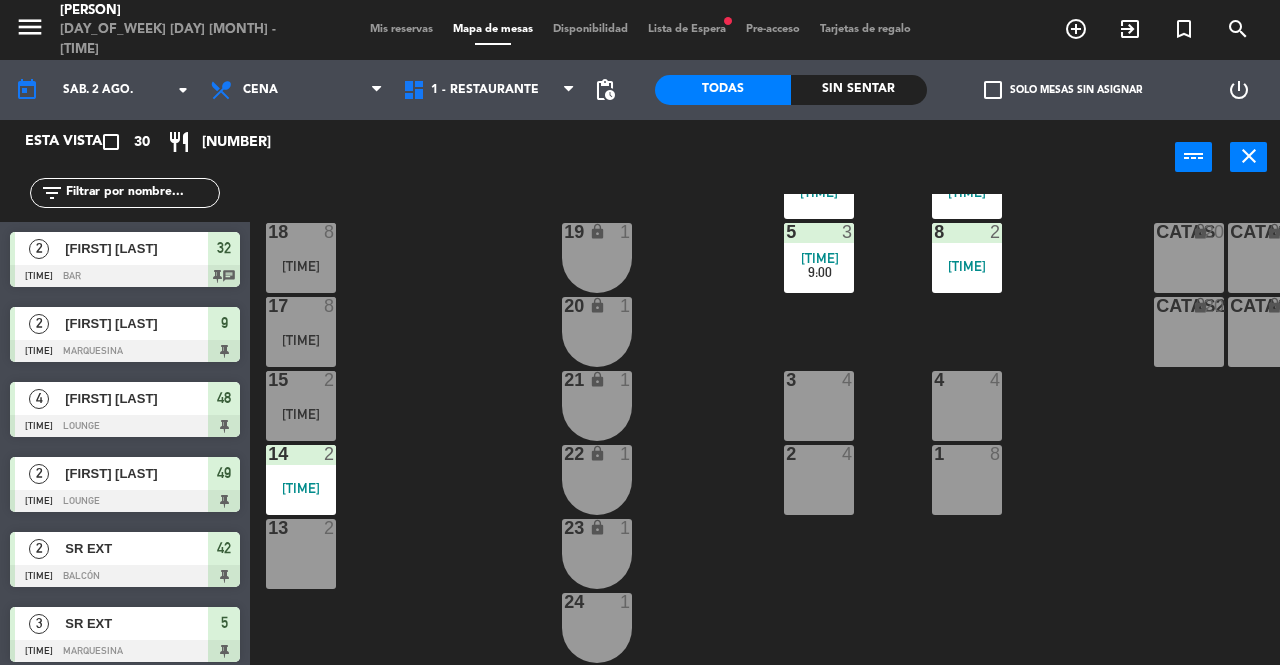 click on "13  2" at bounding box center [301, 554] 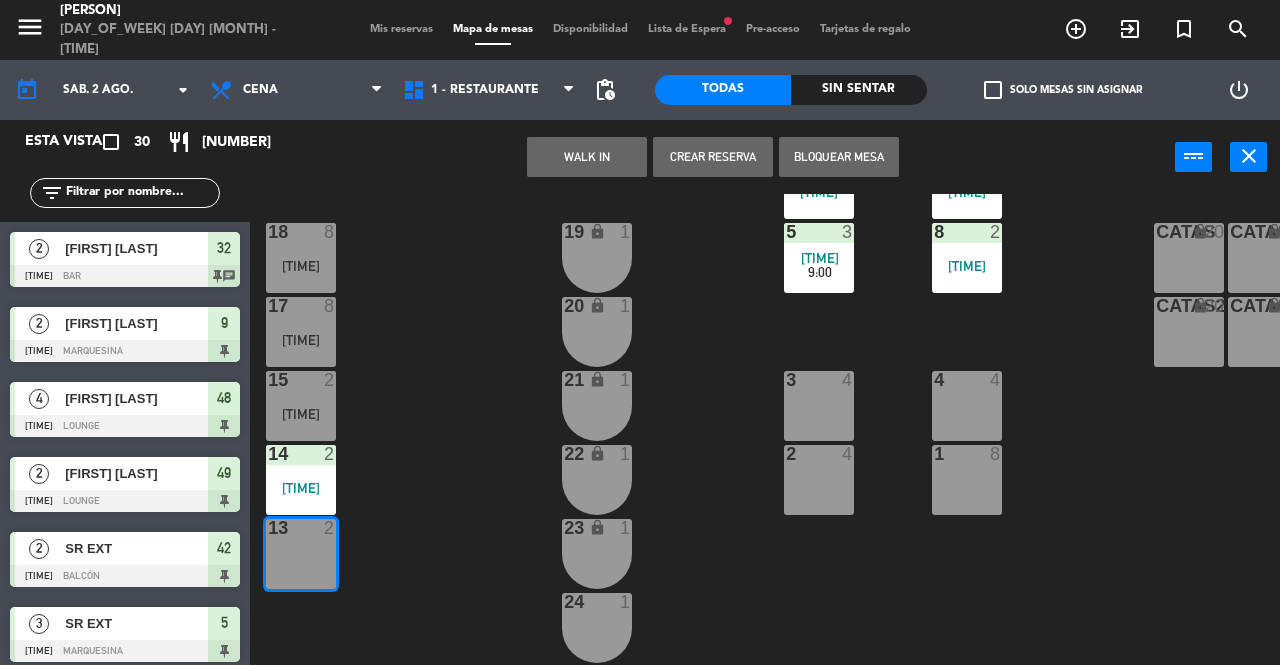 click on "WALK IN" at bounding box center (587, 157) 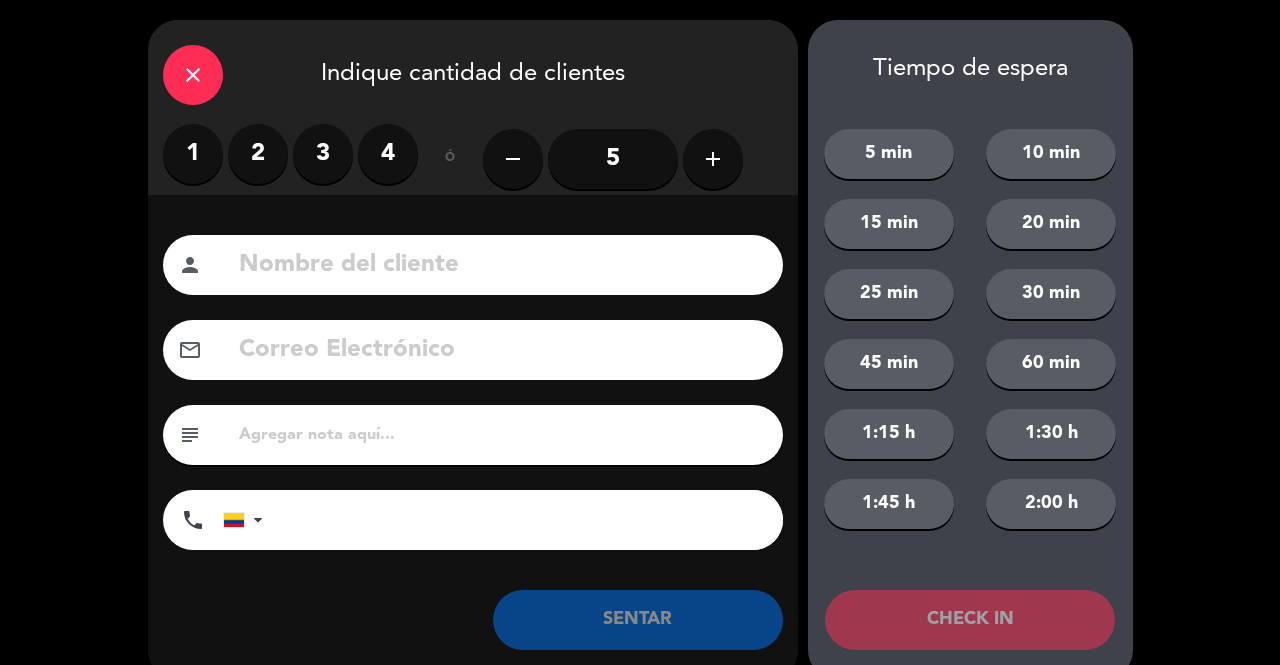click on "2" at bounding box center [258, 154] 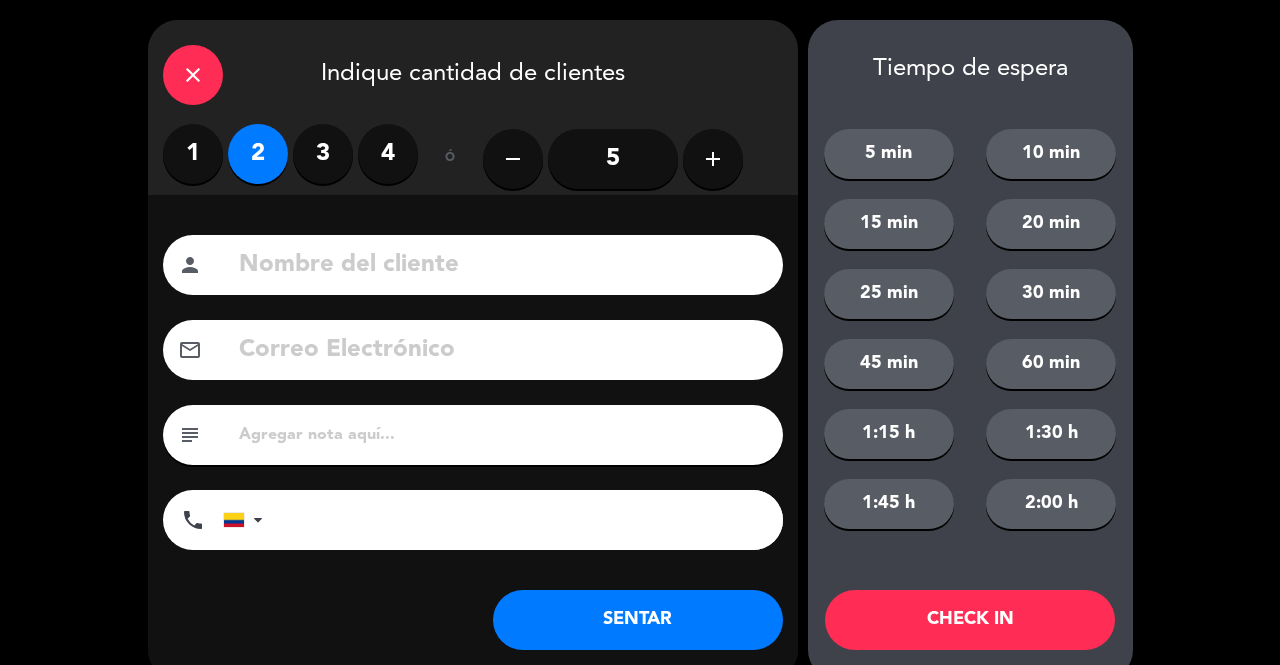 click on "Nombre del cliente person Correo Electrónico email subject phone United States [PHONE_PREFIX] United Kingdom [PHONE_PREFIX] Peru (Perú) [PHONE_PREFIX] Argentina [PHONE_PREFIX] Brazil (Brasil) [PHONE_PREFIX] Afghanistan (‫افغانستان‬‎) [PHONE_PREFIX] Albania (Shqipëri) [PHONE_PREFIX] Algeria (‫الجزائر‬‎) [PHONE_PREFIX] American Samoa [PHONE_PREFIX] Andorra [PHONE_PREFIX] Angola [PHONE_PREFIX] Anguilla [PHONE_PREFIX] Antigua and Barbuda [PHONE_PREFIX] Argentina [PHONE_PREFIX] Armenia (Հայաստան) [PHONE_PREFIX] Aruba [PHONE_PREFIX] Australia [PHONE_PREFIX] Austria (Österreich) [PHONE_PREFIX] Azerbaijan (Azərbaycan) [PHONE_PREFIX] Bahamas [PHONE_PREFIX] Bahrain (‫البحرين‬‎) [PHONE_PREFIX] Bangladesh (বাংলাদেশ) [PHONE_PREFIX] Barbados [PHONE_PREFIX] Belarus (Беларусь) [PHONE_PREFIX] Belgium (België) [PHONE_PREFIX] Belize [PHONE_PREFIX] Benin (Bénin) [PHONE_PREFIX] Bermuda [PHONE_PREFIX] Bhutan (འབྲུག) [PHONE_PREFIX] Bolivia [PHONE_PREFIX] Bosnia and Herzegovina (Босна и Херцеговина) [PHONE_PREFIX] Botswana [PHONE_PREFIX] Brazil (Brasil) [PHONE_PREFIX] British Indian Ocean Territory [PHONE_PREFIX] British Virgin Islands [PHONE_PREFIX] Brunei [PHONE_PREFIX] Bulgaria (България) [PHONE_PREFIX] Burkina Faso [PHONE_PREFIX] Burundi (Uburundi) [PHONE_PREFIX] Cambodia (កម្ពុជា) [PHONE_PREFIX] [PHONE_PREFIX]" 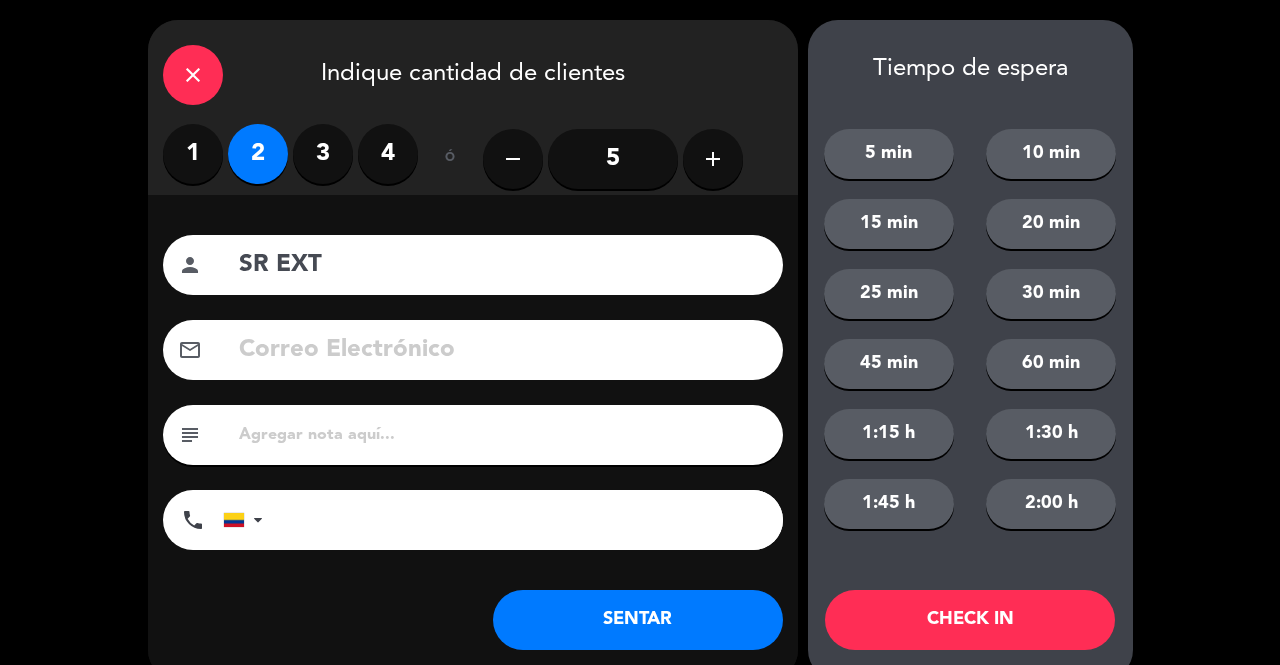 type on "SR EXT" 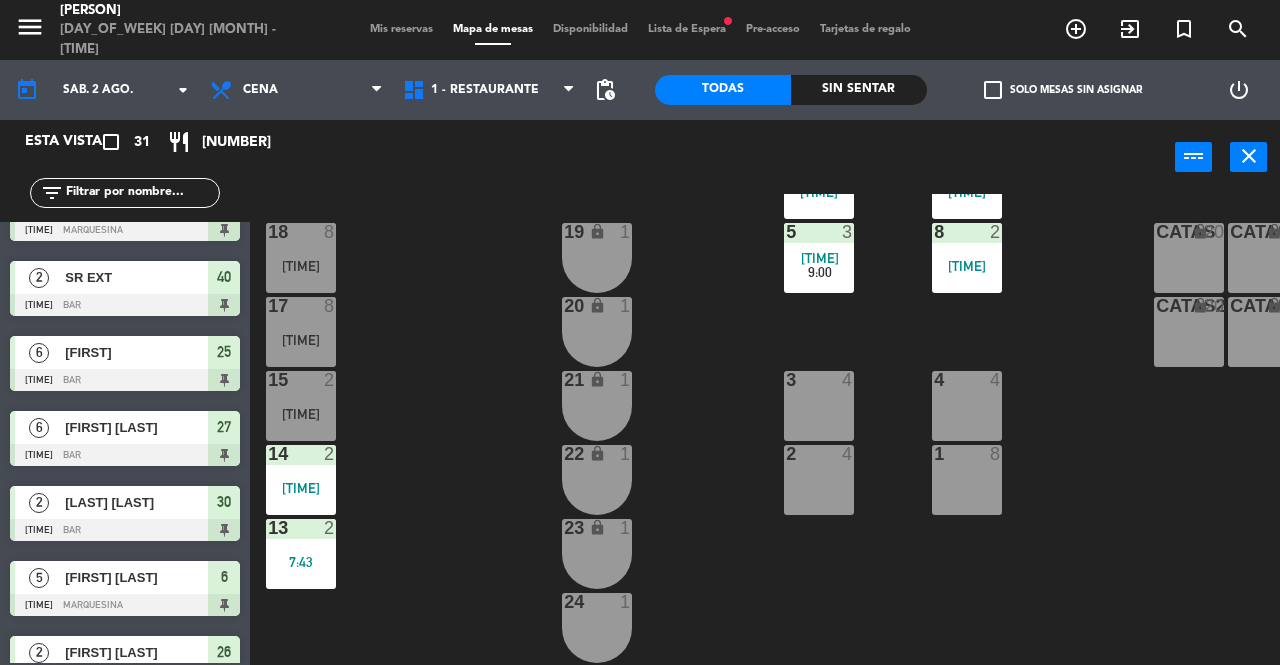 scroll, scrollTop: 882, scrollLeft: 0, axis: vertical 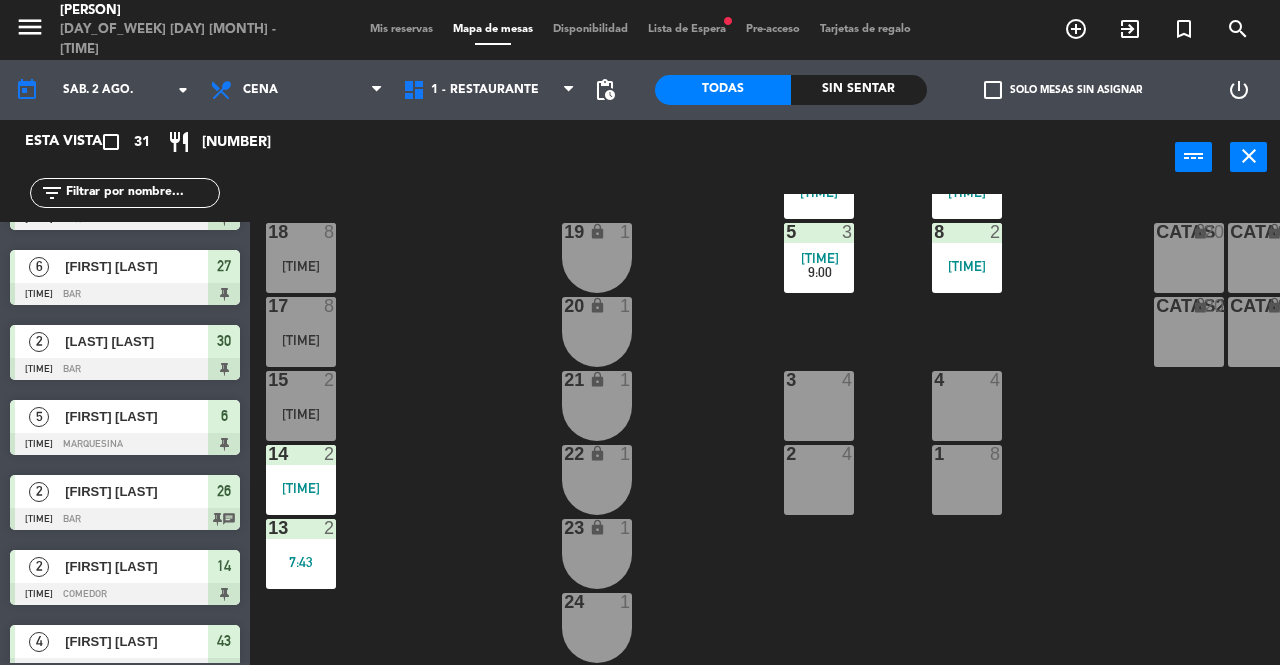 click on "Mis reservas" at bounding box center (401, 29) 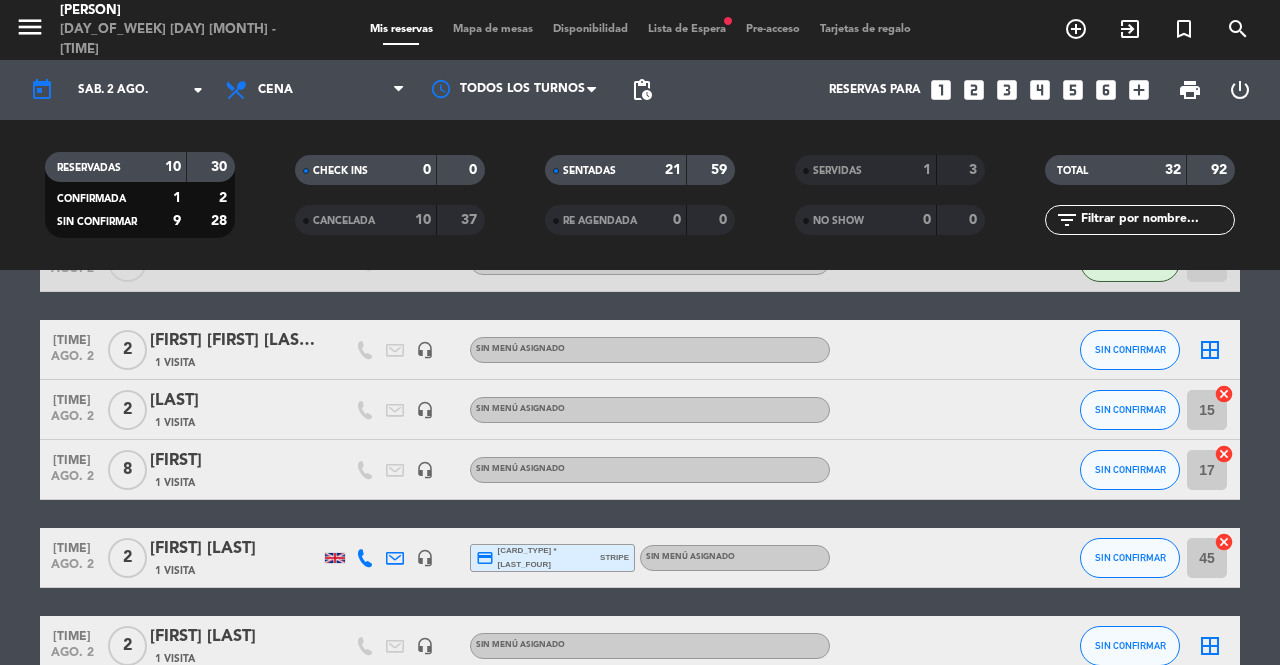 scroll, scrollTop: 1528, scrollLeft: 0, axis: vertical 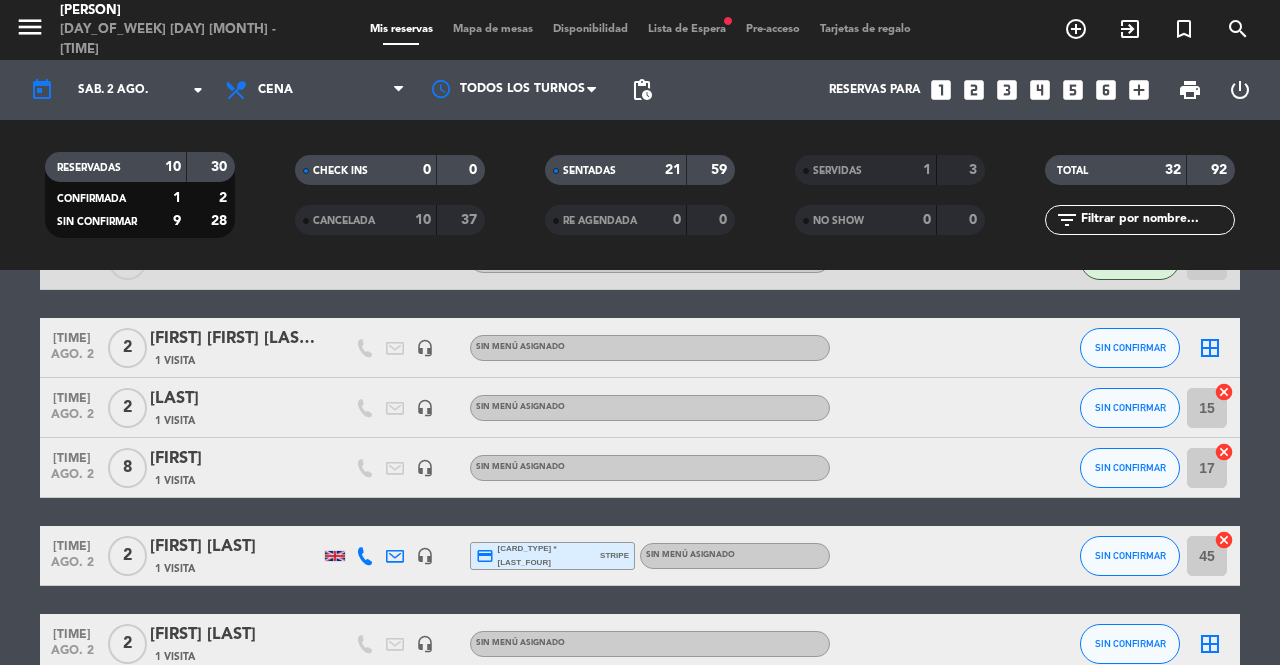 click on "border_all" 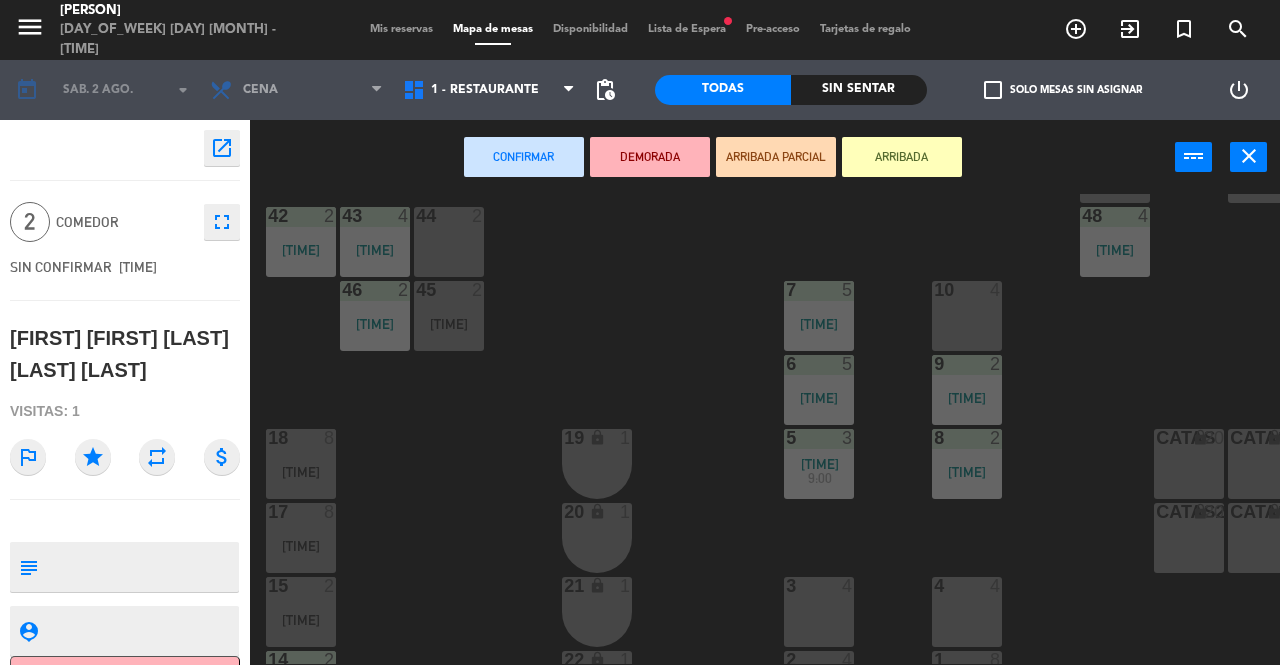 scroll, scrollTop: 318, scrollLeft: 0, axis: vertical 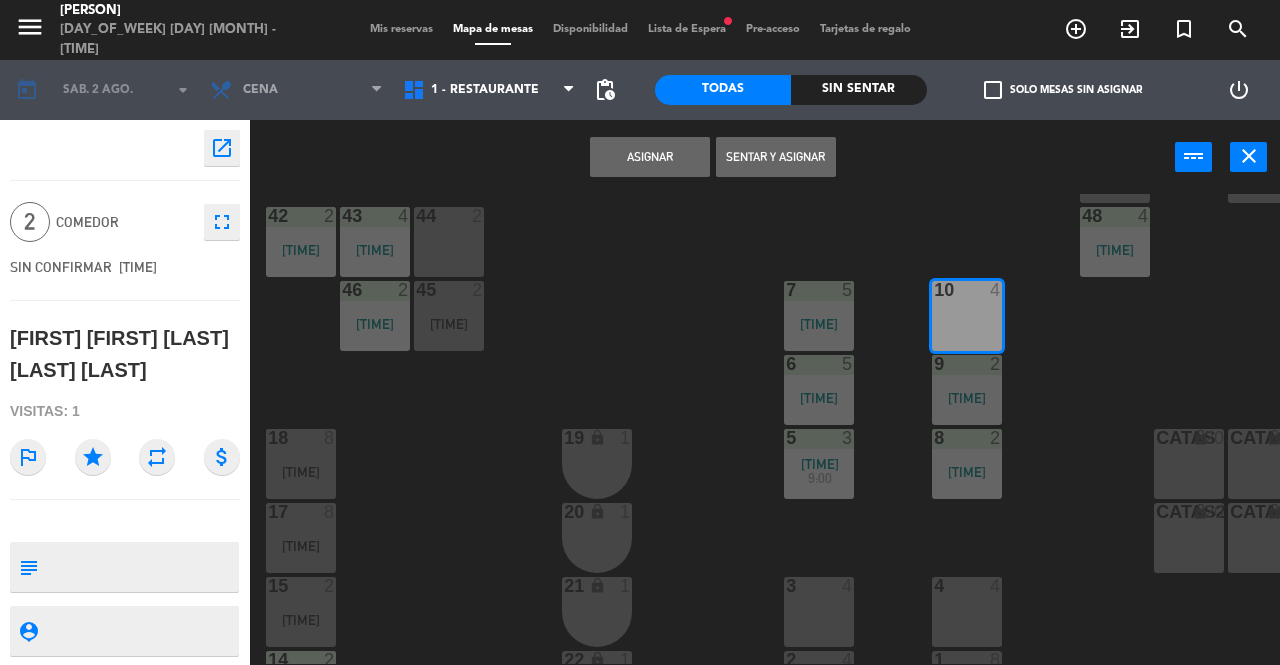 click on "Asignar" at bounding box center (650, 157) 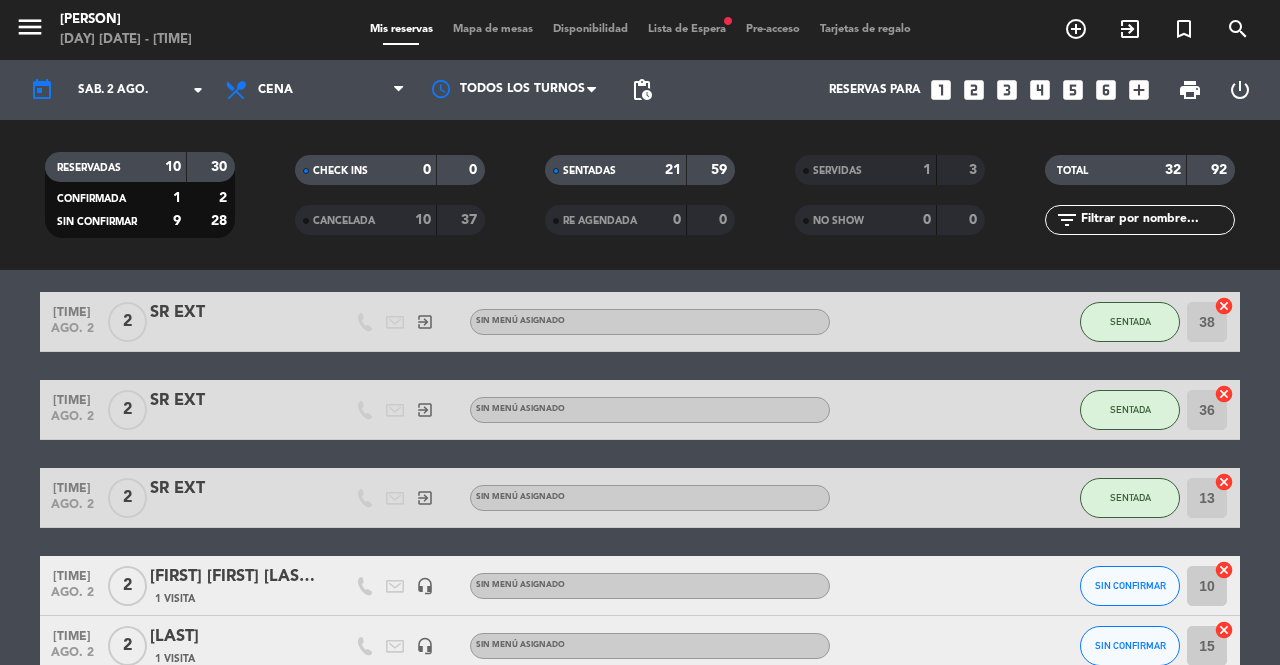 scroll, scrollTop: 1221, scrollLeft: 0, axis: vertical 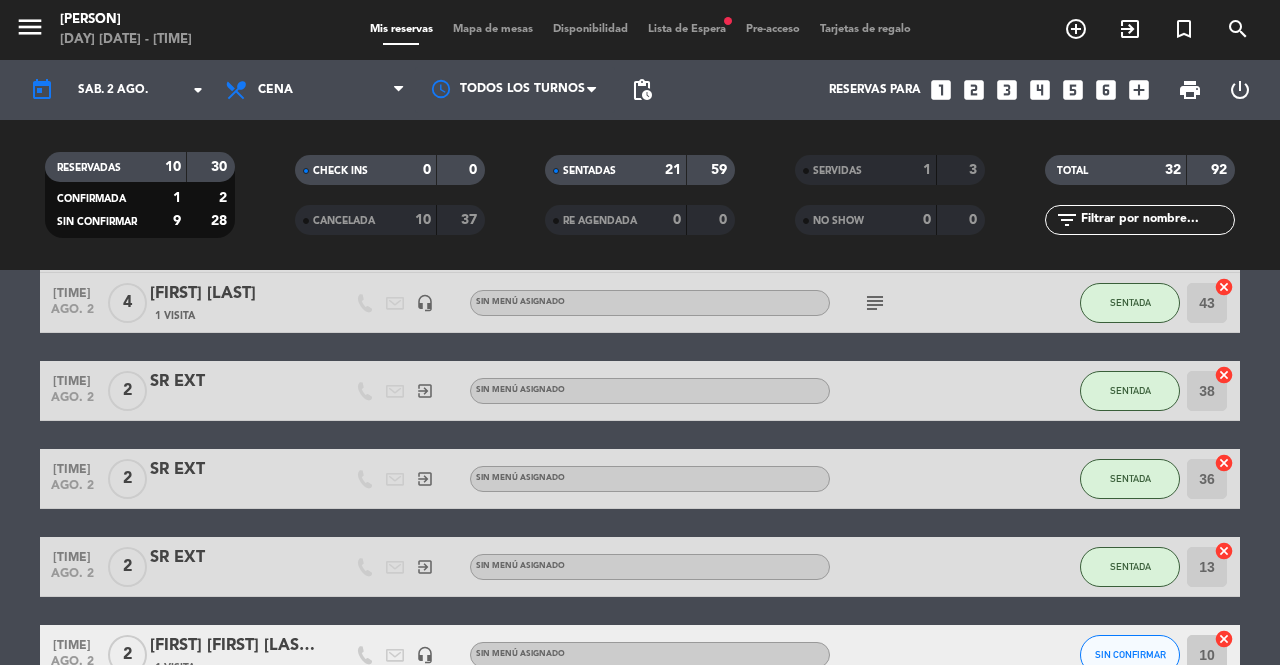 click on "Mapa de mesas" at bounding box center [493, 29] 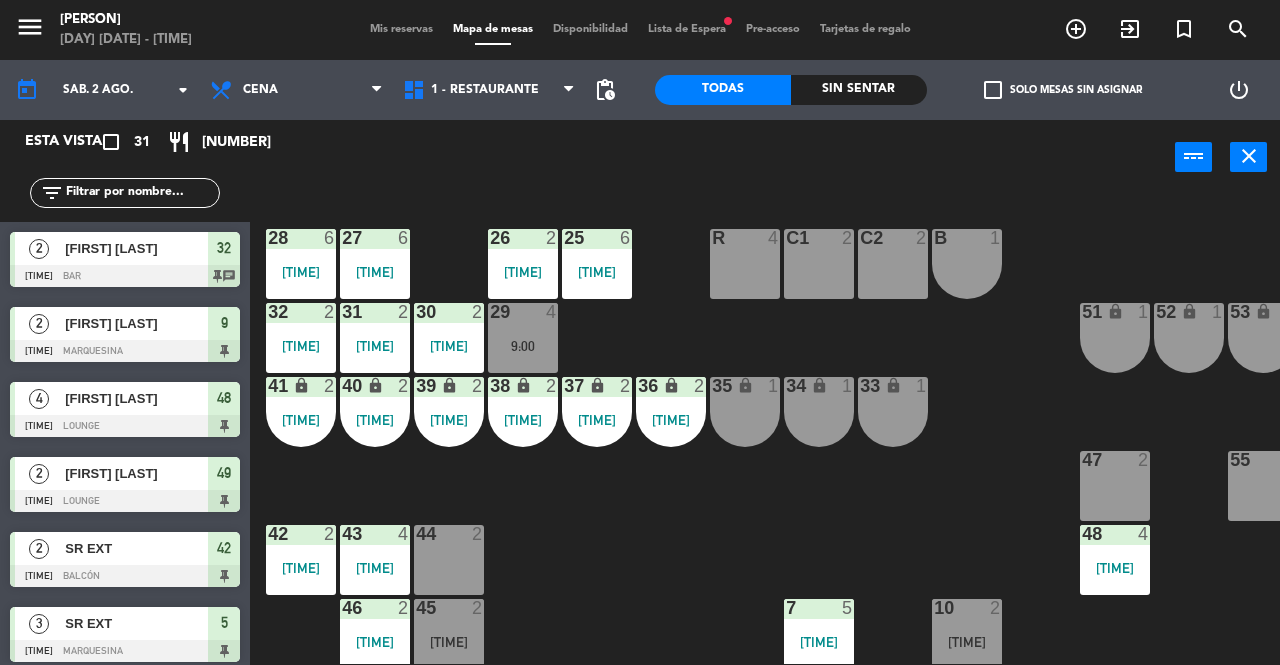 click at bounding box center [1115, 460] 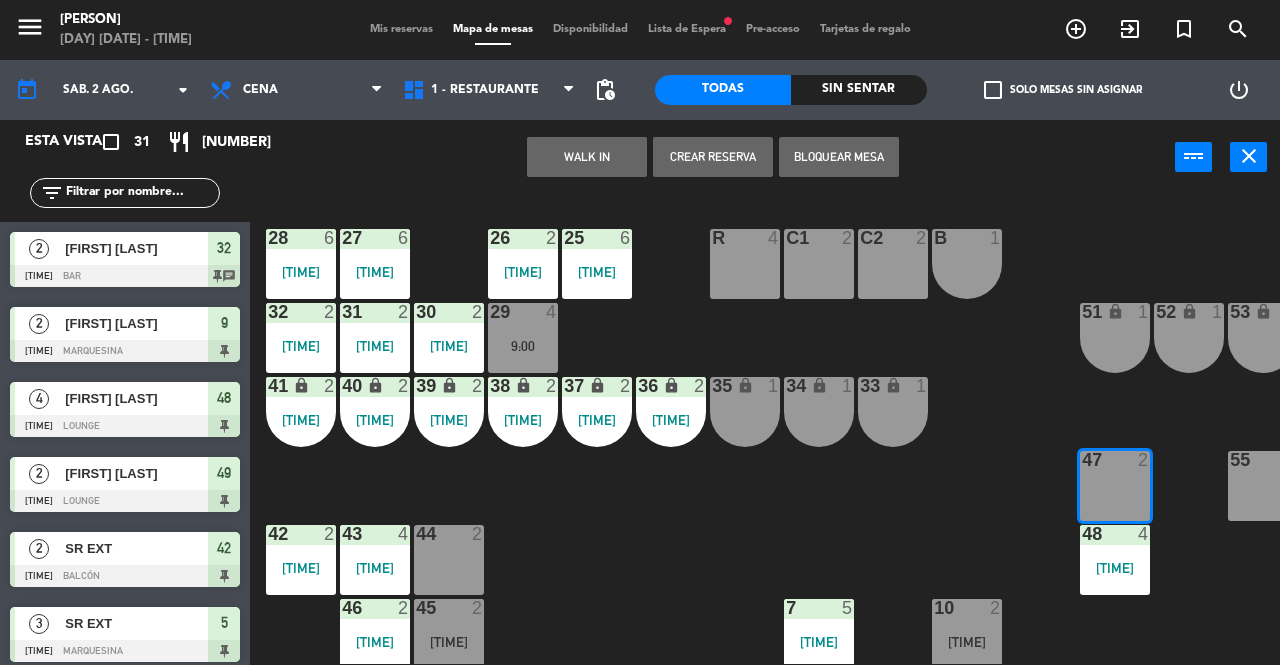 click on "WALK IN" at bounding box center [587, 157] 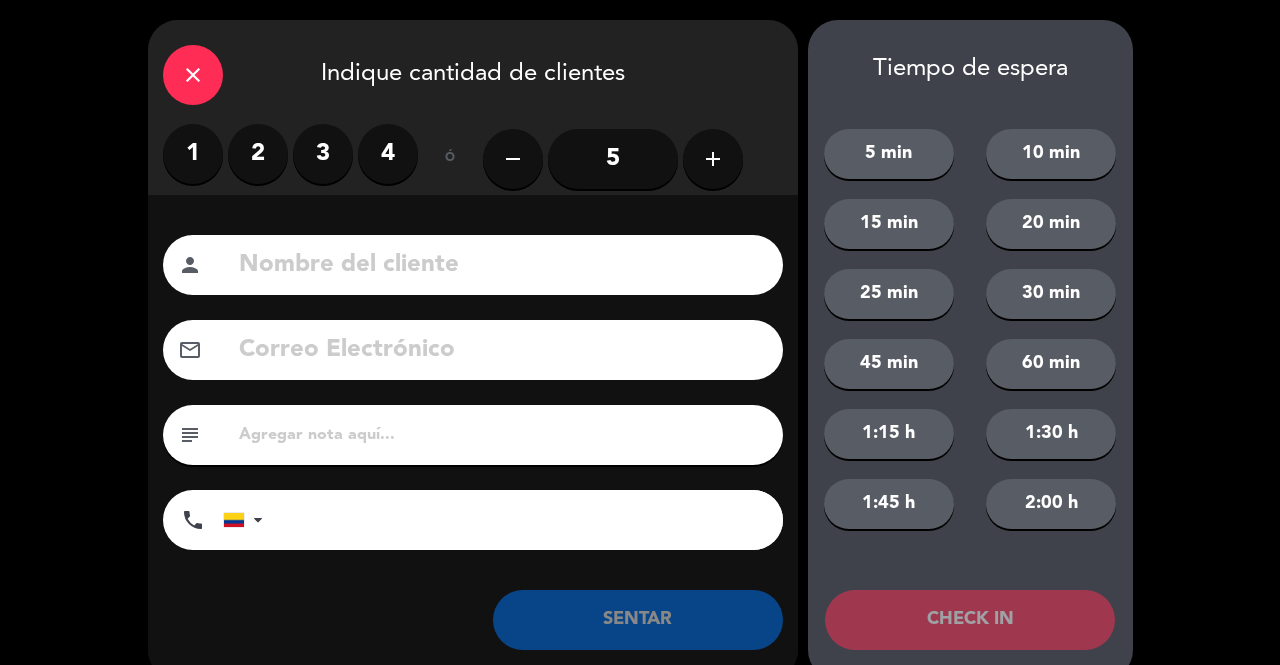 click on "1" at bounding box center [193, 154] 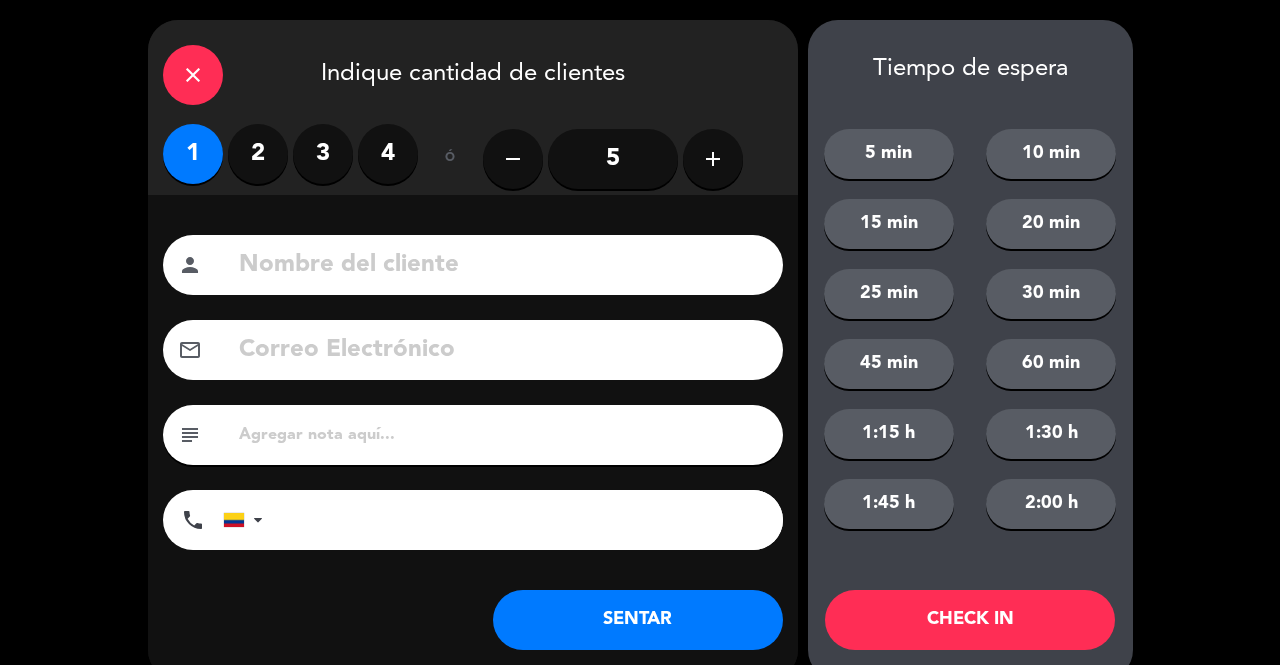 click 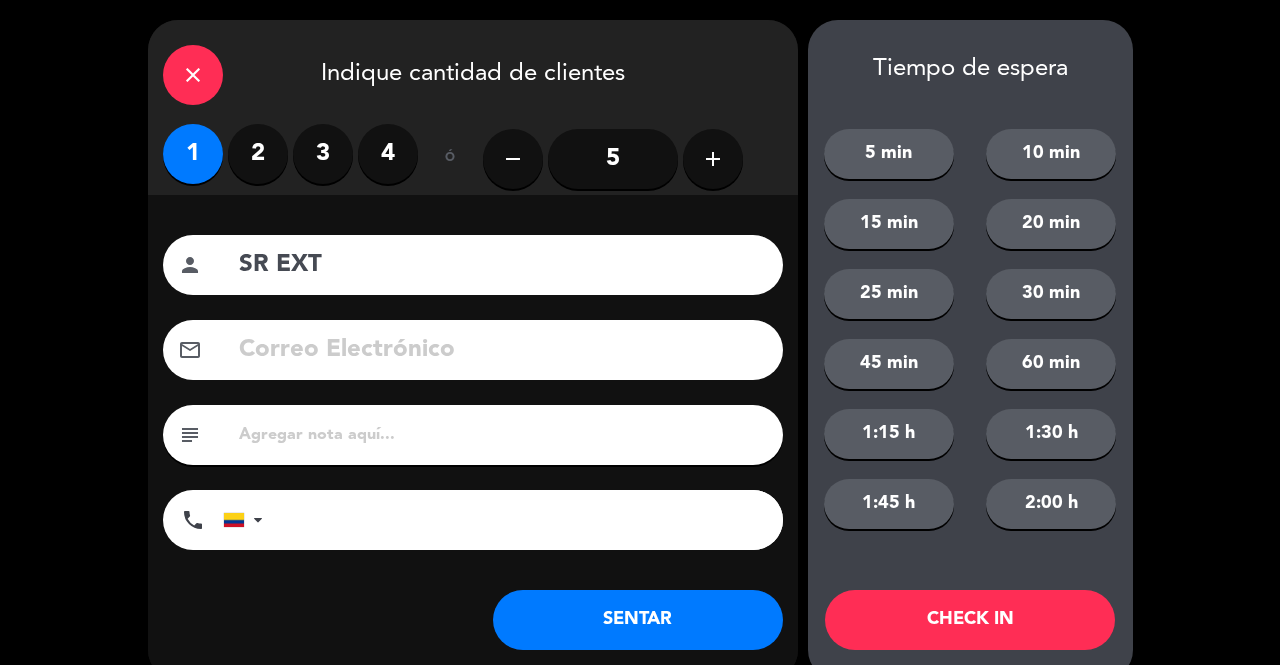 type on "SR EXT" 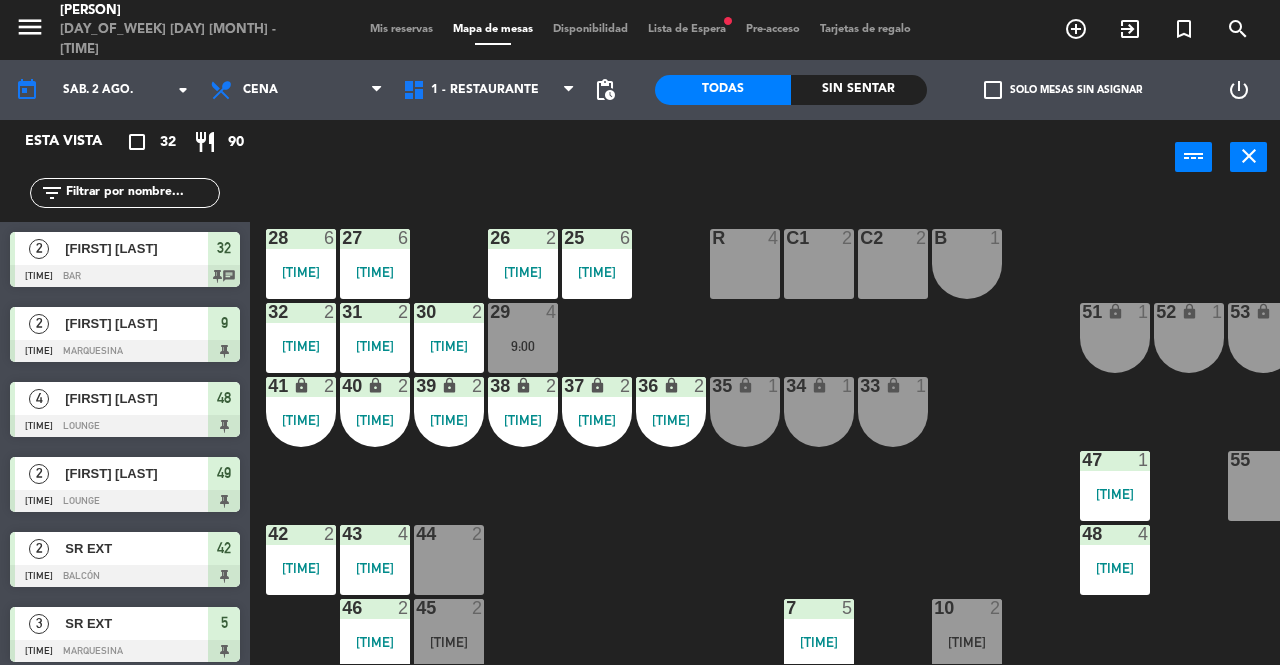 click on "Mis reservas" at bounding box center [401, 29] 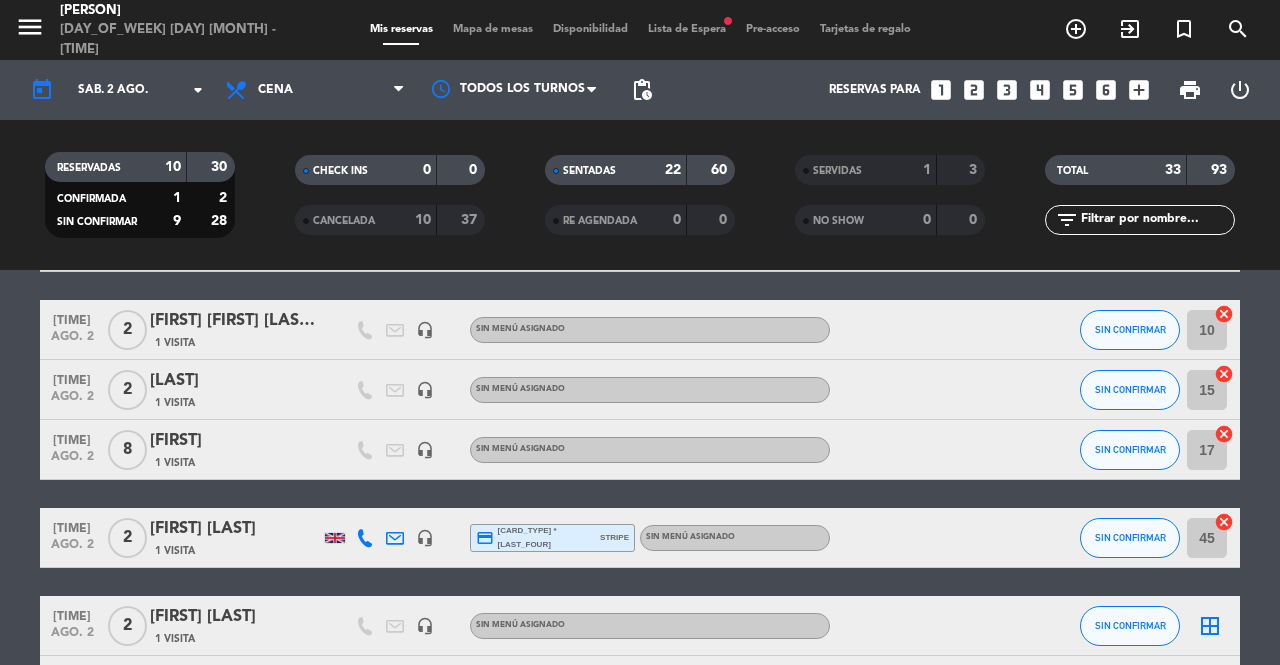 scroll, scrollTop: 1630, scrollLeft: 0, axis: vertical 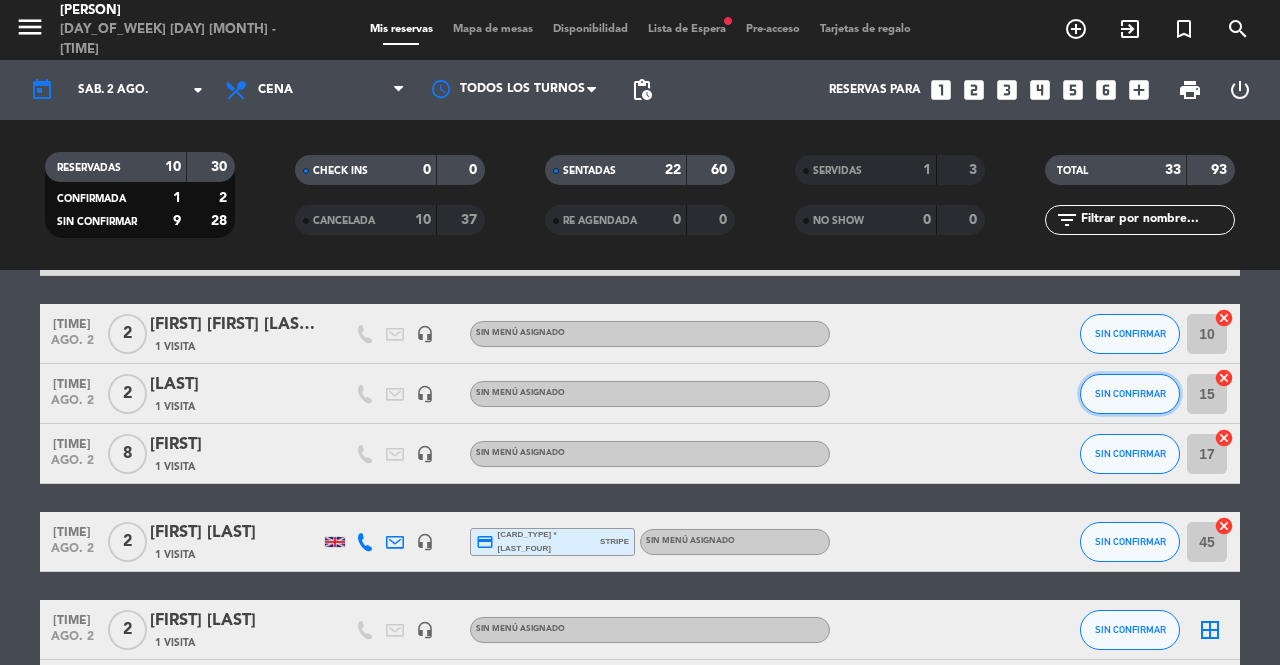 click on "SIN CONFIRMAR" 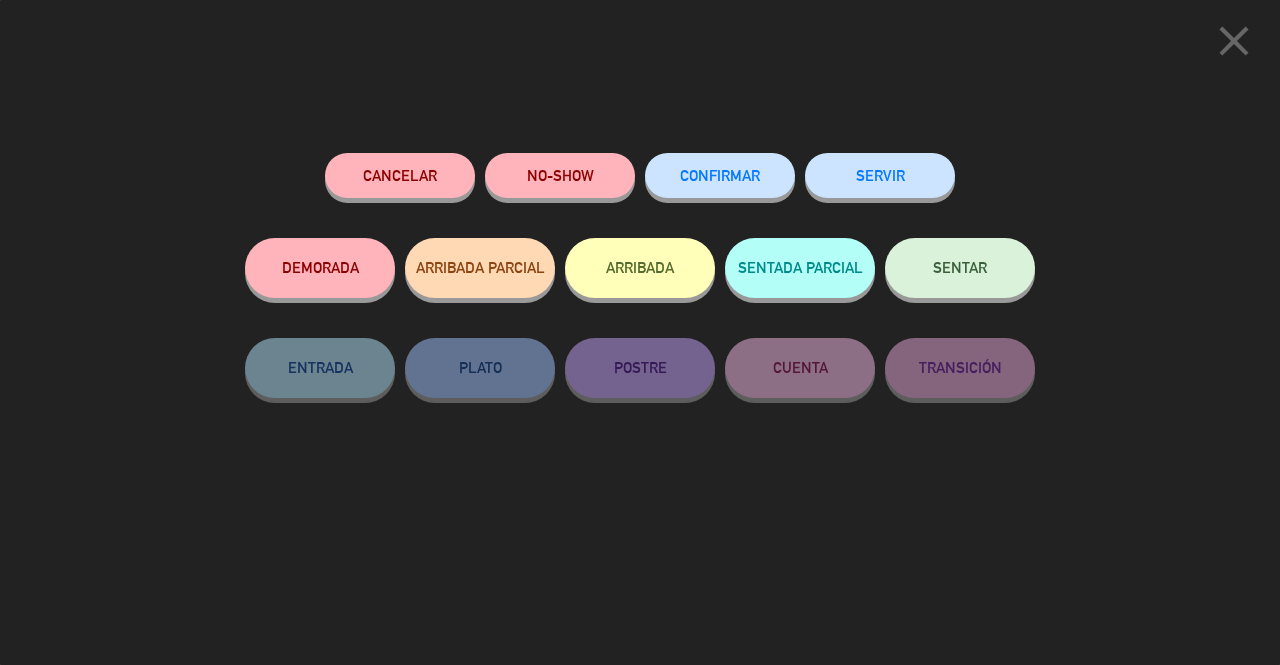 click on "SENTAR" 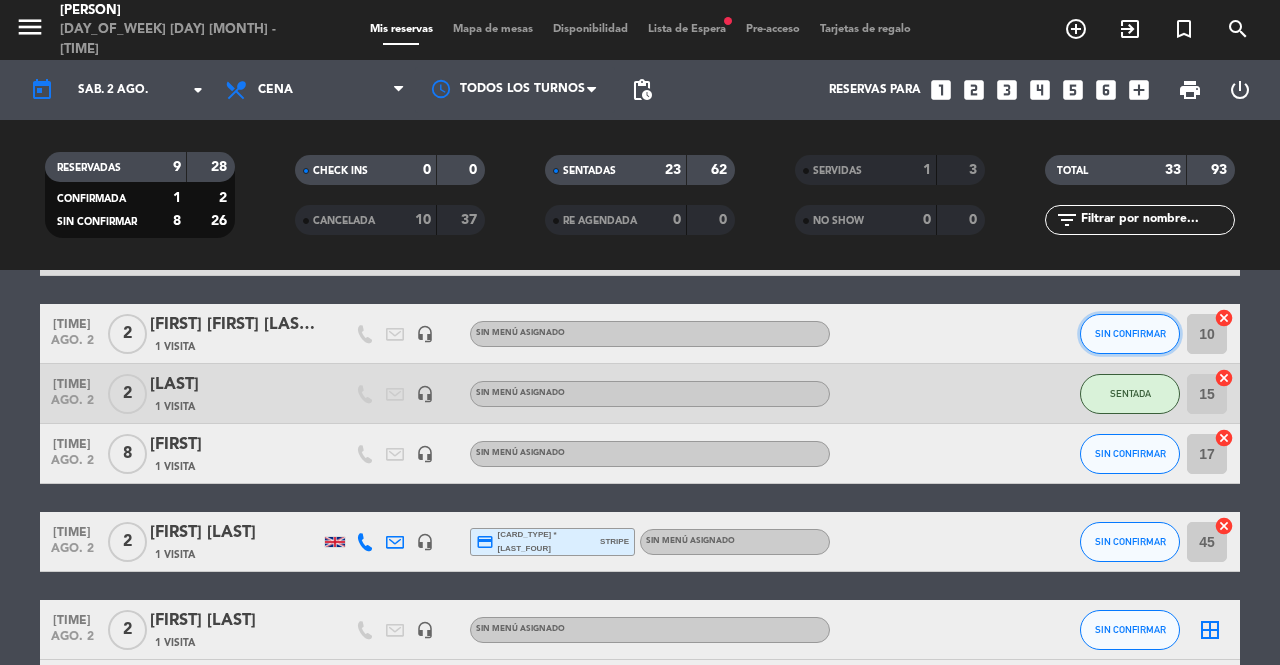 click on "SIN CONFIRMAR" 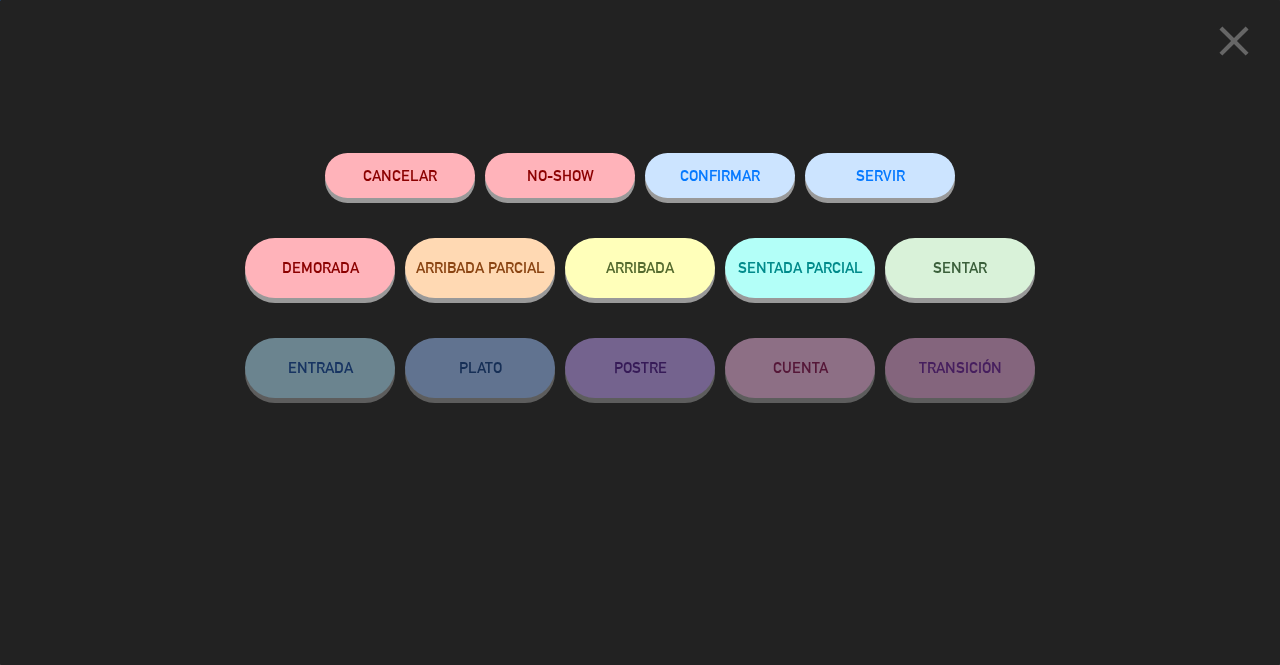 click on "SENTAR" 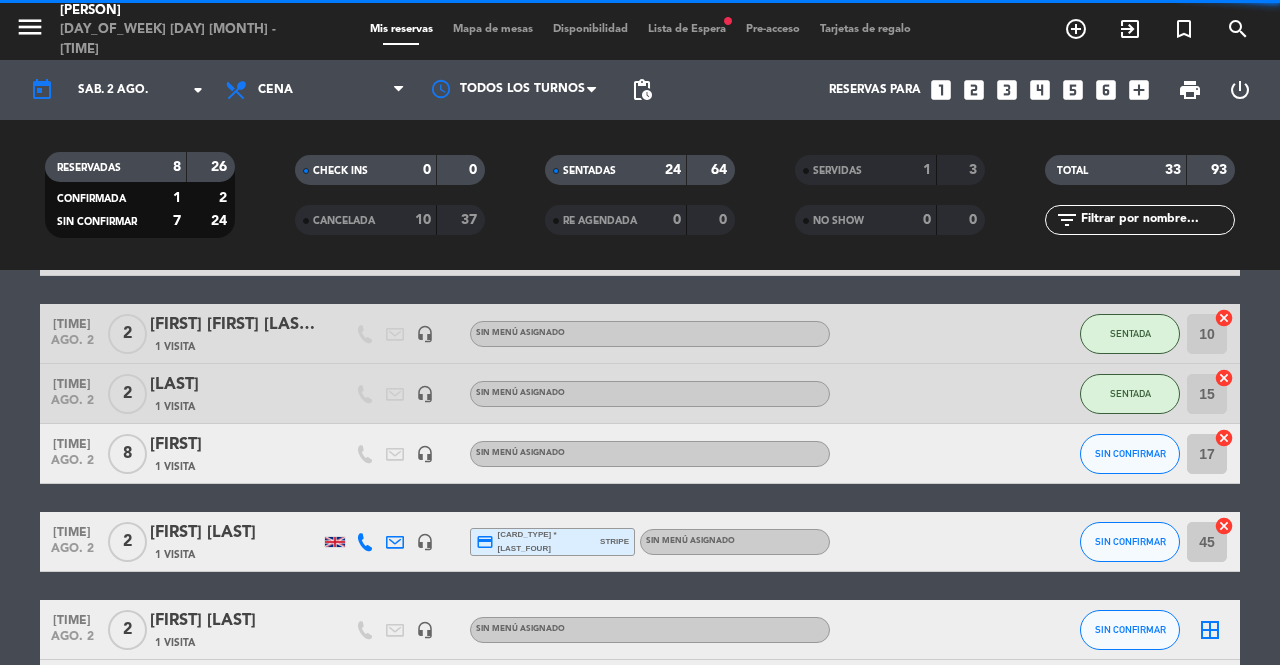 scroll, scrollTop: 1671, scrollLeft: 0, axis: vertical 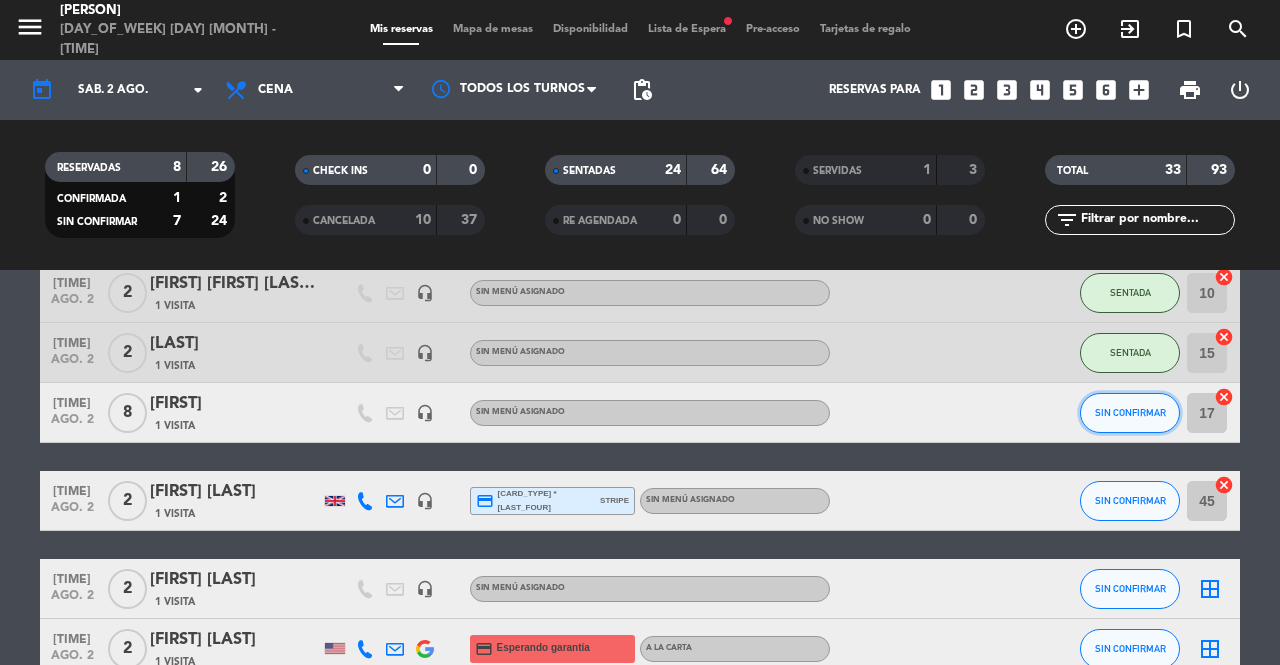 click on "SIN CONFIRMAR" 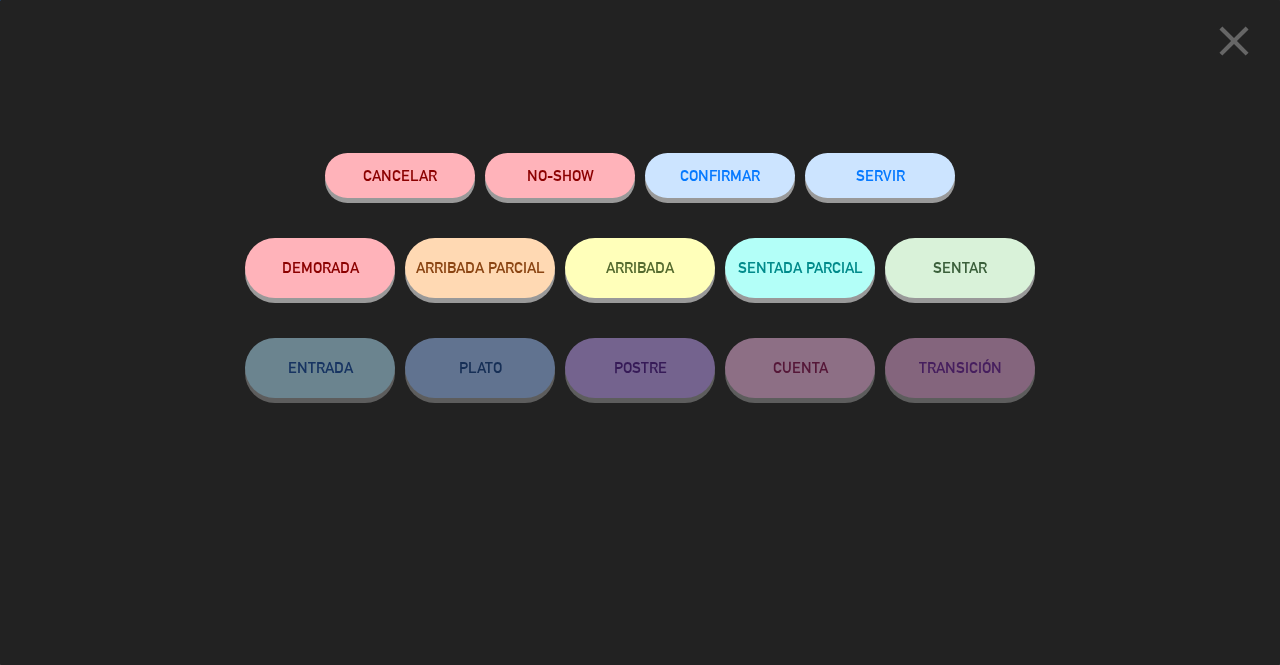 click on "SENTAR" 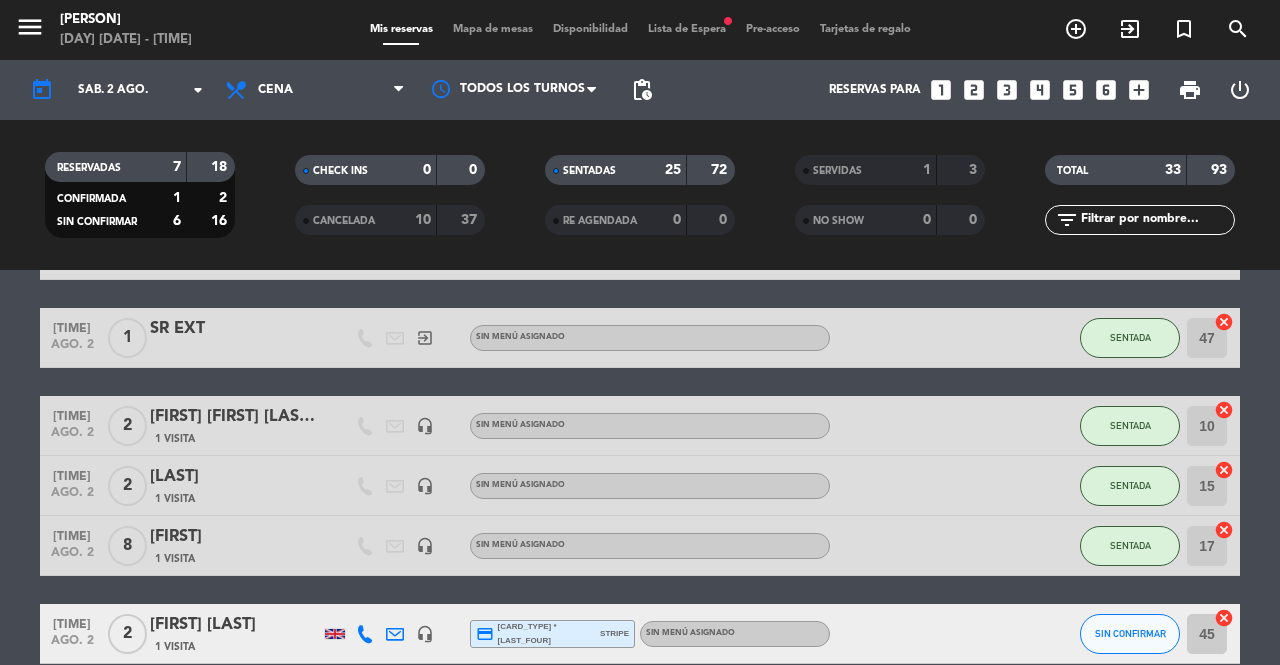 scroll, scrollTop: 1538, scrollLeft: 0, axis: vertical 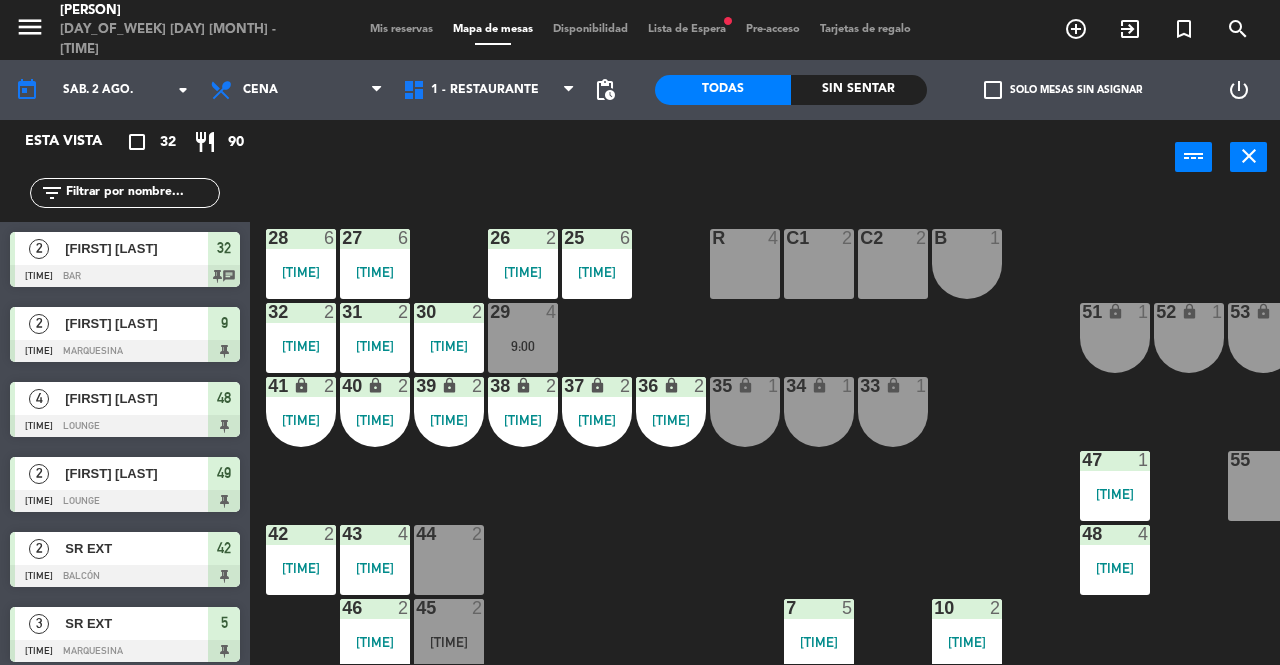 click on "[NUMBER] lock 1" at bounding box center (745, 412) 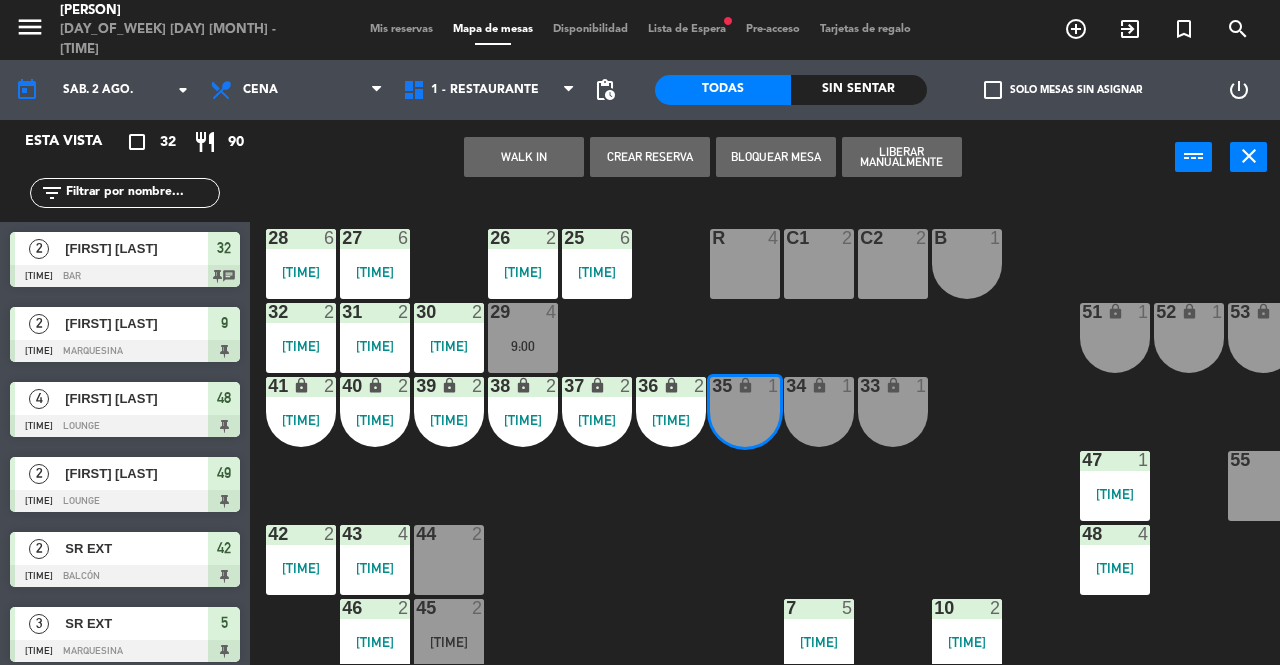 click on "WALK IN" at bounding box center [524, 157] 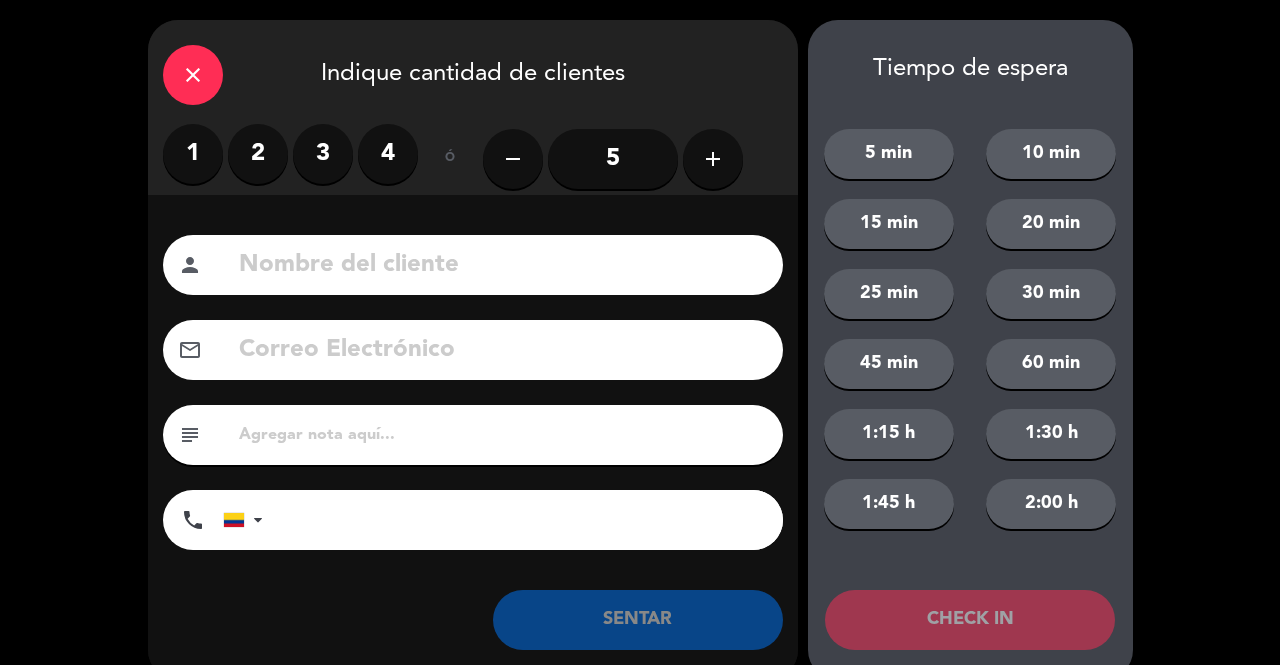 click on "1" at bounding box center [193, 154] 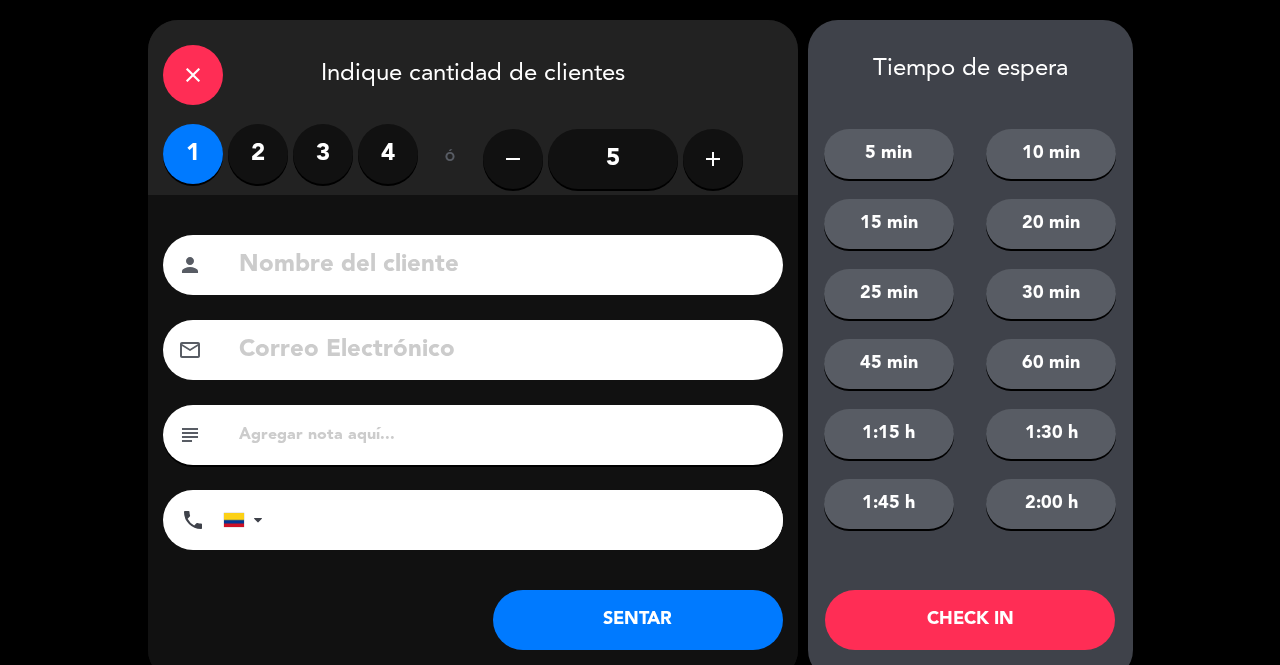 click 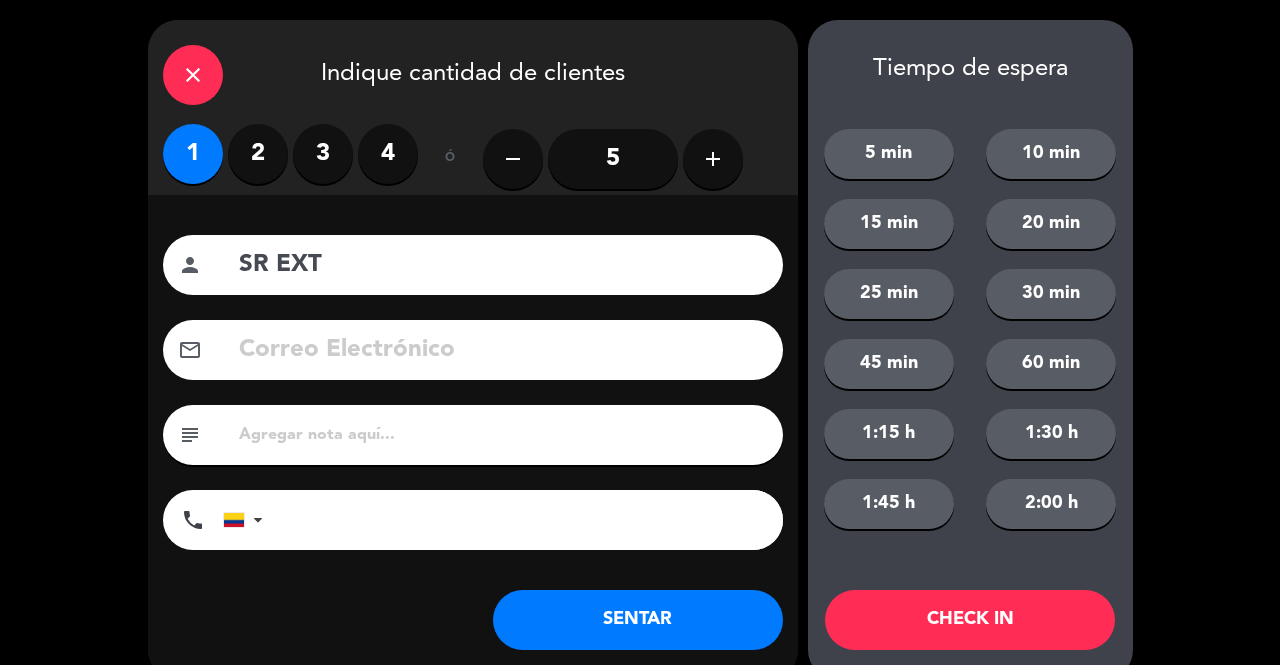 type on "SR EXT" 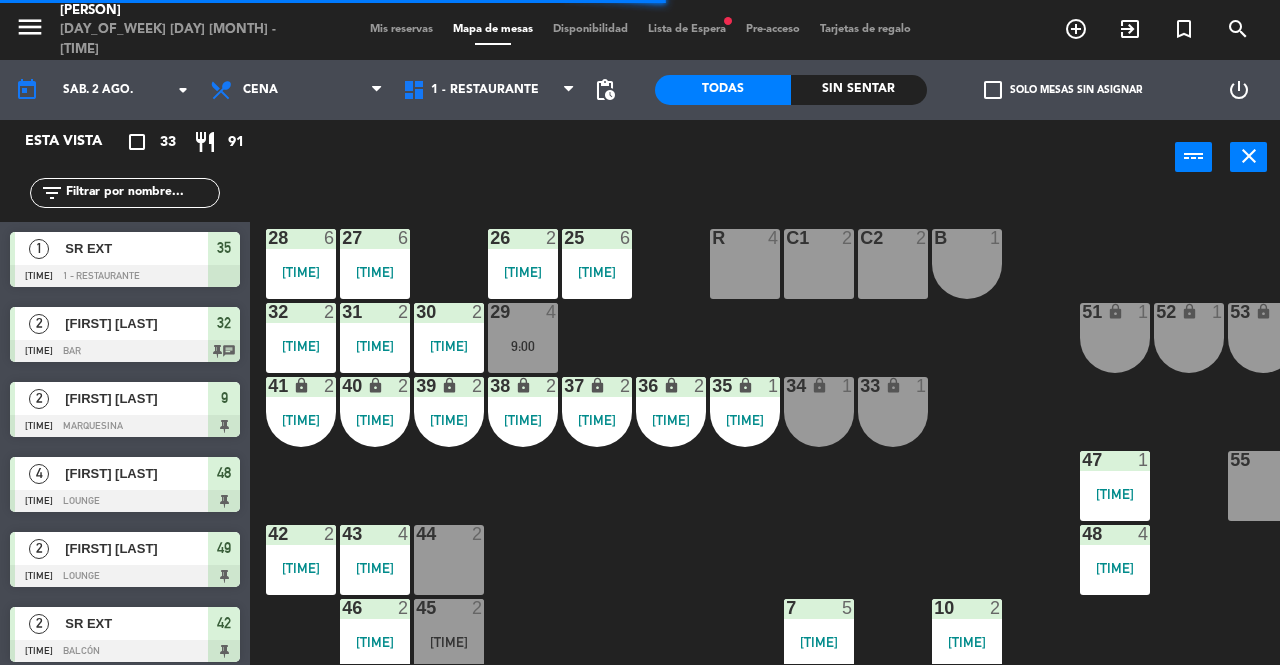 click on "Mis reservas" at bounding box center (401, 29) 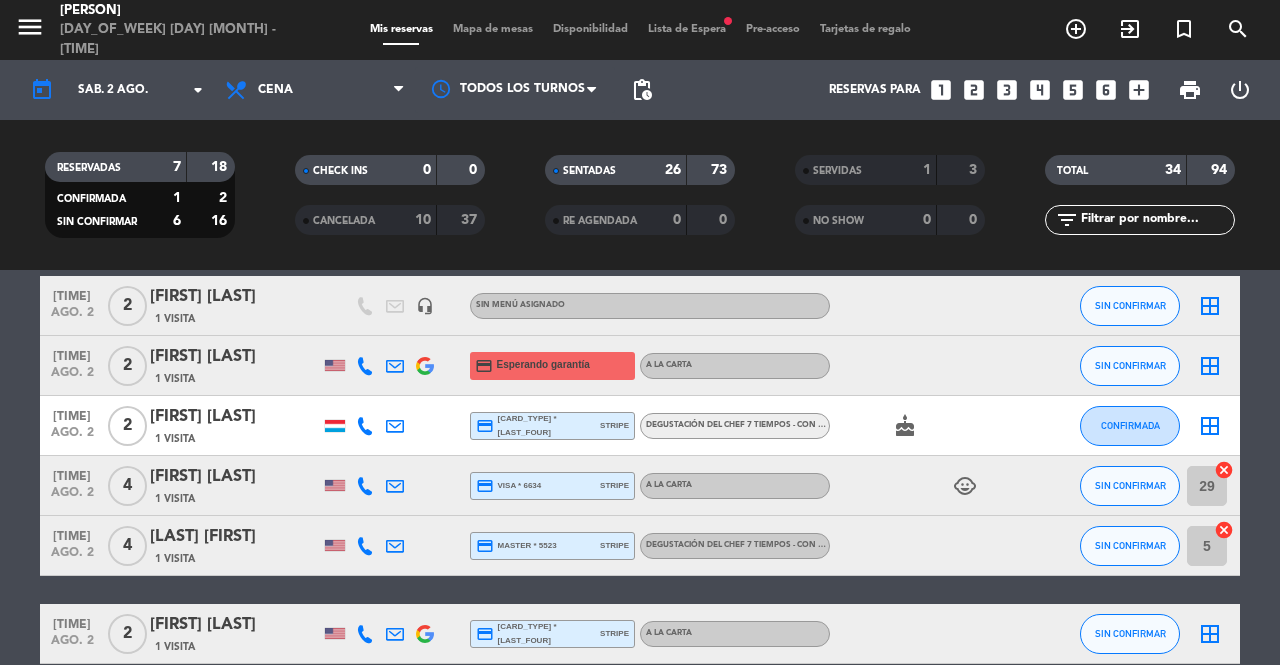 scroll, scrollTop: 2030, scrollLeft: 0, axis: vertical 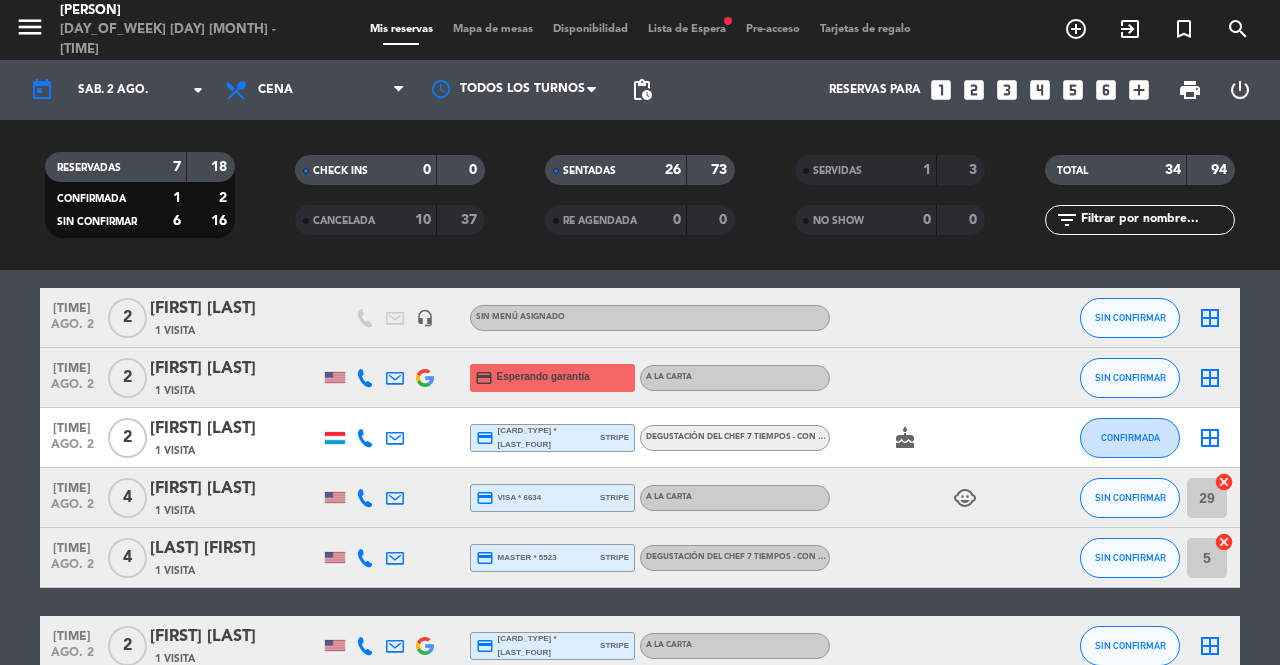 click on "border_all" 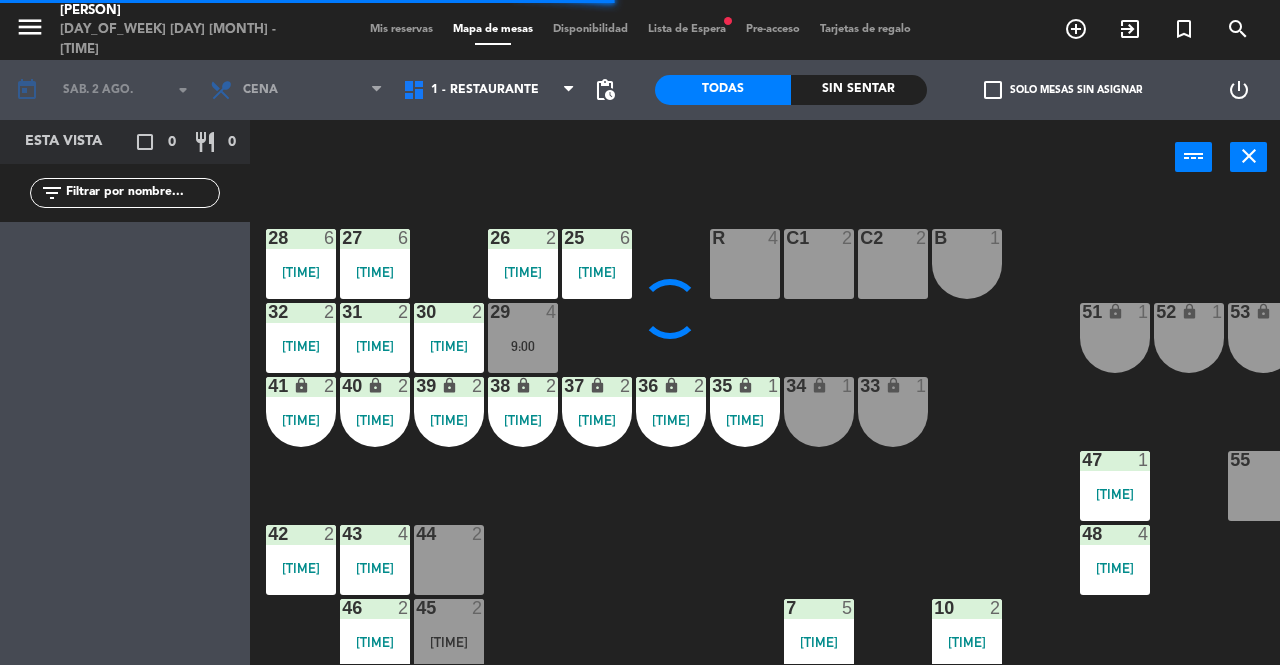 scroll, scrollTop: 0, scrollLeft: 181, axis: horizontal 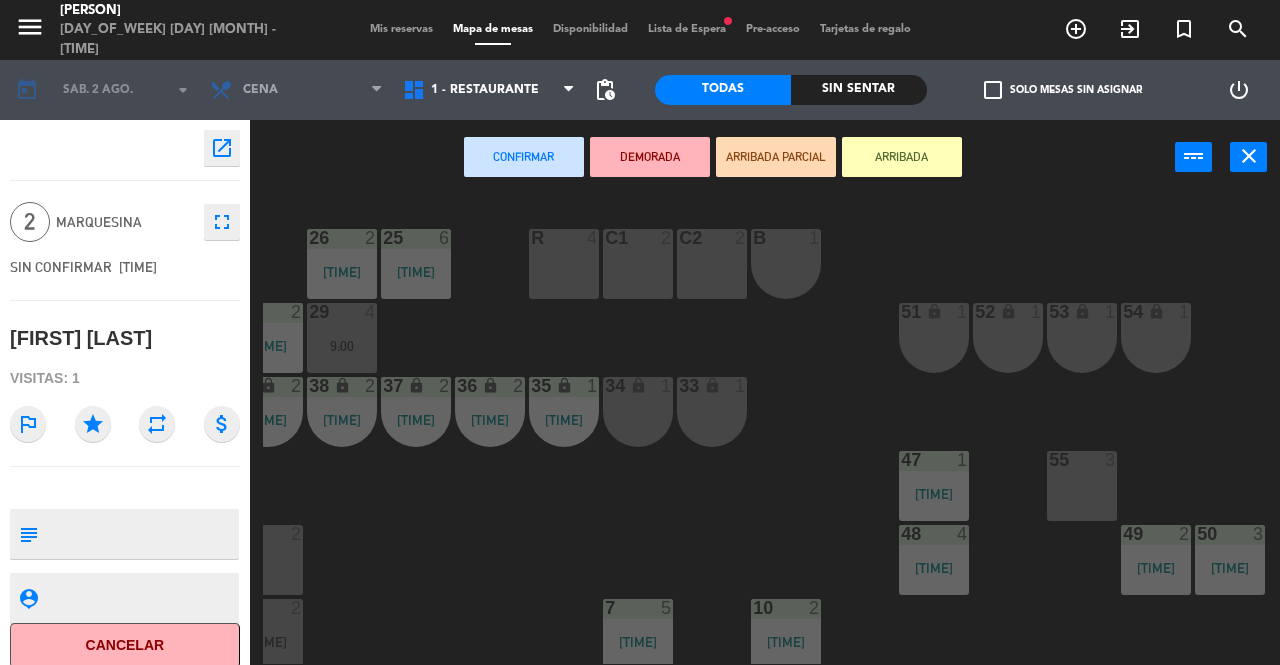 click on "[NUMBER] [NUMBER] [TIME]" at bounding box center (1156, 560) 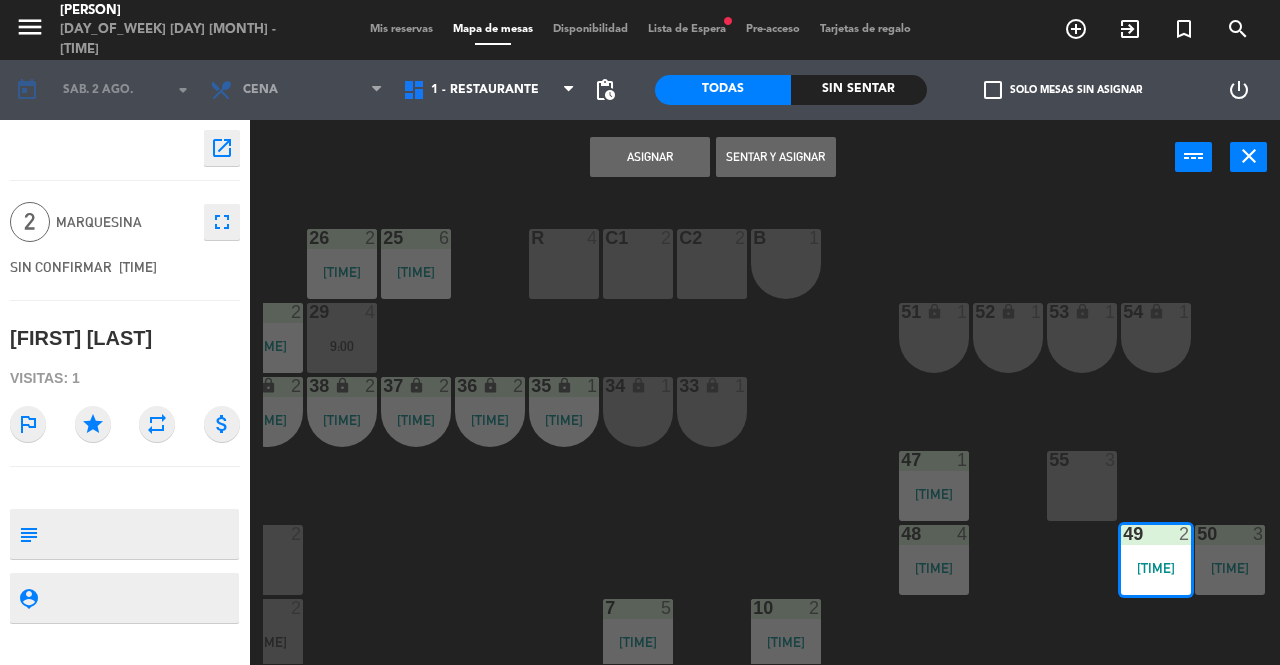 click on "Asignar" at bounding box center (650, 157) 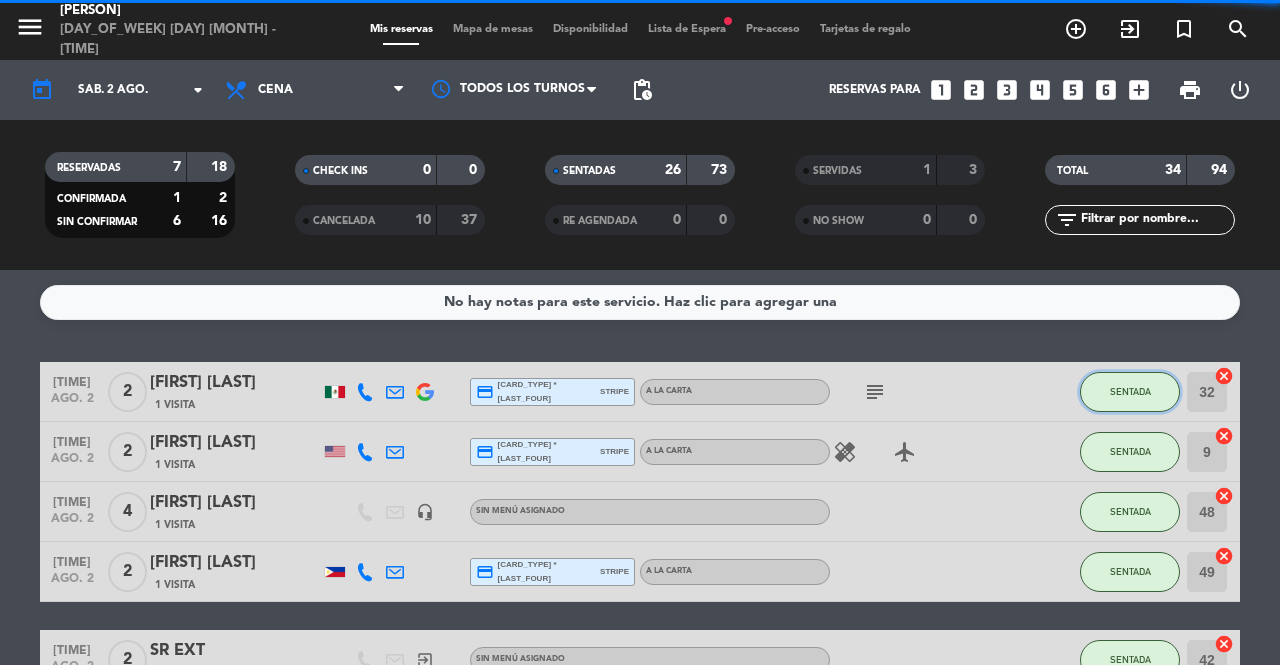 click on "SENTADA" 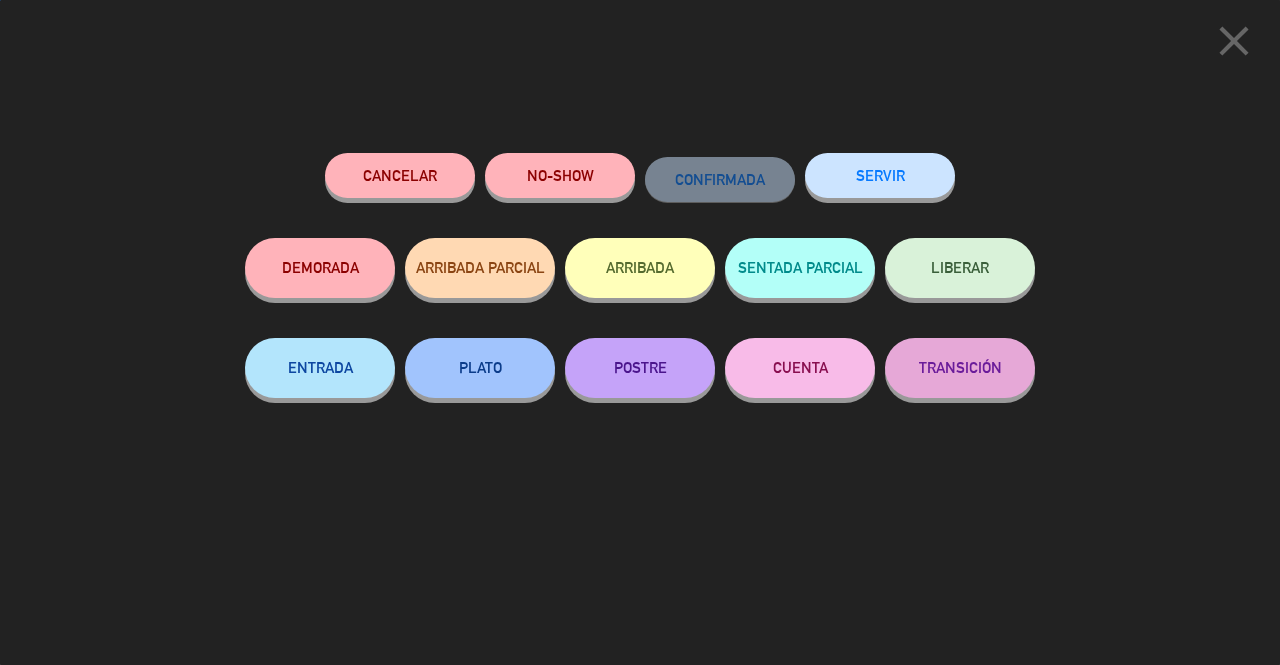 click on "SERVIR" 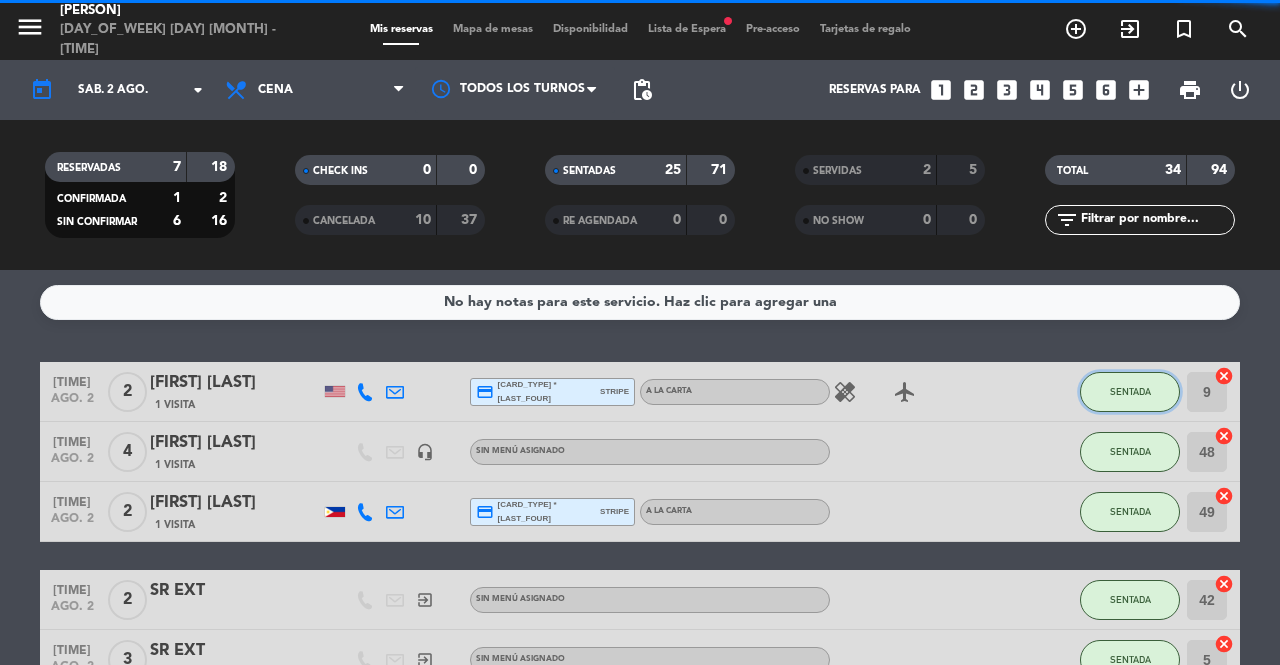 click on "SENTADA" 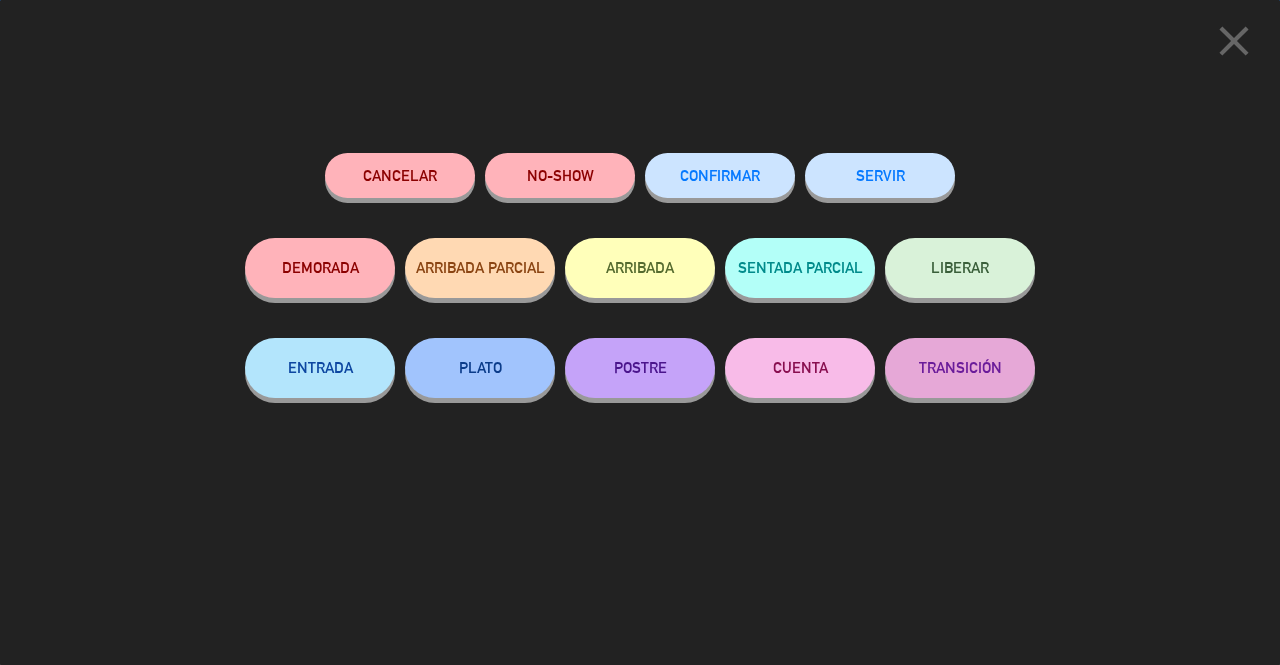 click on "SERVIR" 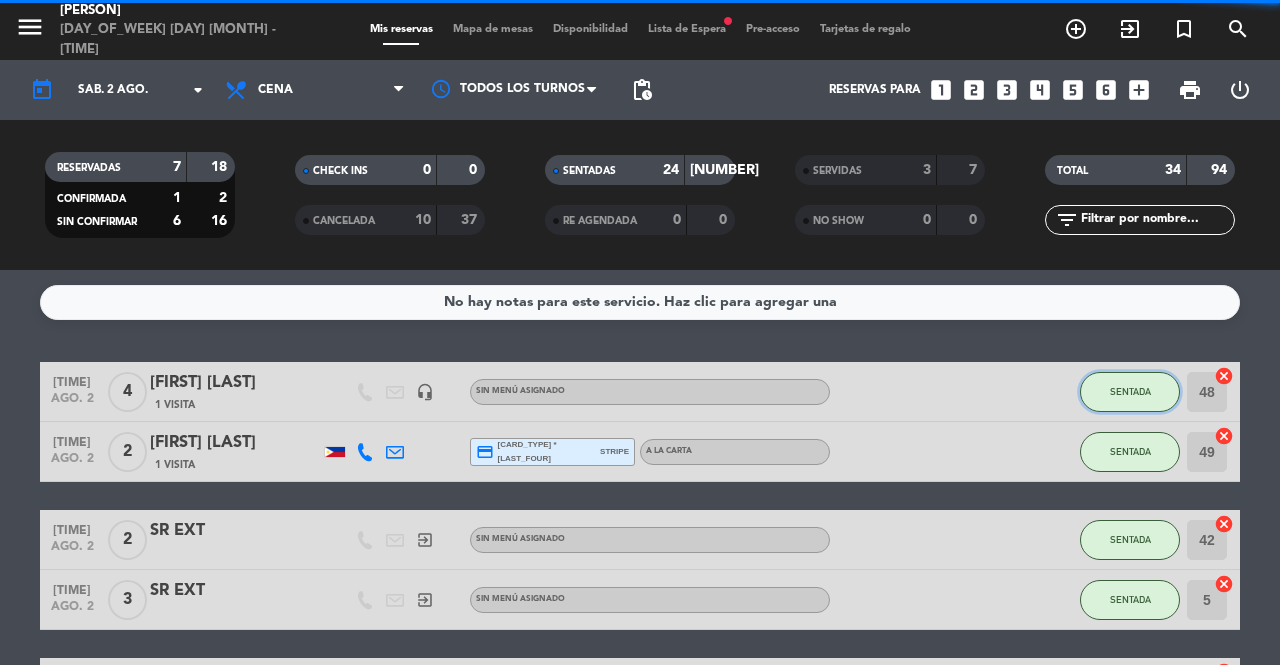 click on "SENTADA" 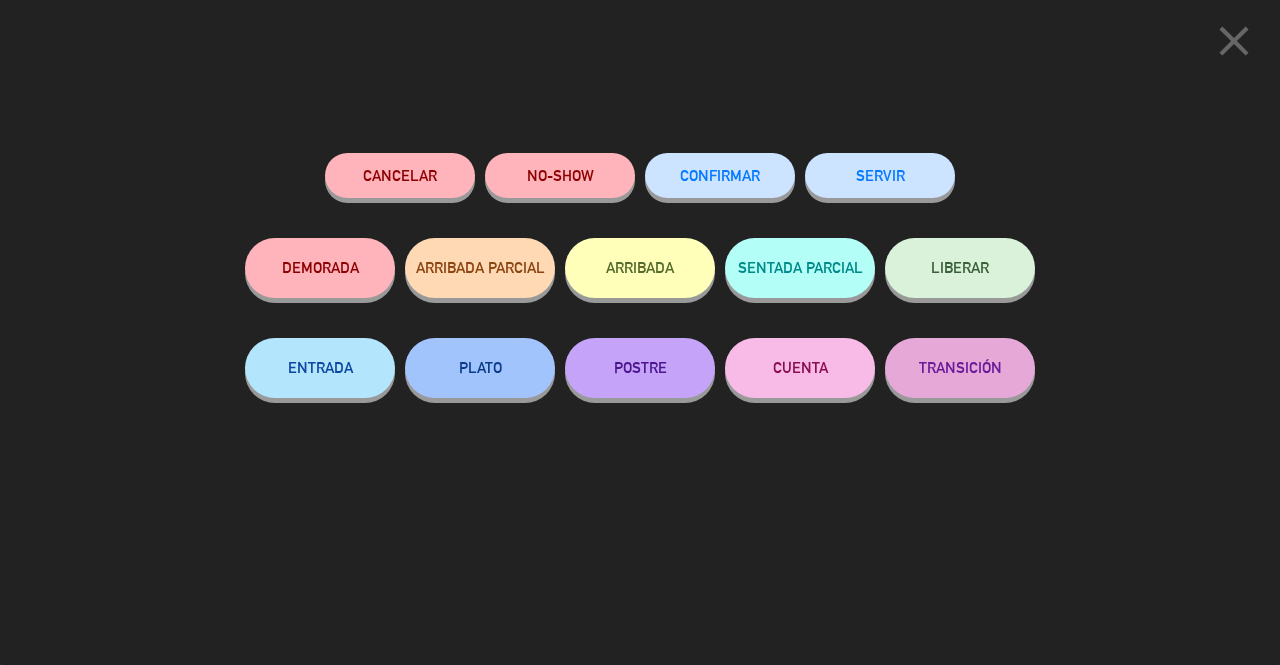 click on "SERVIR" 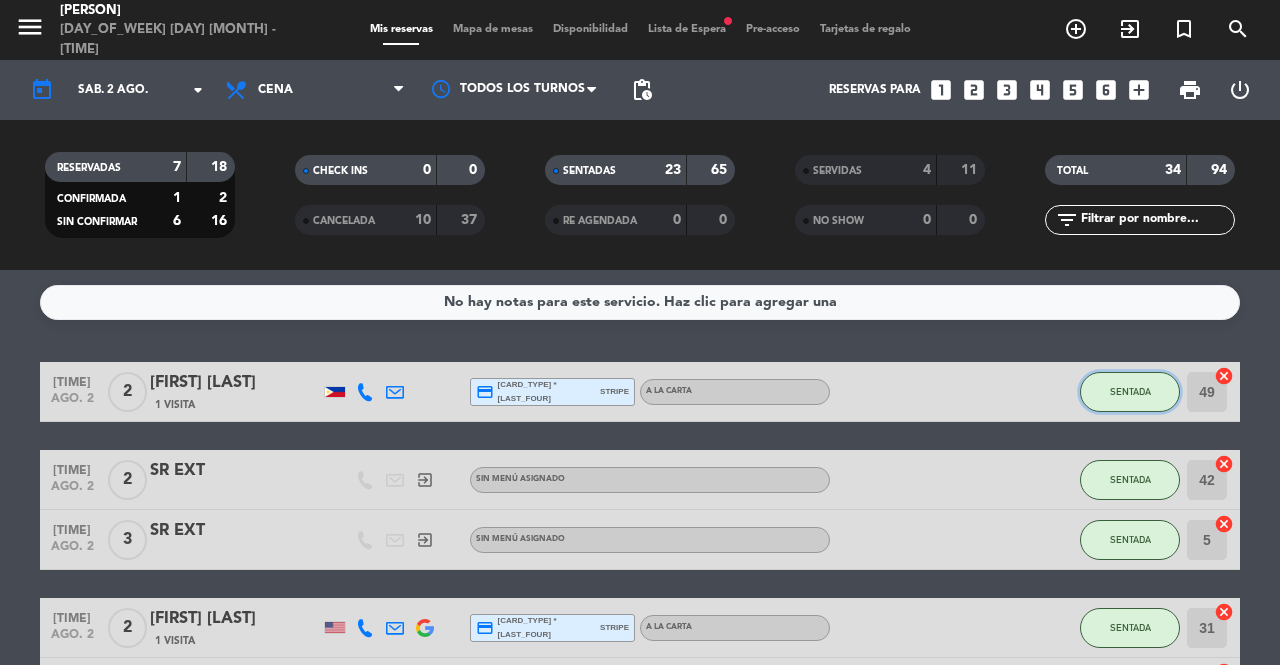 click on "SENTADA" 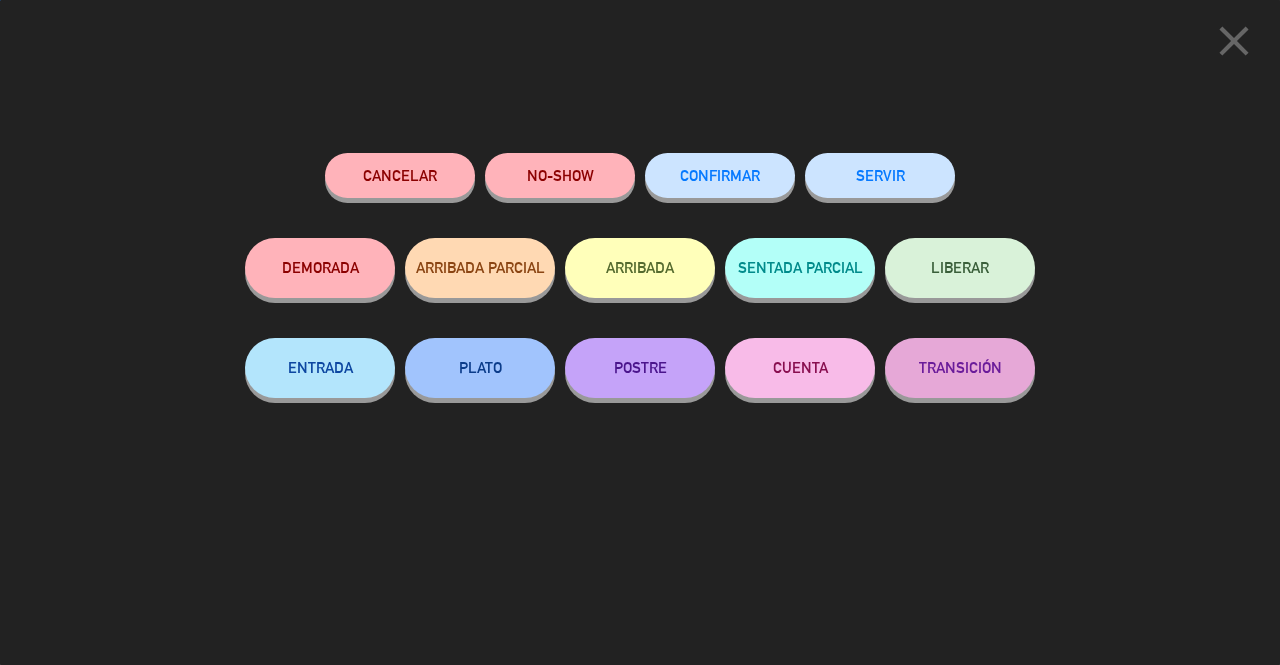 click on "SERVIR" 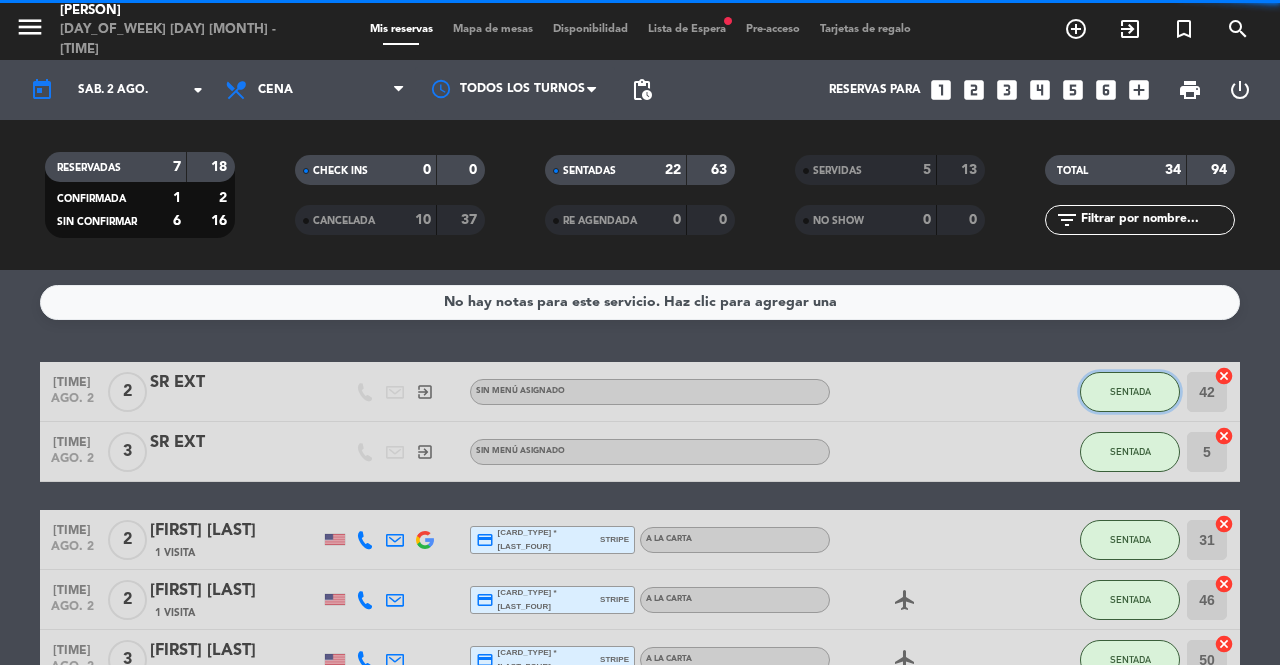 click on "SENTADA" 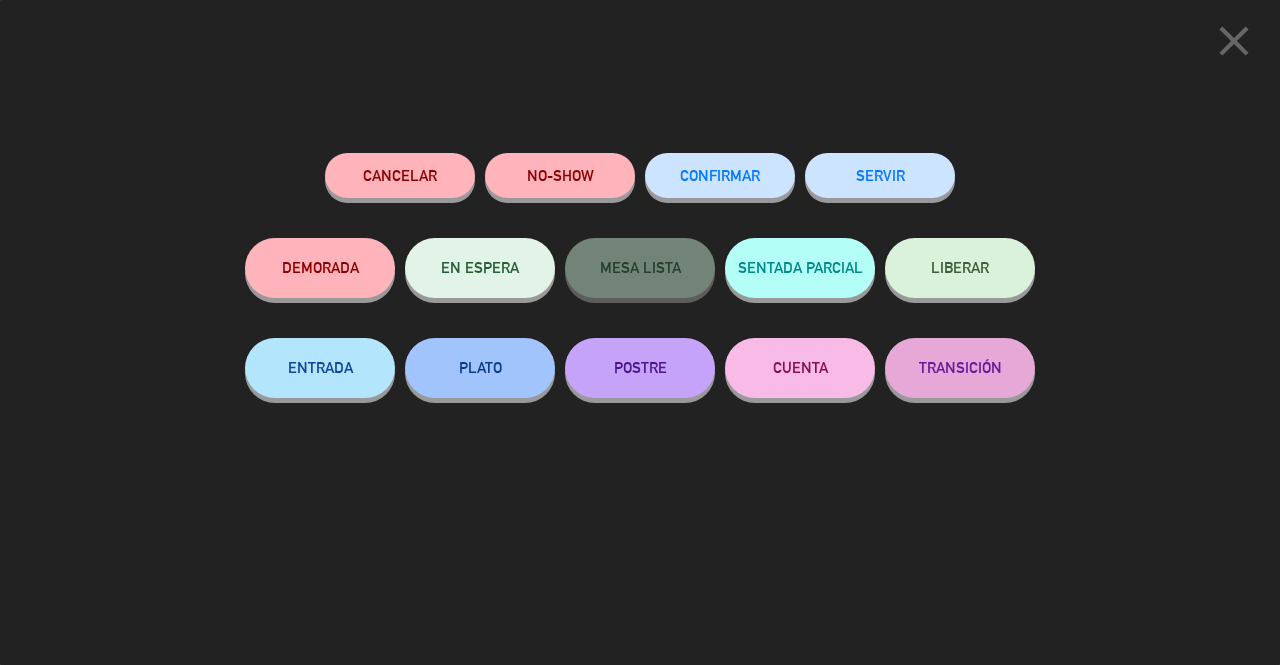 click on "SERVIR" 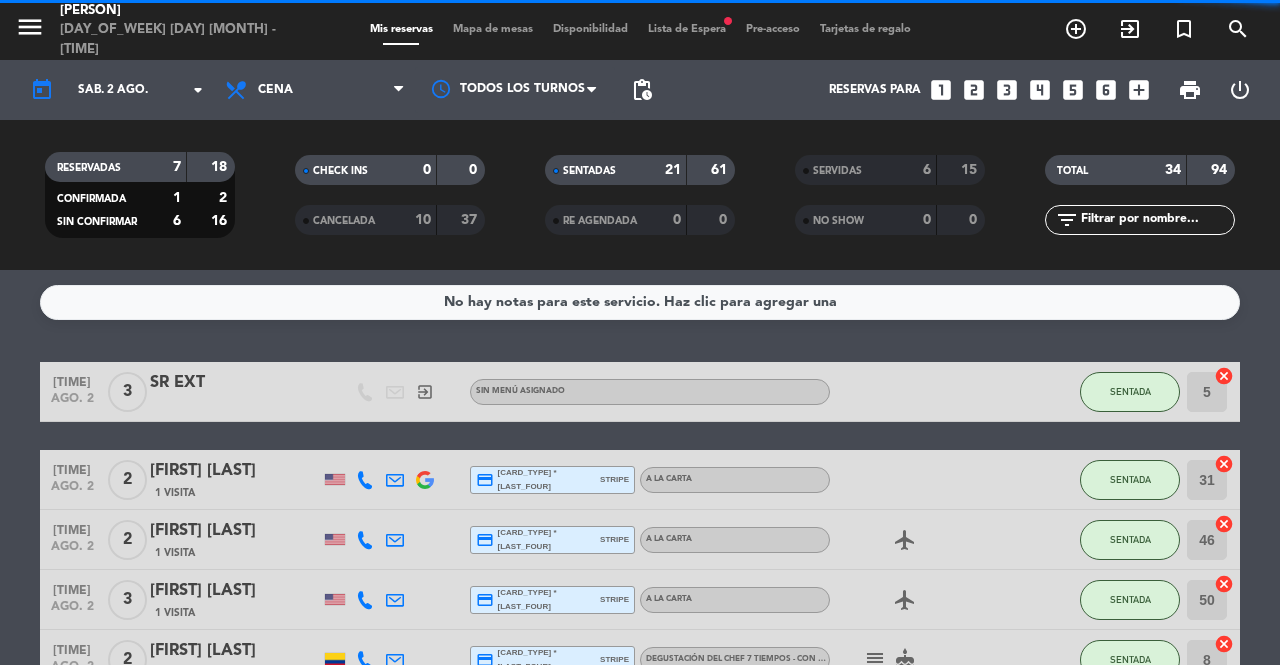 click on "SENTADA" 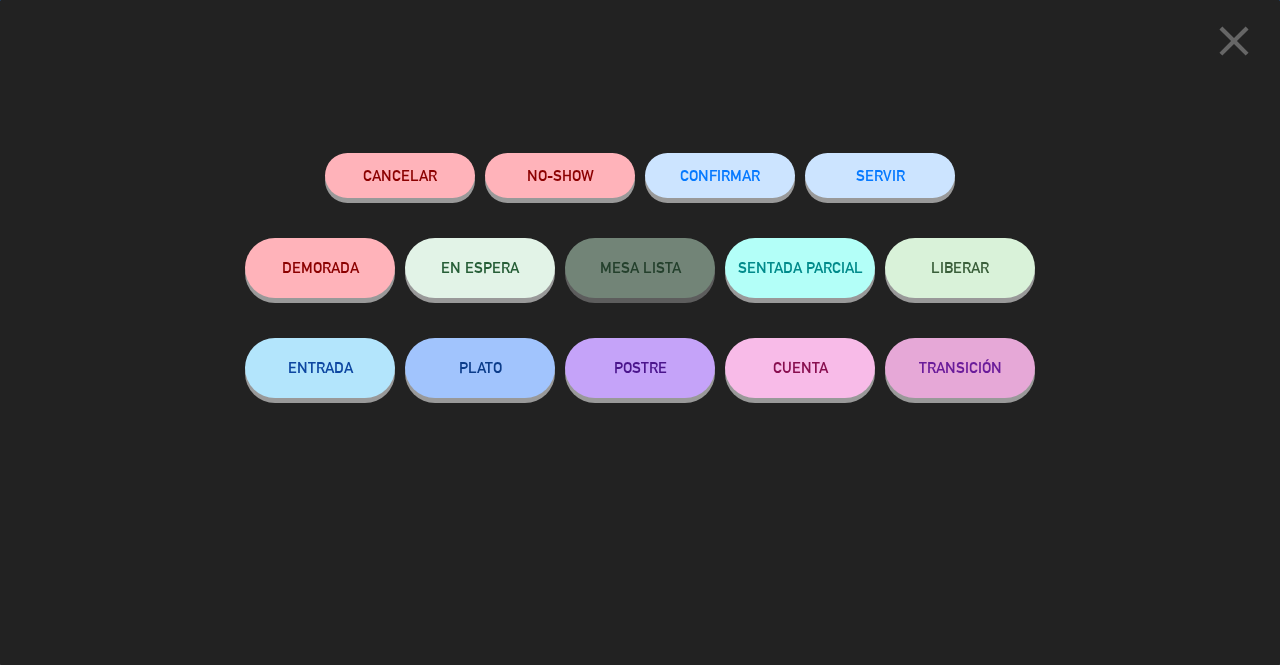 click on "SERVIR" 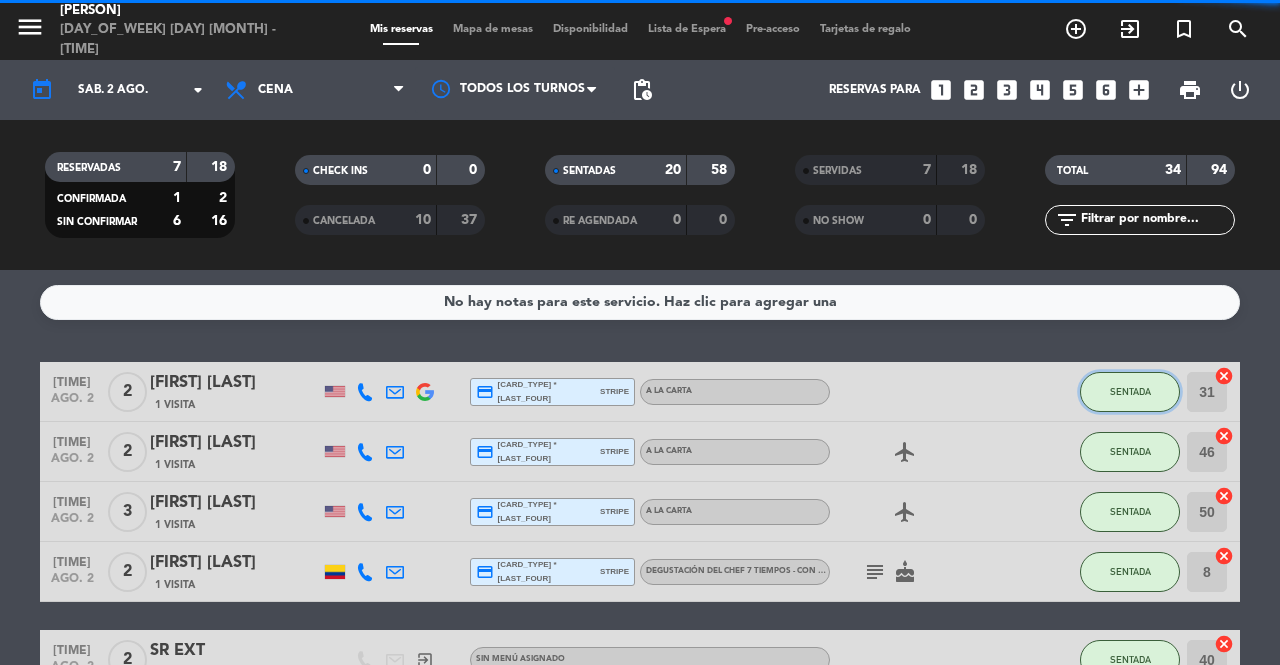 click on "SENTADA" 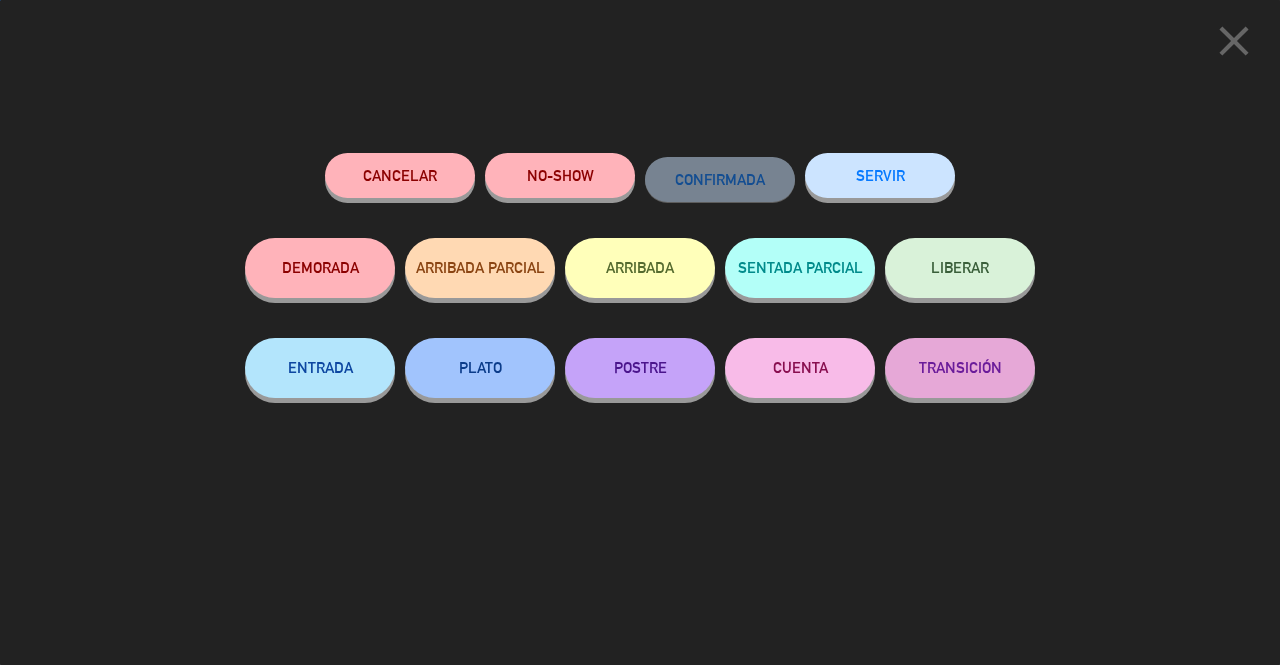 click on "SERVIR" 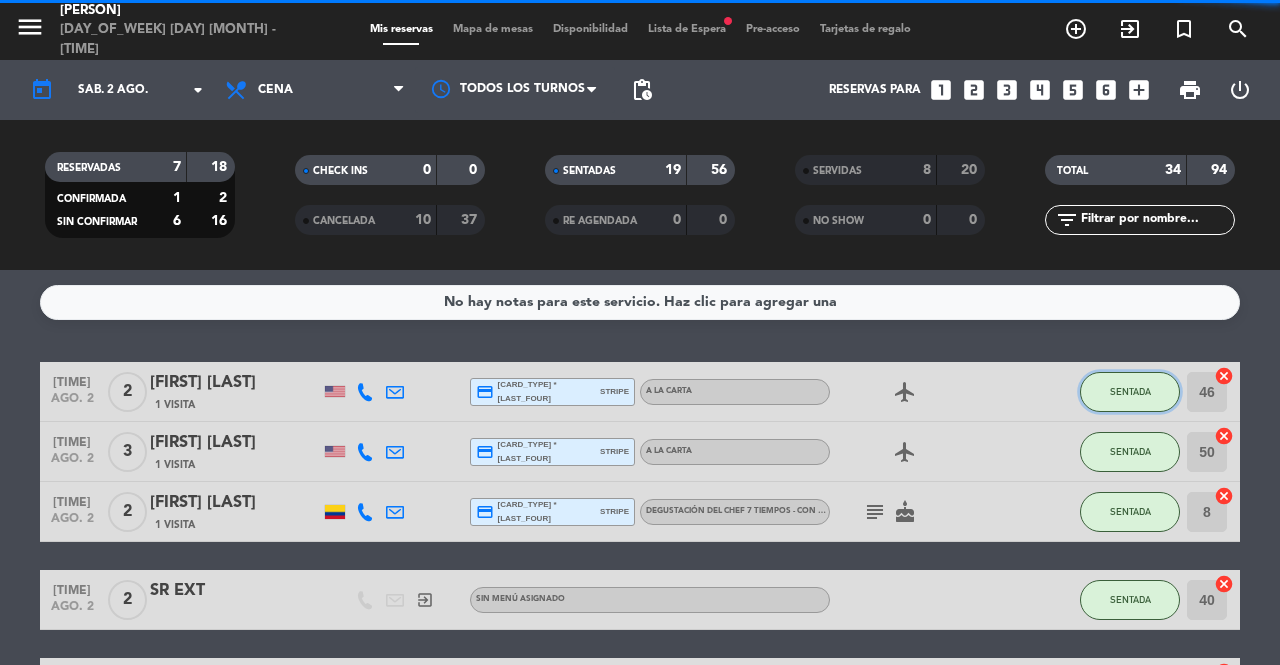 click on "SENTADA" 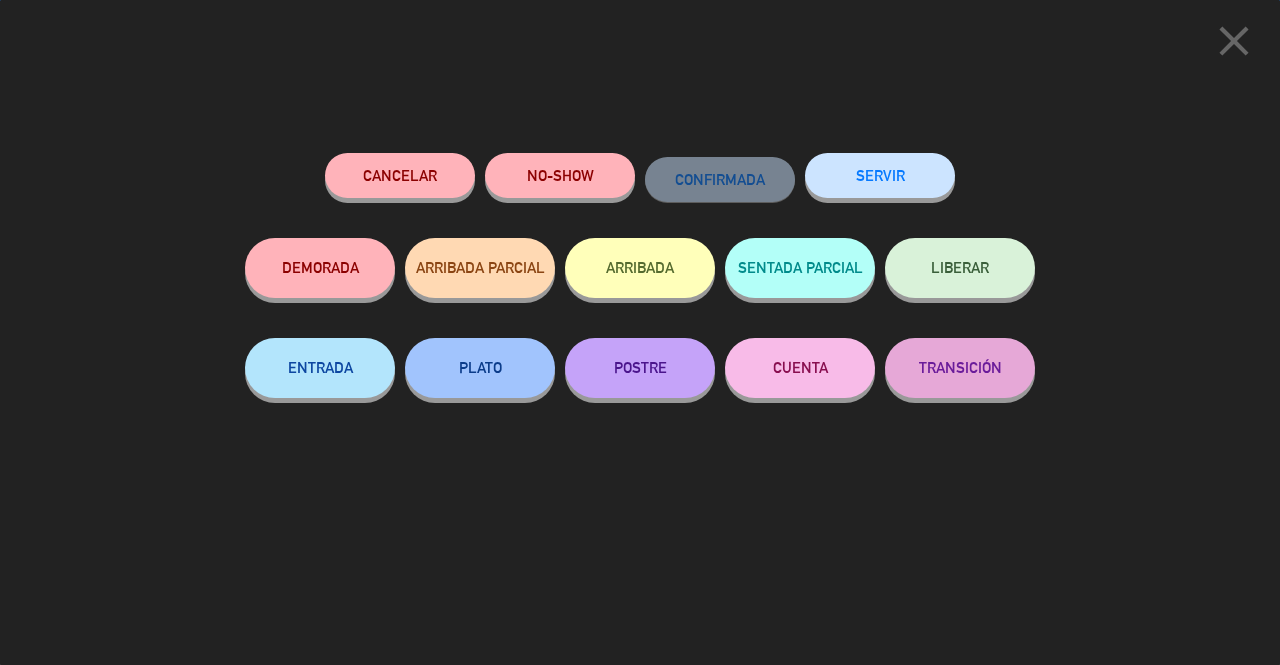click on "SERVIR" 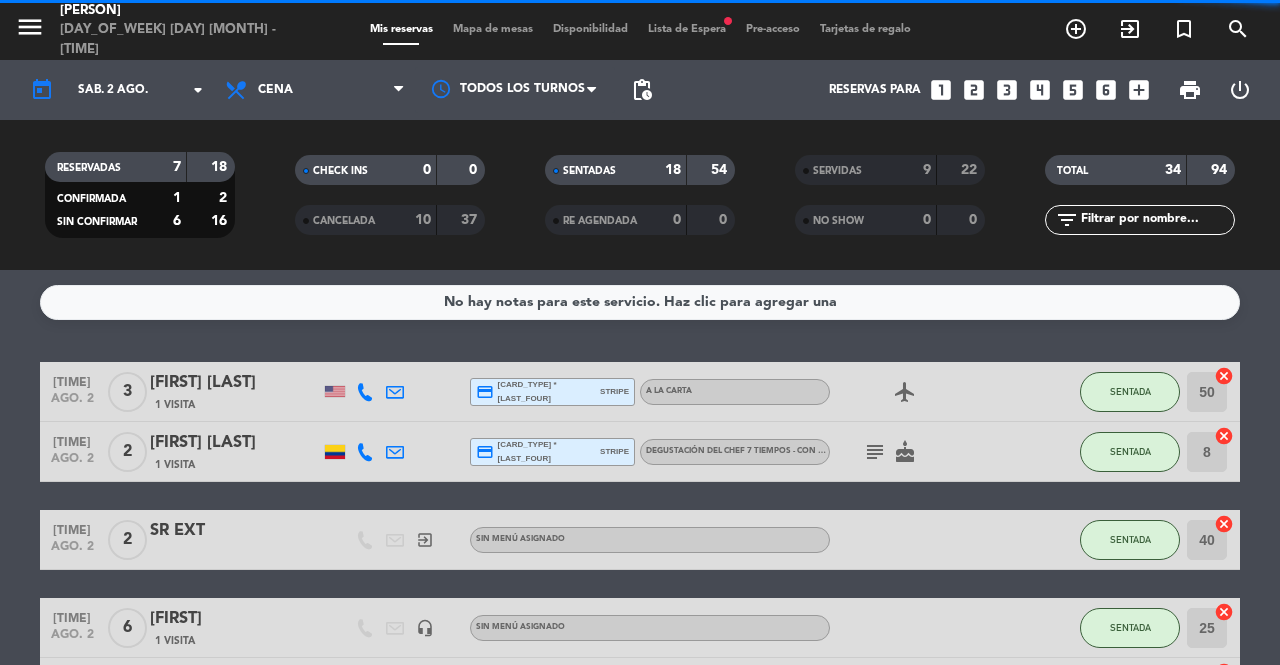 click on "SENTADA" 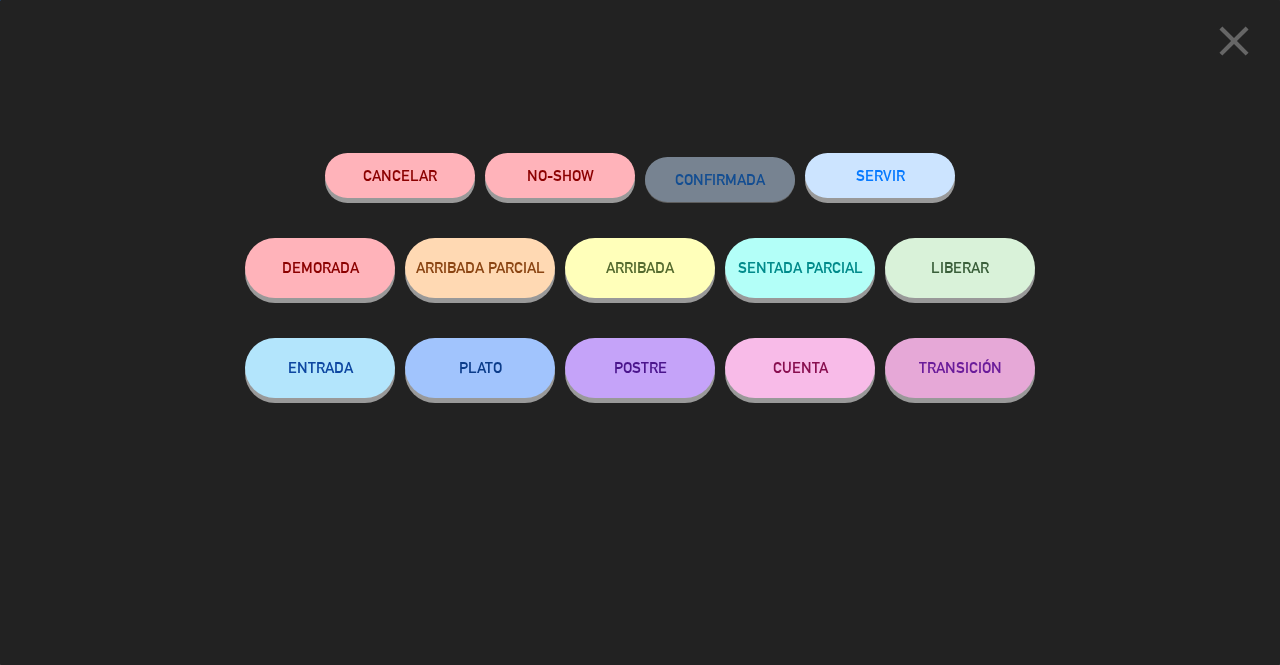 click on "SERVIR" 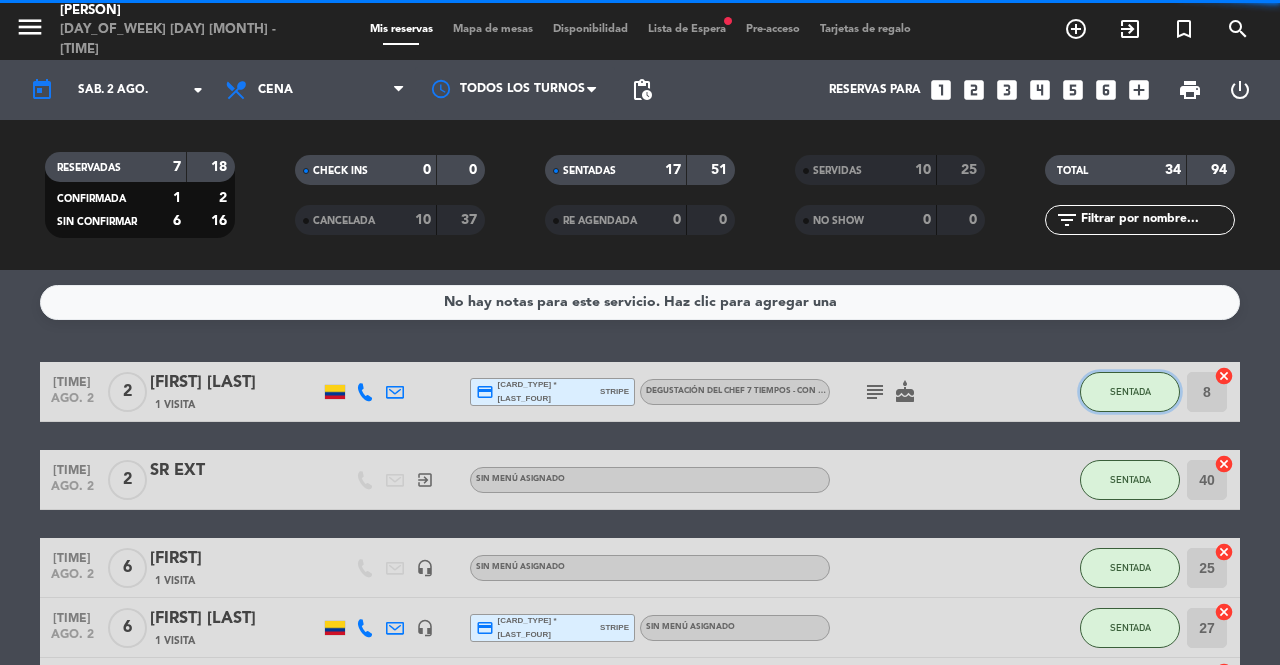 click on "SENTADA" 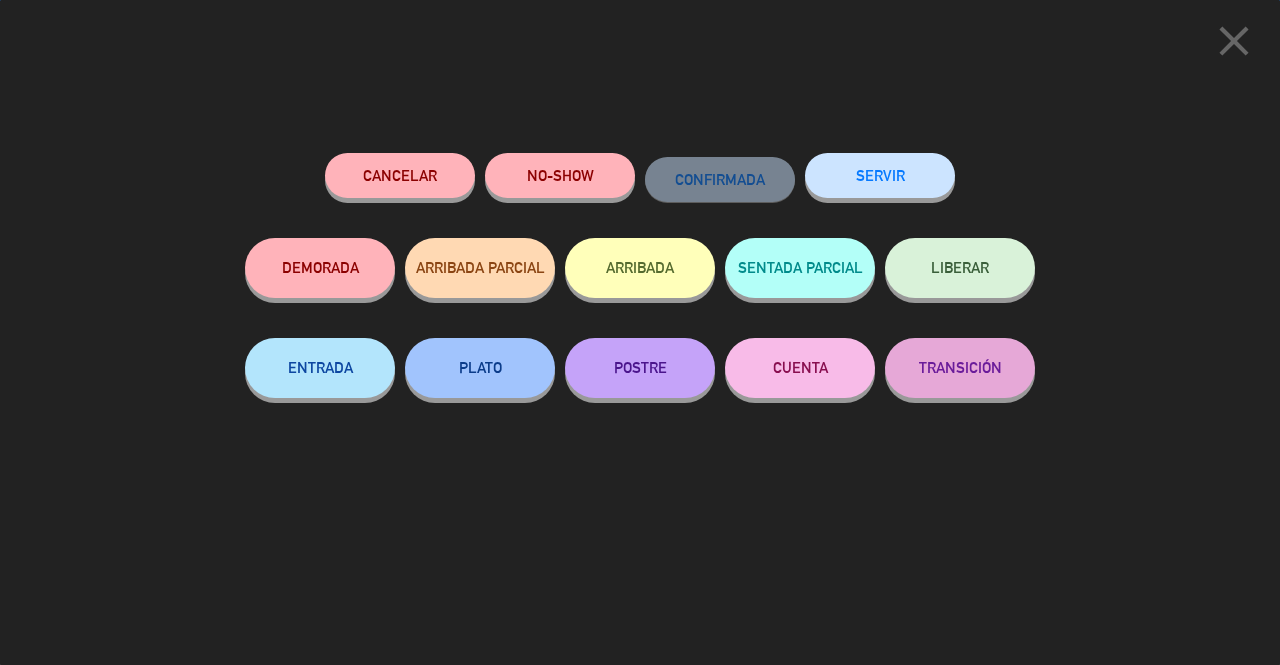 click on "SERVIR" 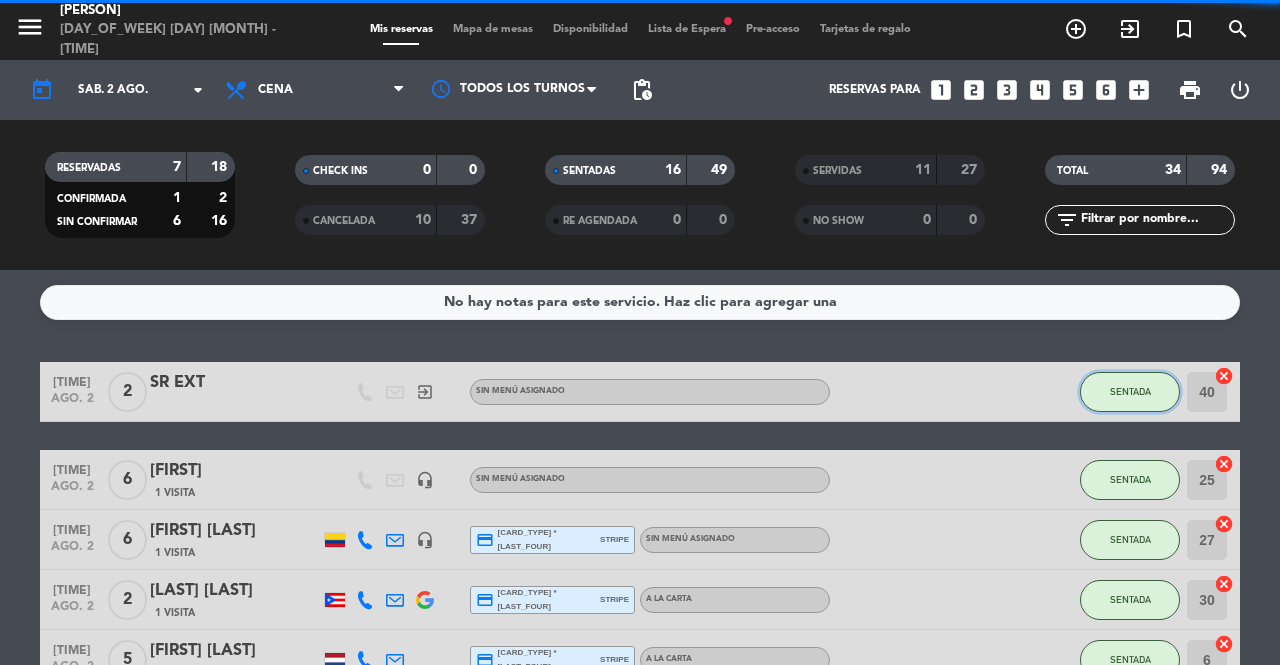 click on "SENTADA" 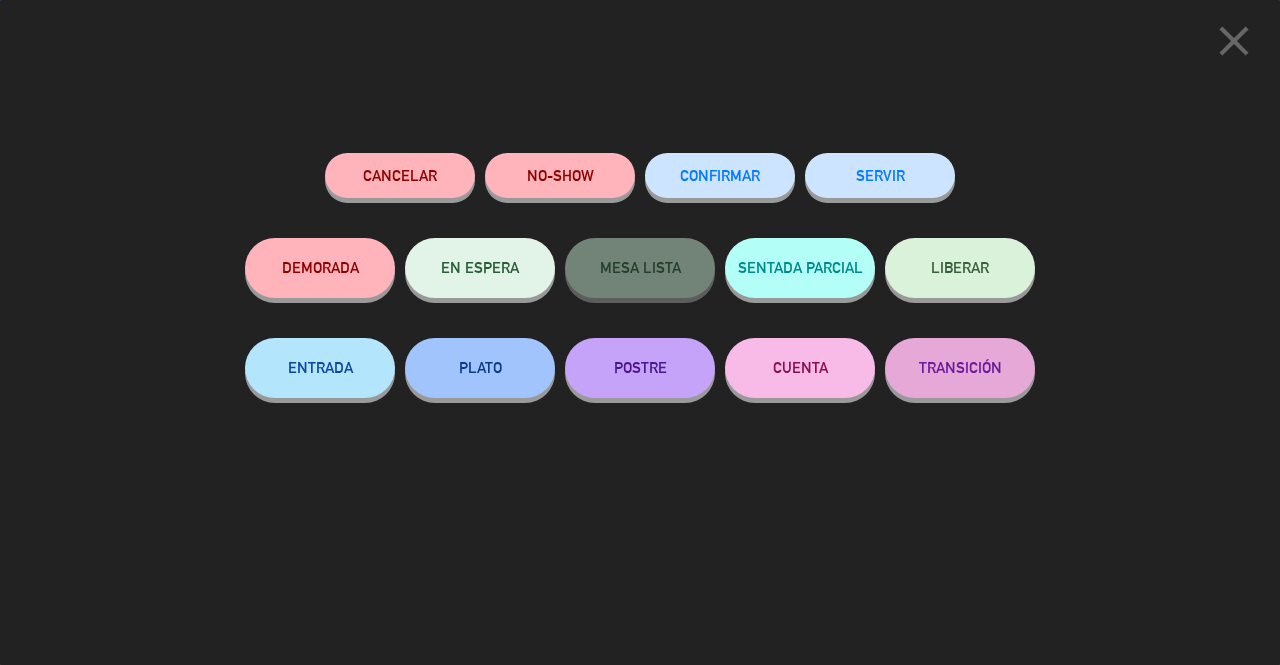 click on "SERVIR" 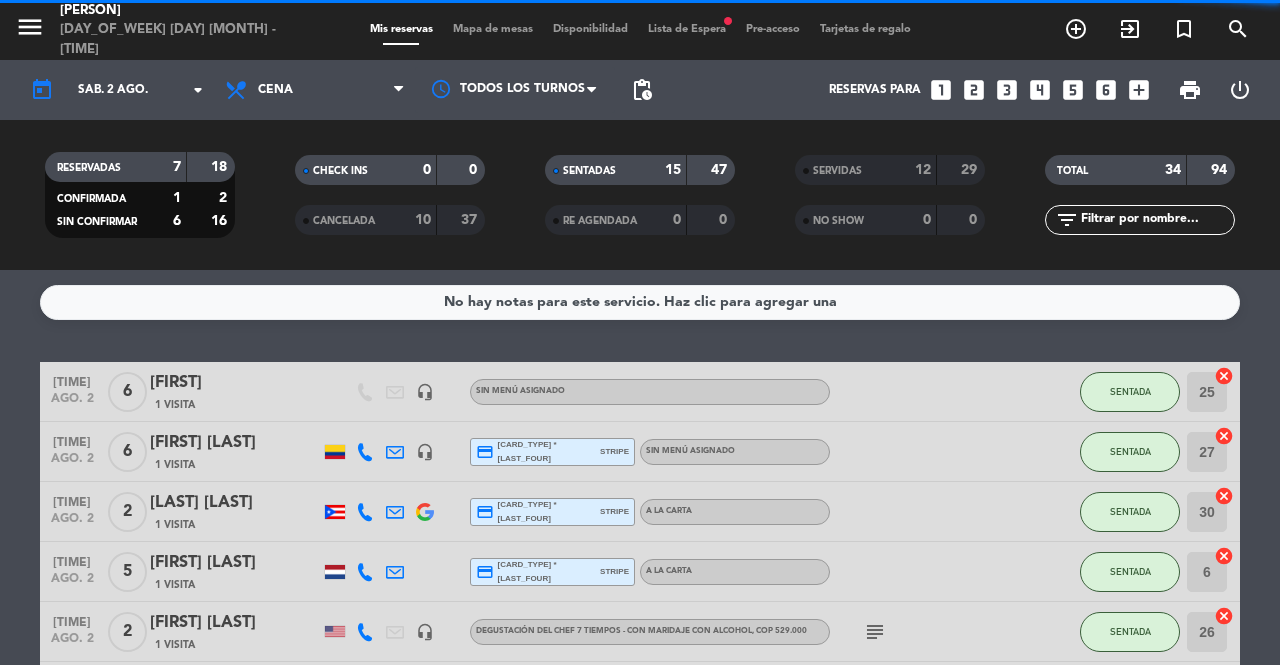 click on "SENTADA" 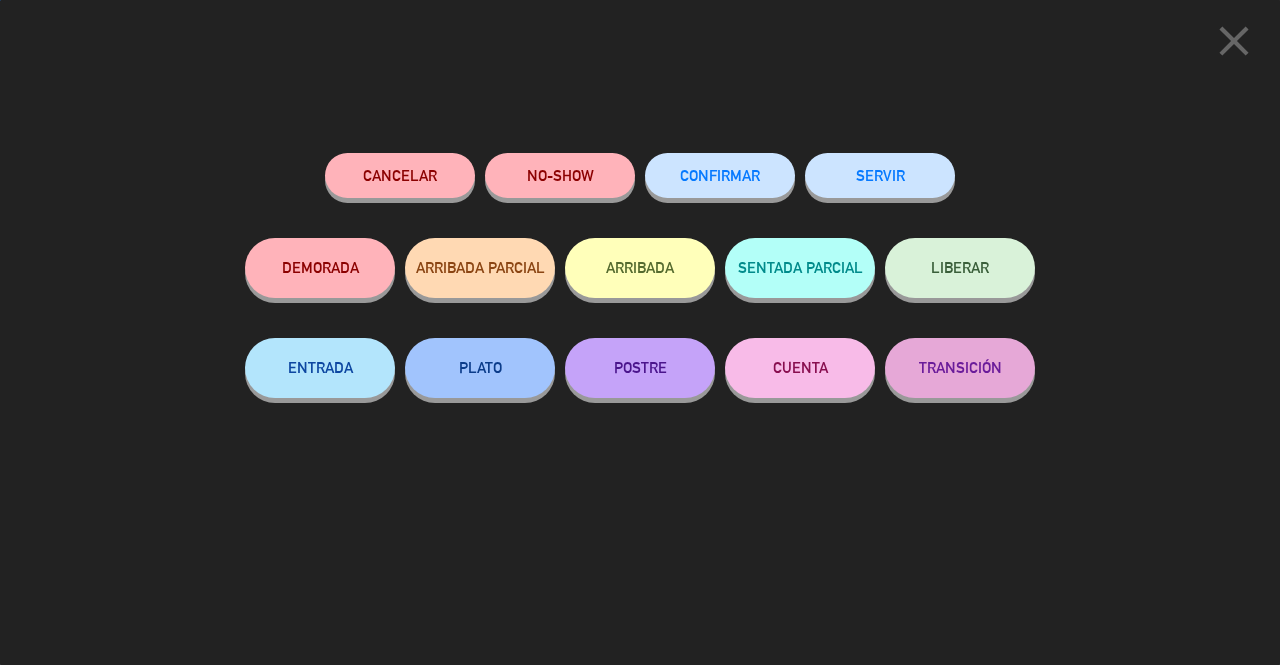 click on "SERVIR" 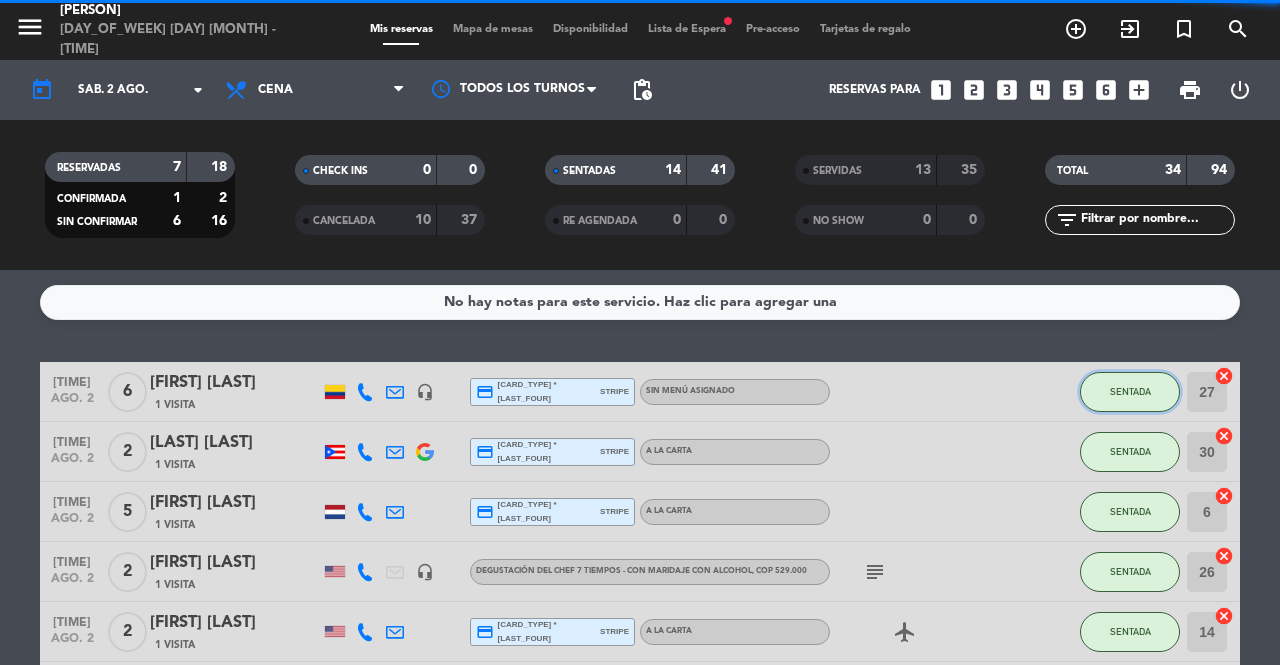 click on "SENTADA" 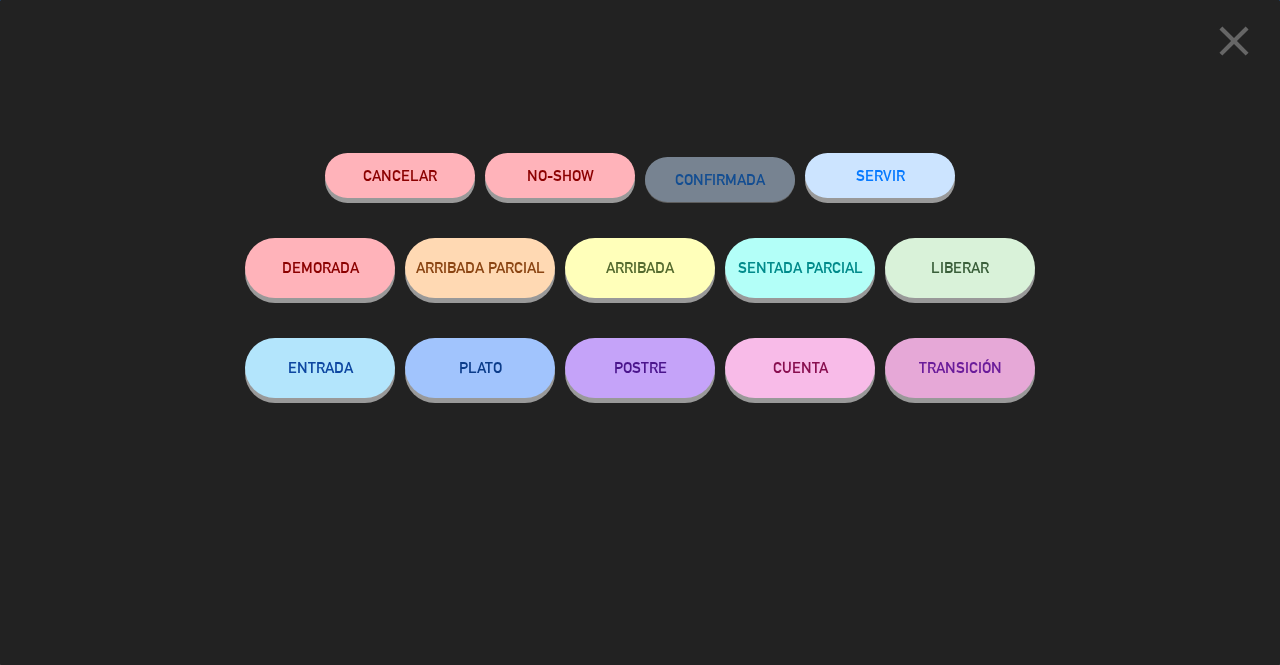 click on "SERVIR" 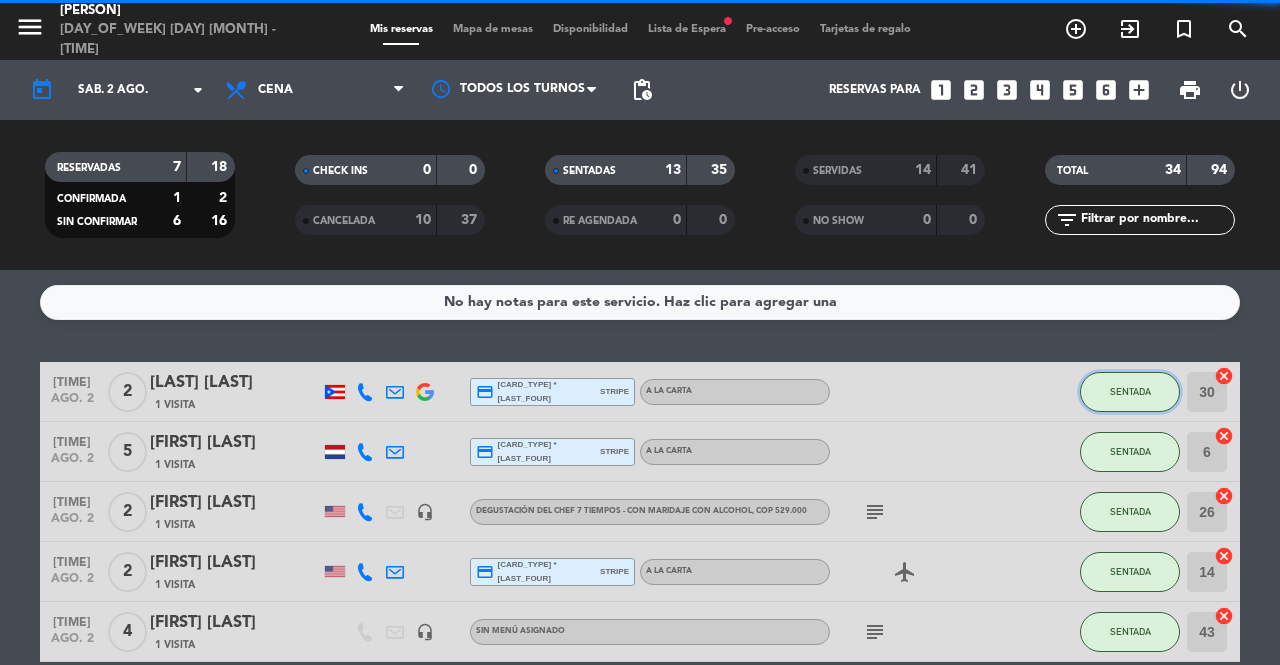 click on "SENTADA" 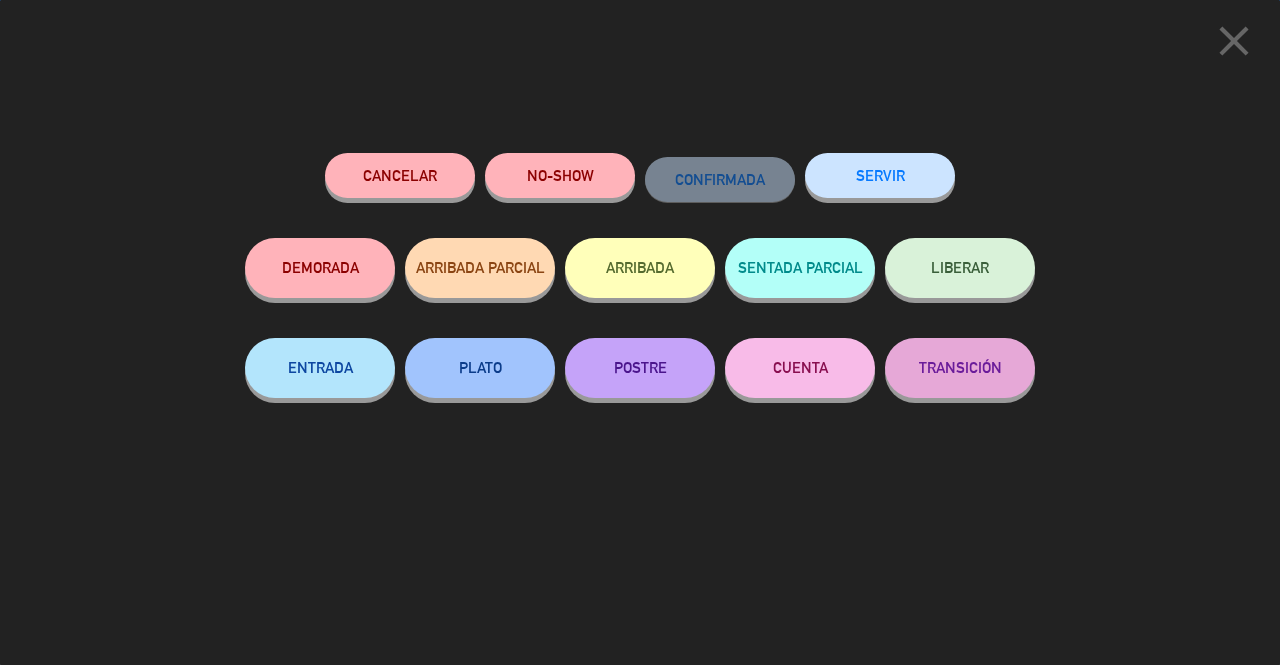 click on "SERVIR" 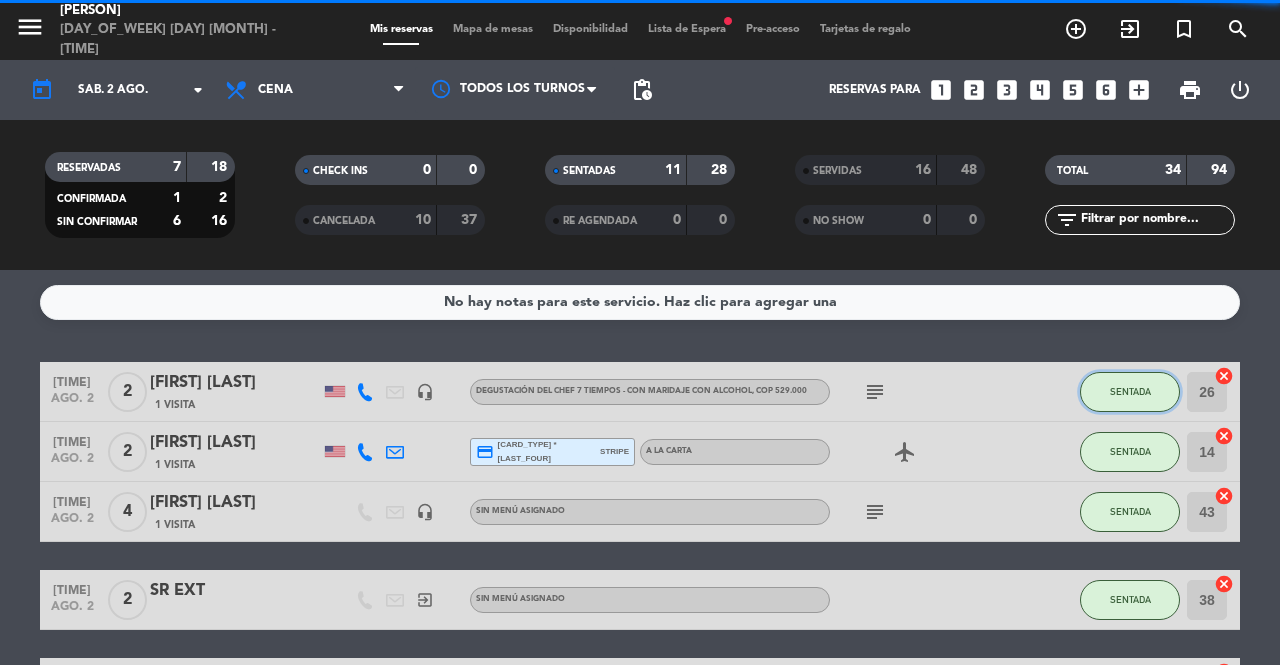 click on "SENTADA" 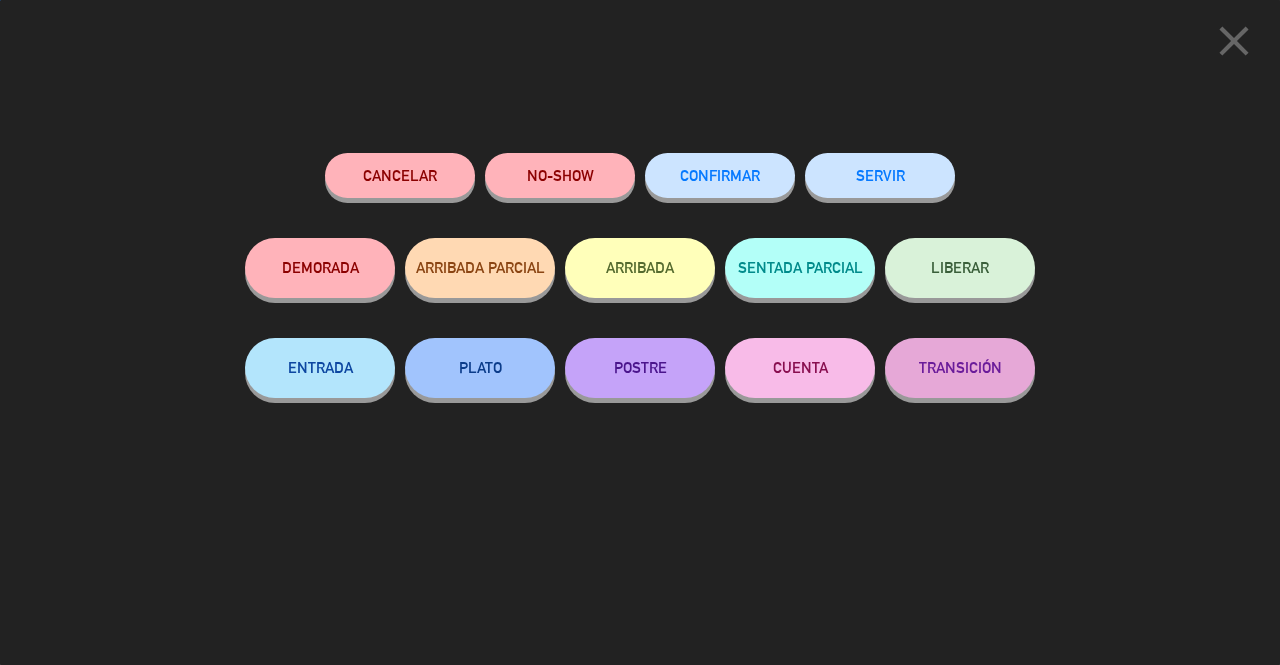 click on "SERVIR" 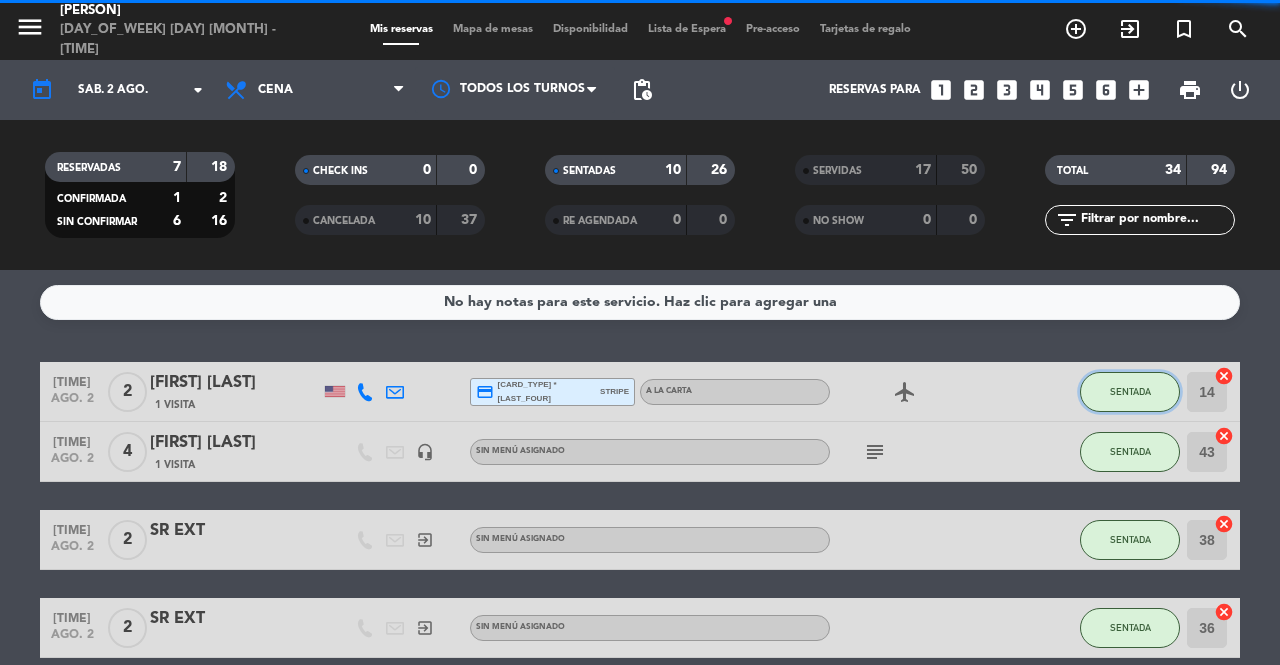 click on "SENTADA" 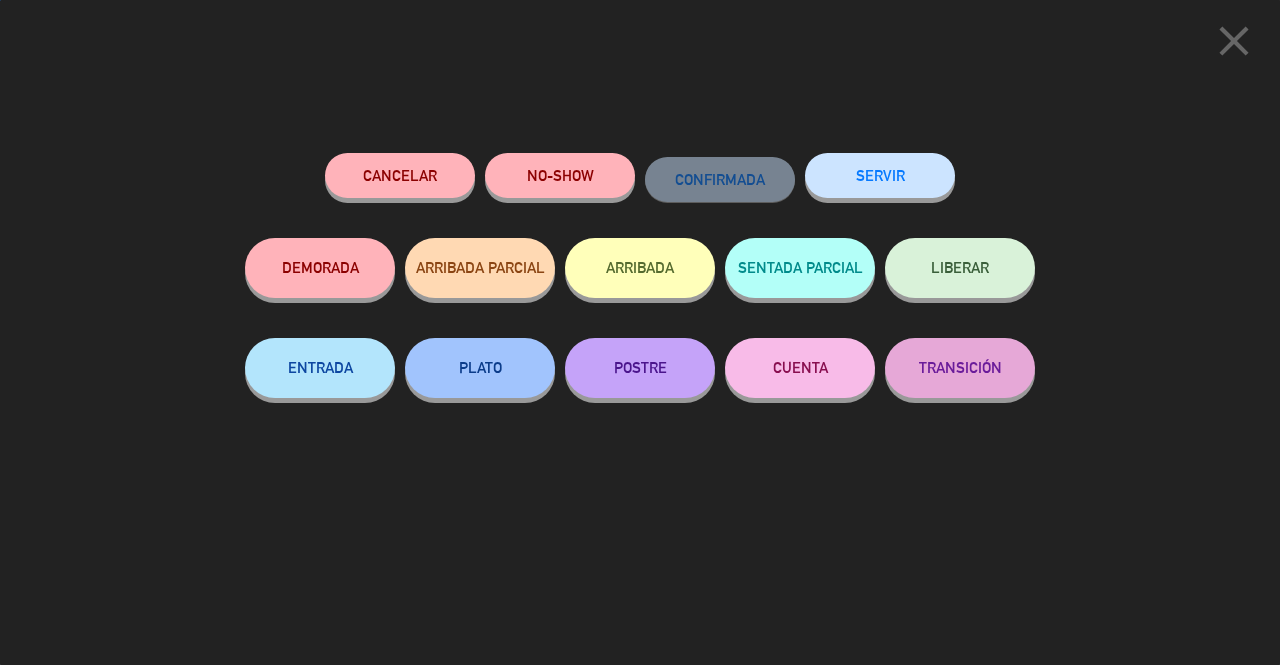 click on "SERVIR" 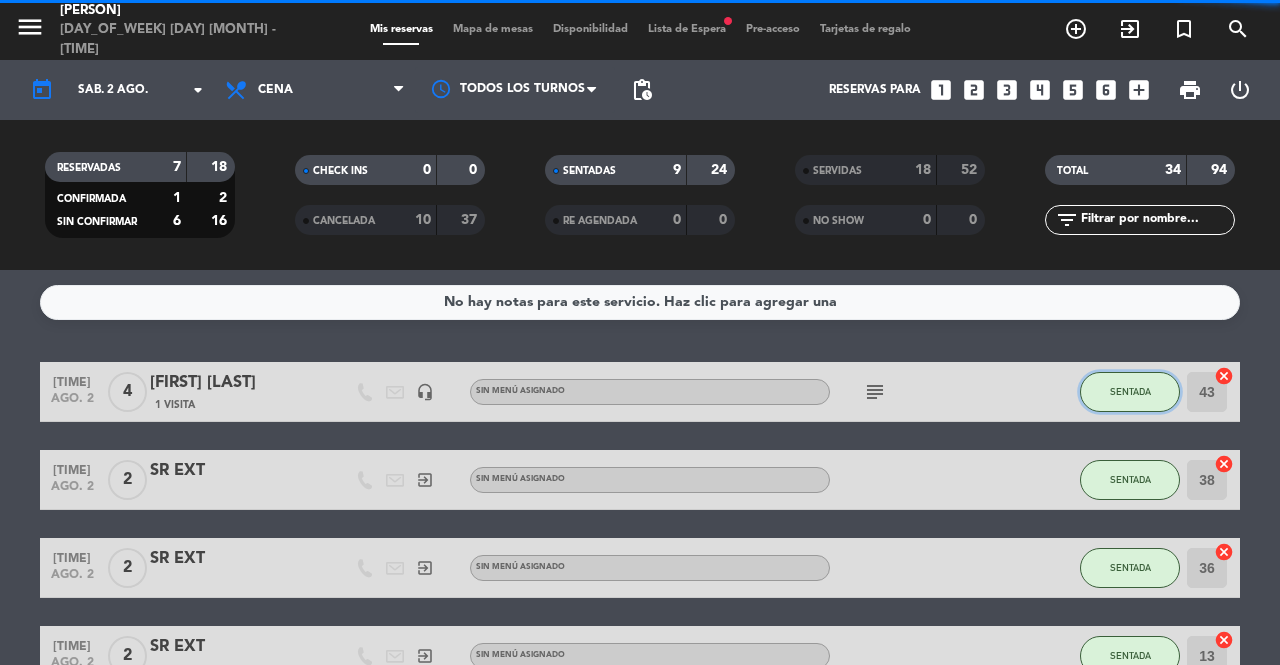 click on "SENTADA" 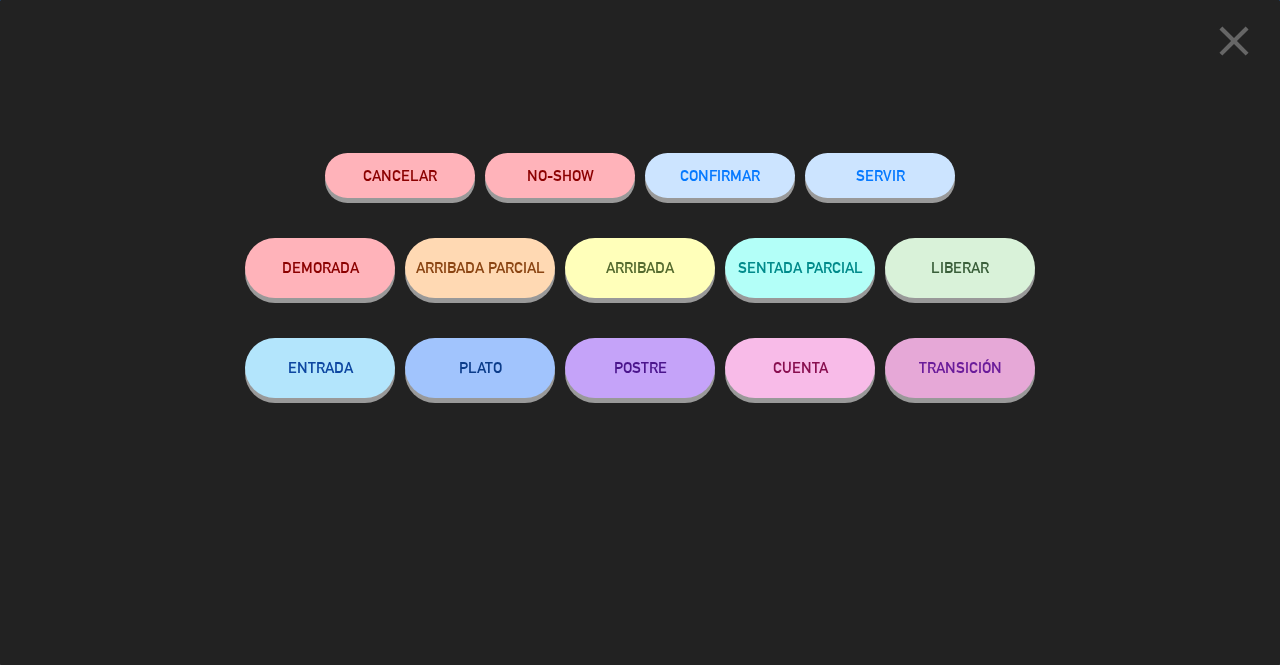 click on "SERVIR" 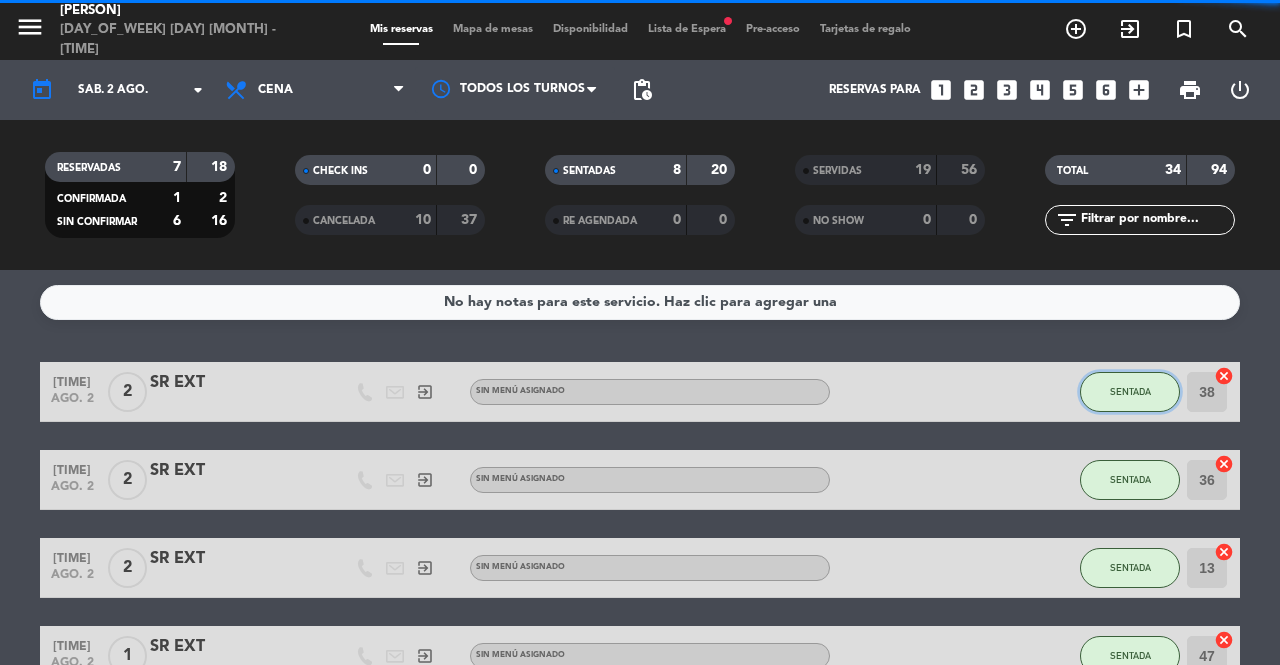 click on "SENTADA" 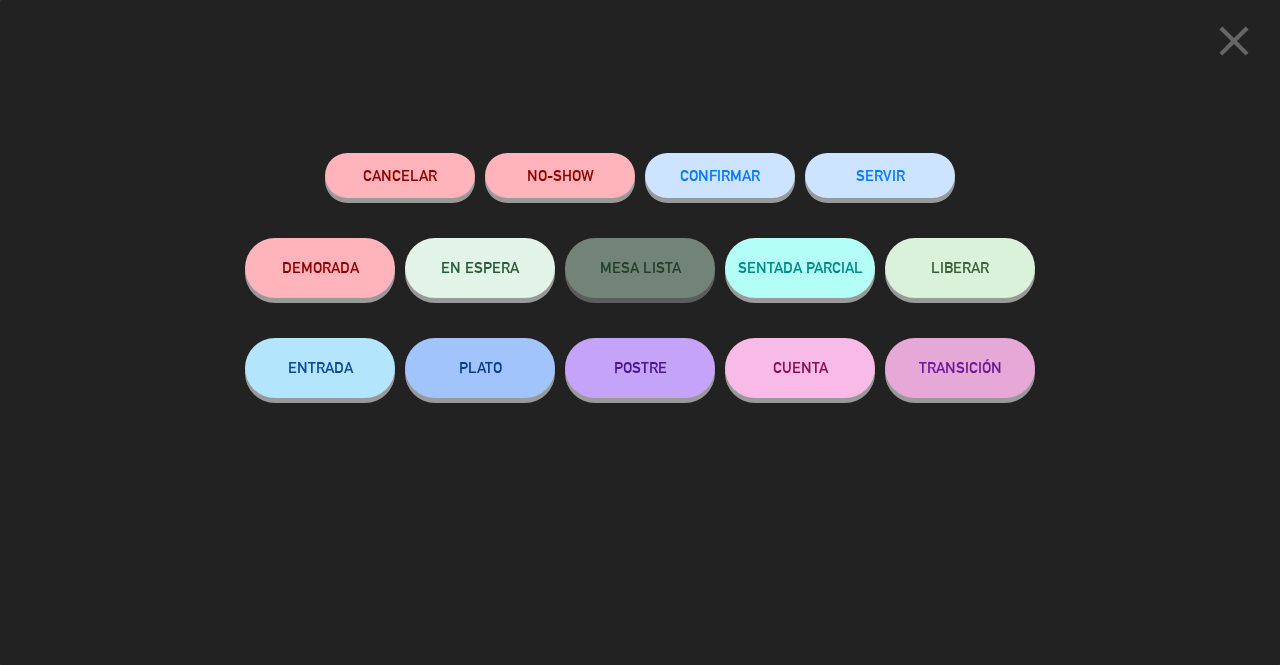 click on "SERVIR" 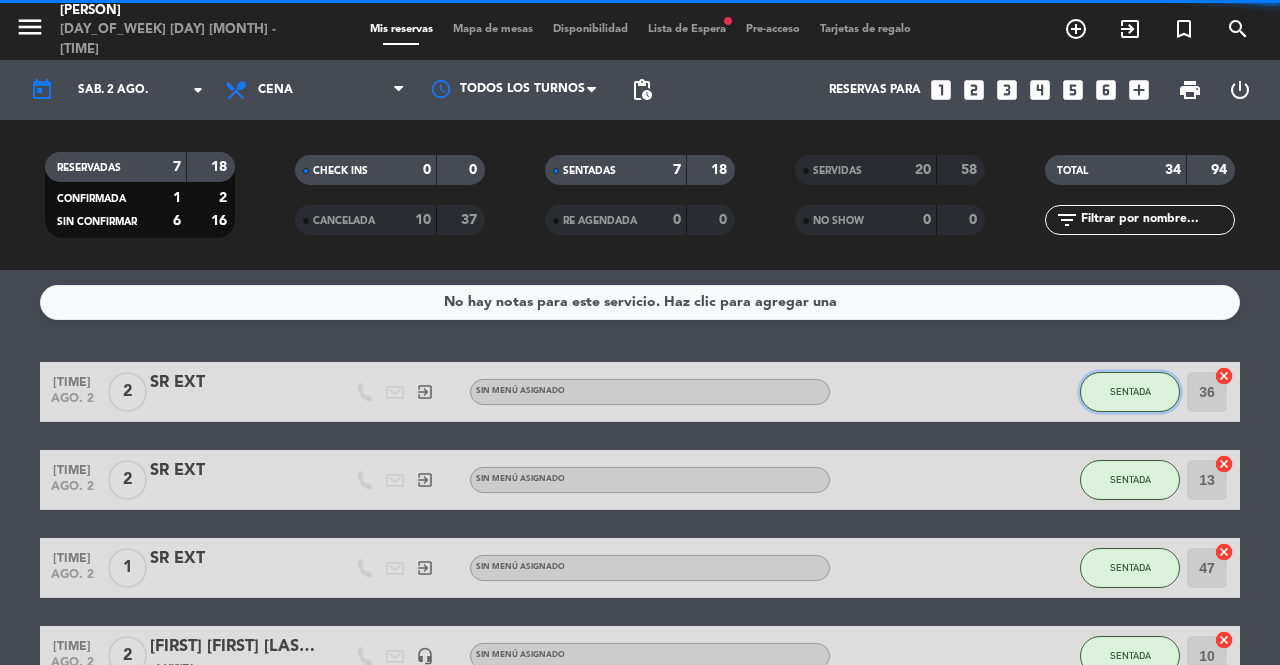 click on "SENTADA" 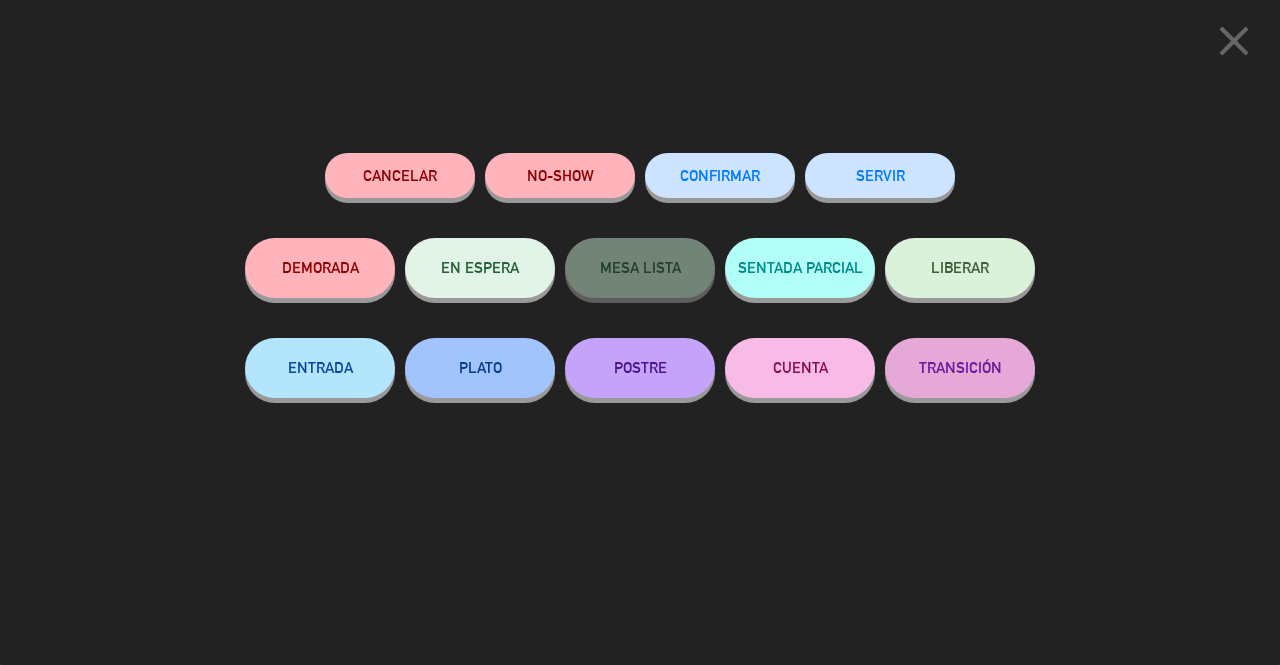 click on "SERVIR" 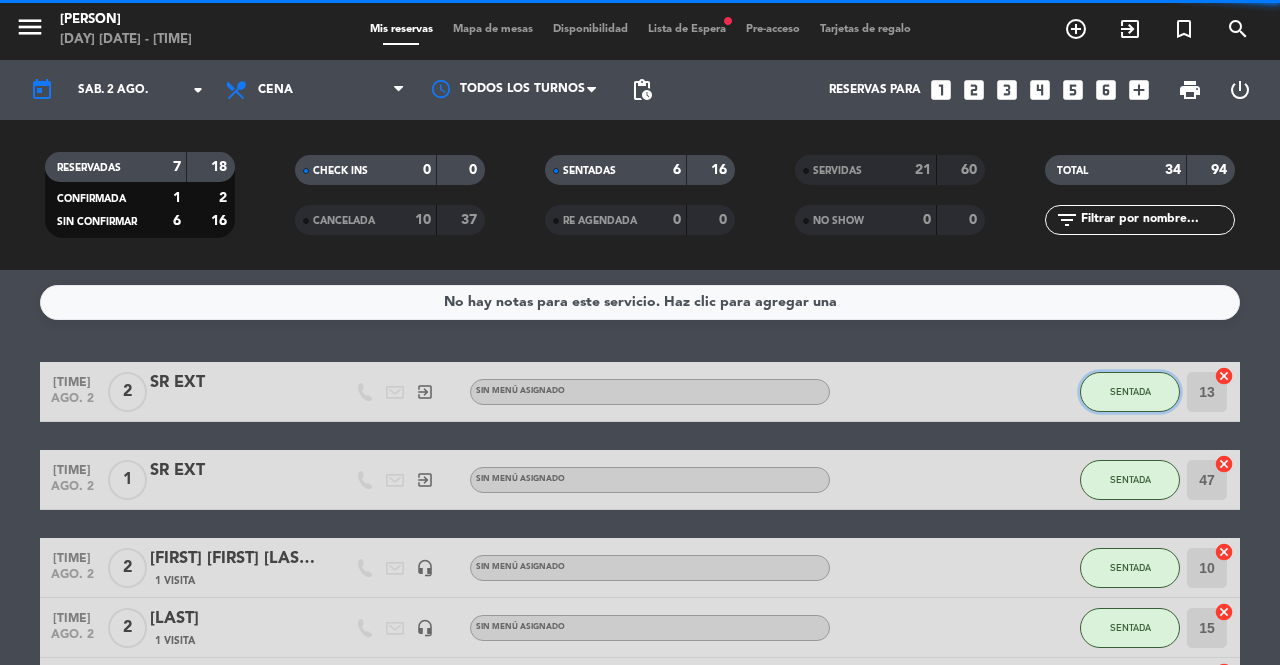 click on "SENTADA" 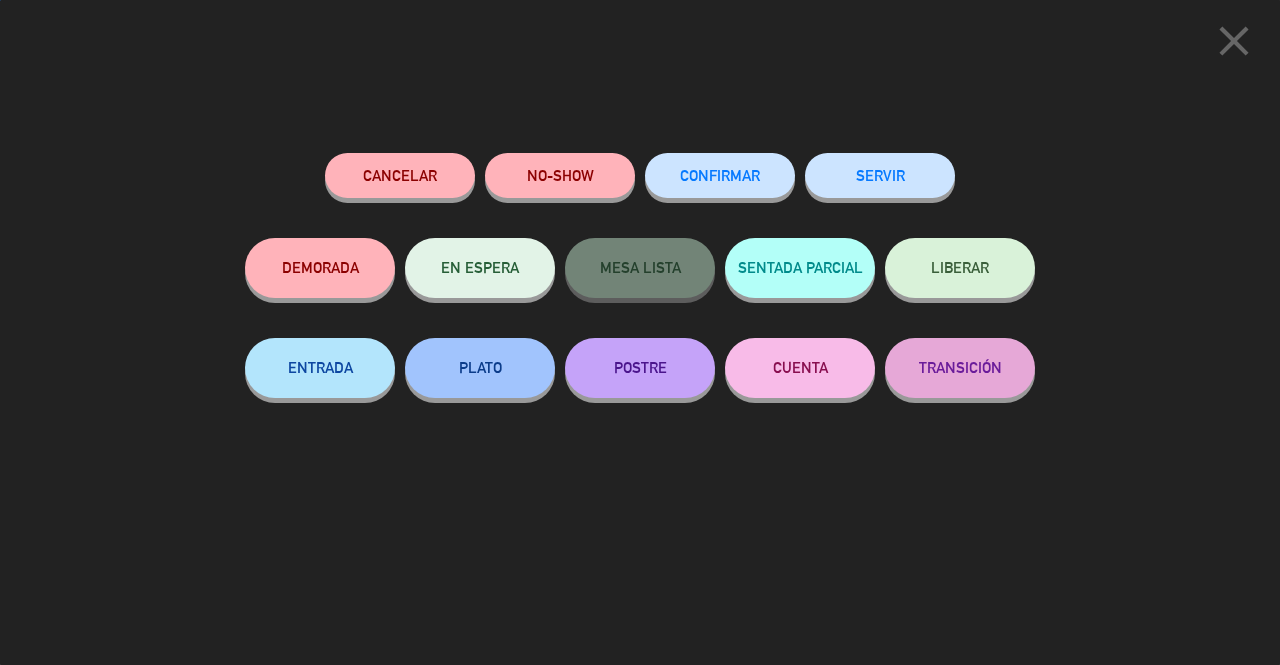 click on "SERVIR" 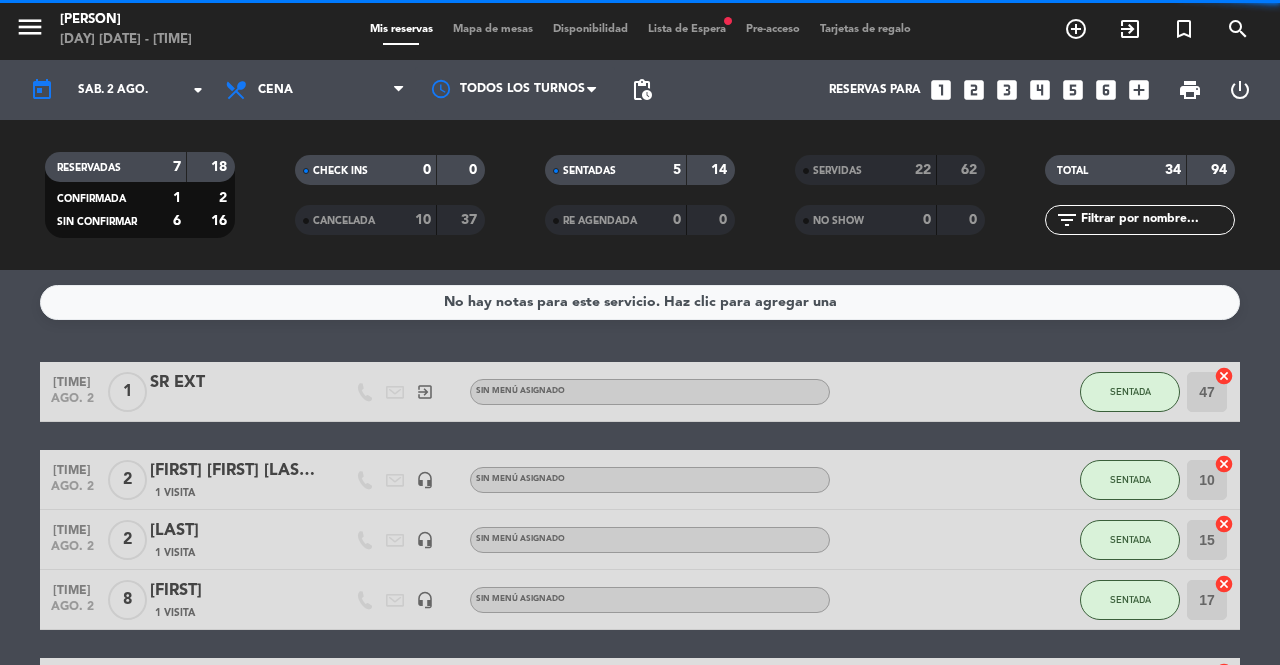 click on "SENTADA" 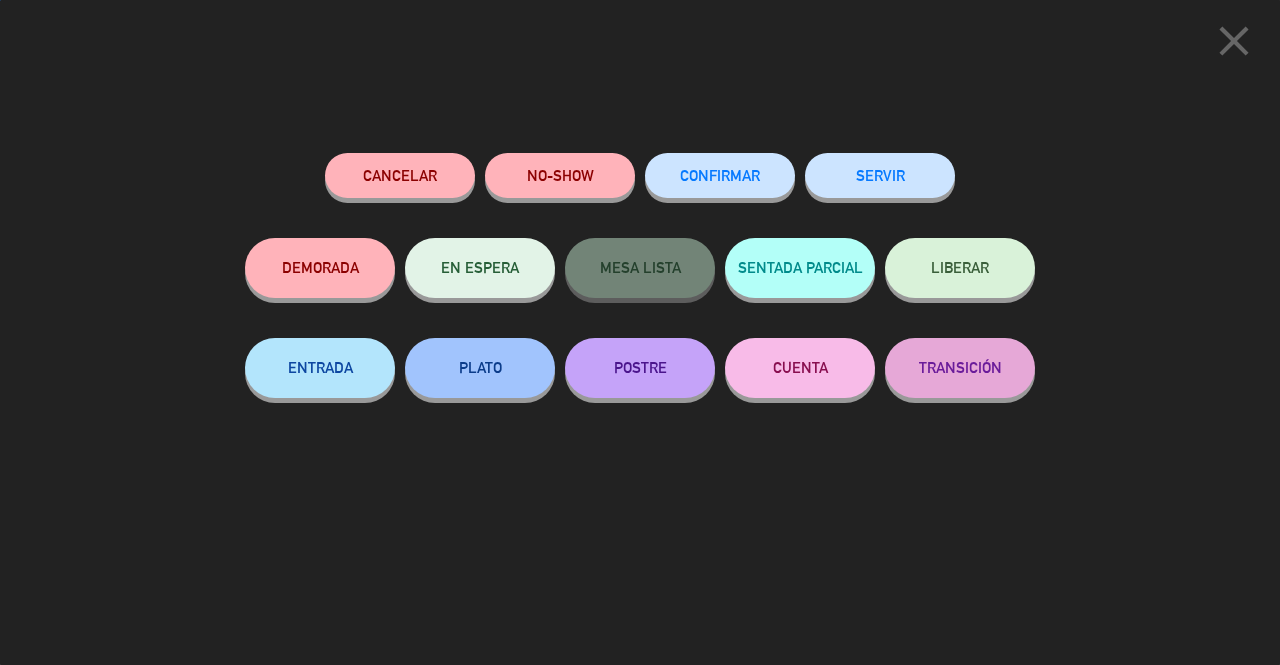 click on "SERVIR" 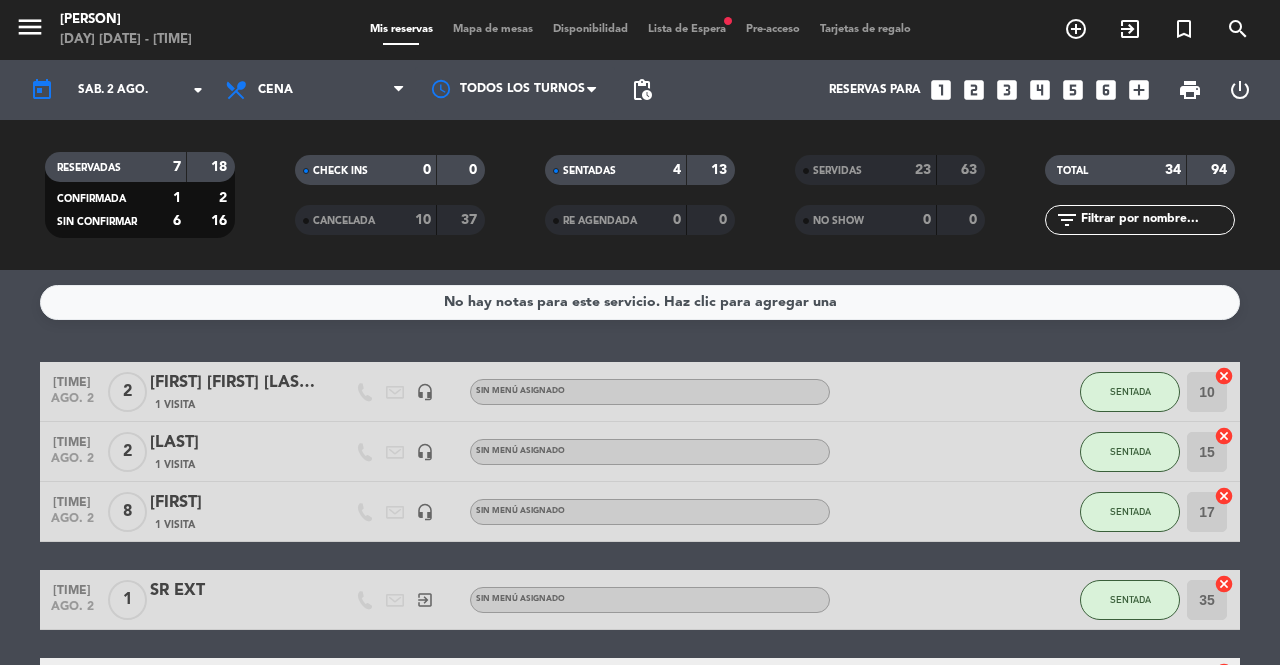 click on "SENTADA" 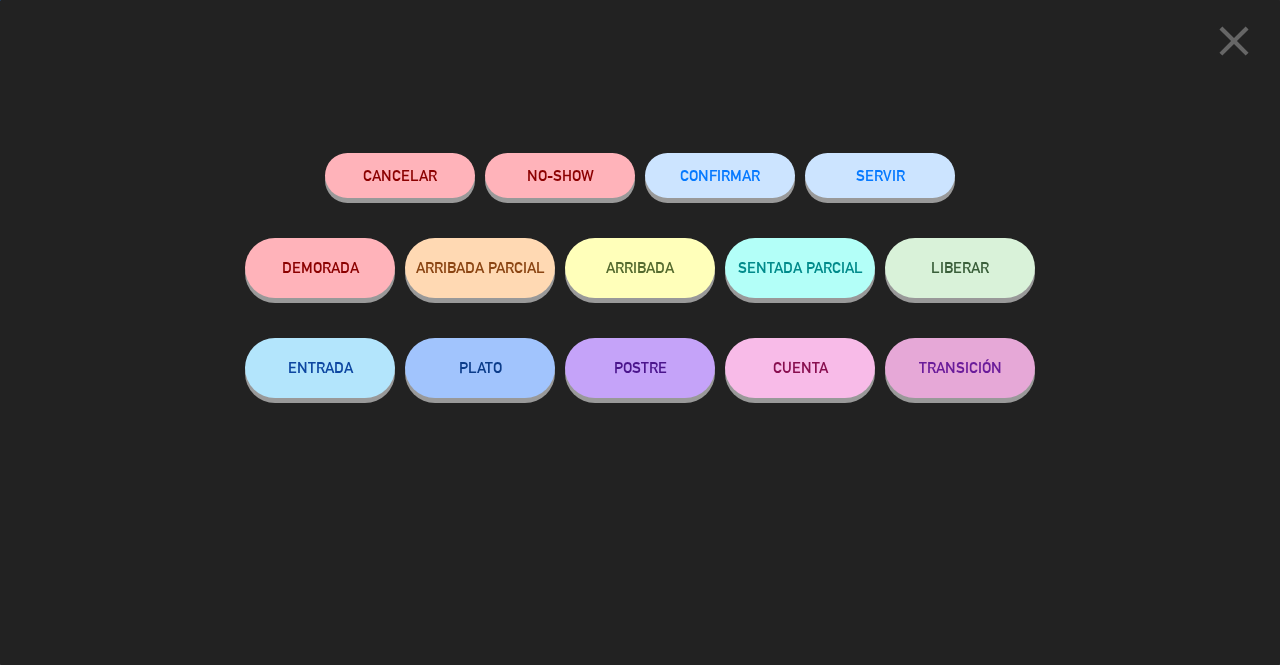 click on "SERVIR" 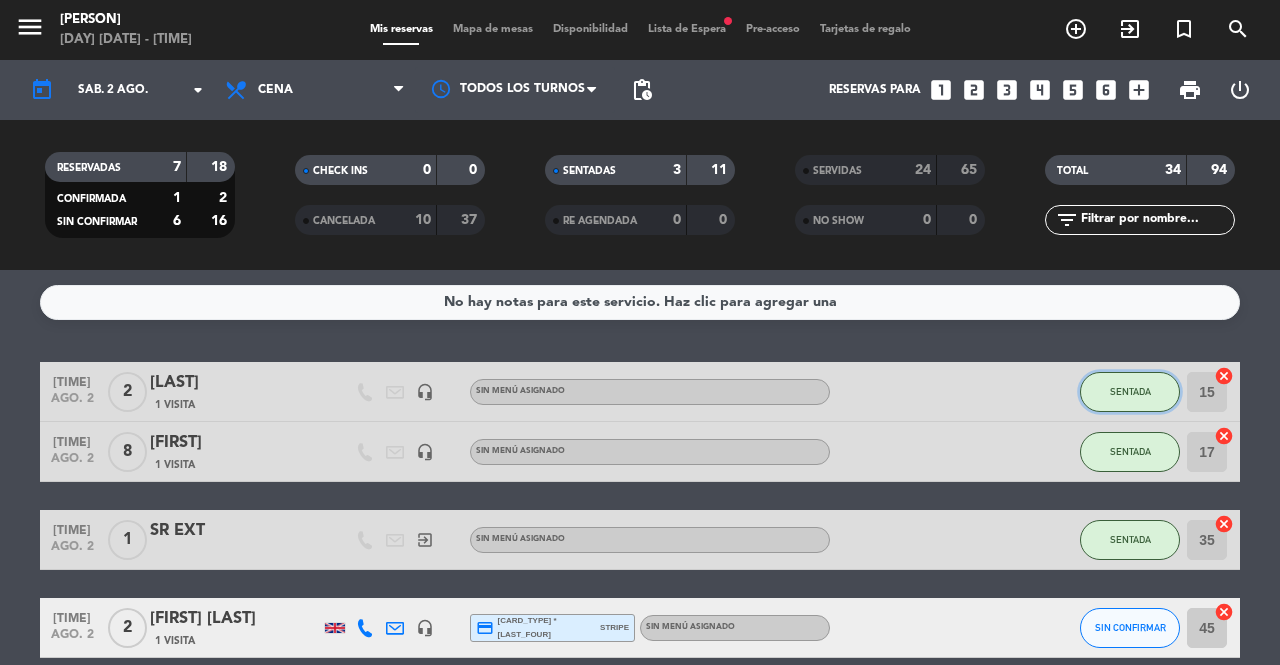 click on "SENTADA" 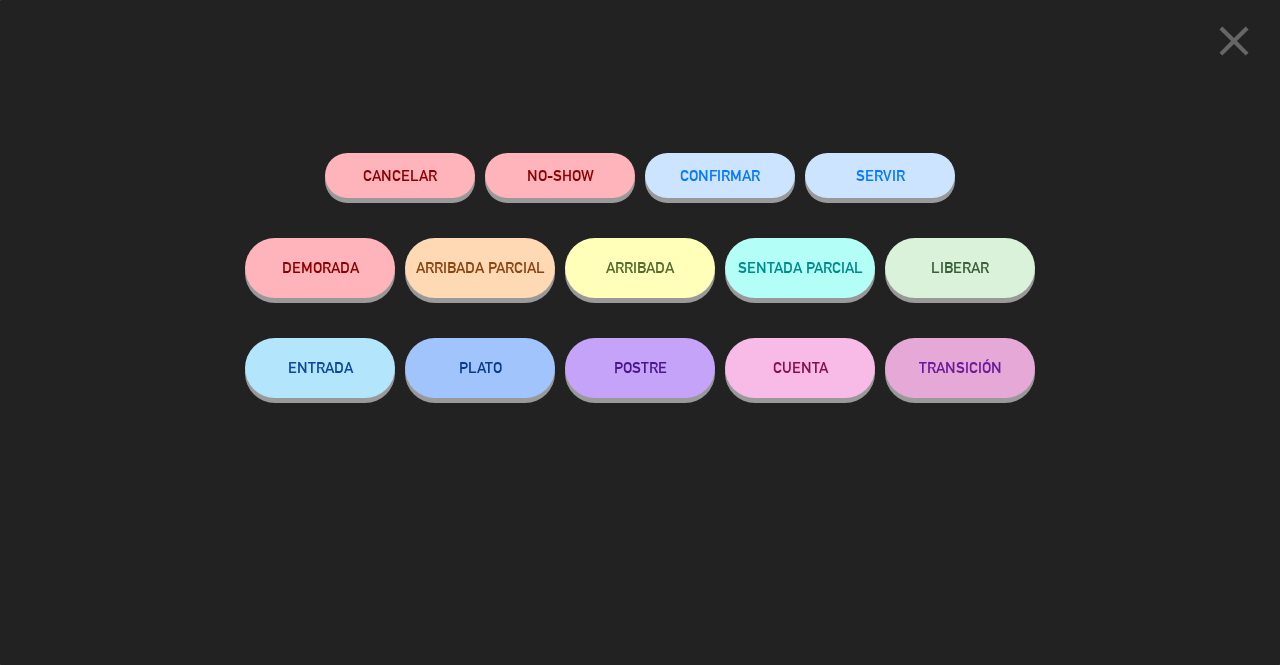 click on "SERVIR" 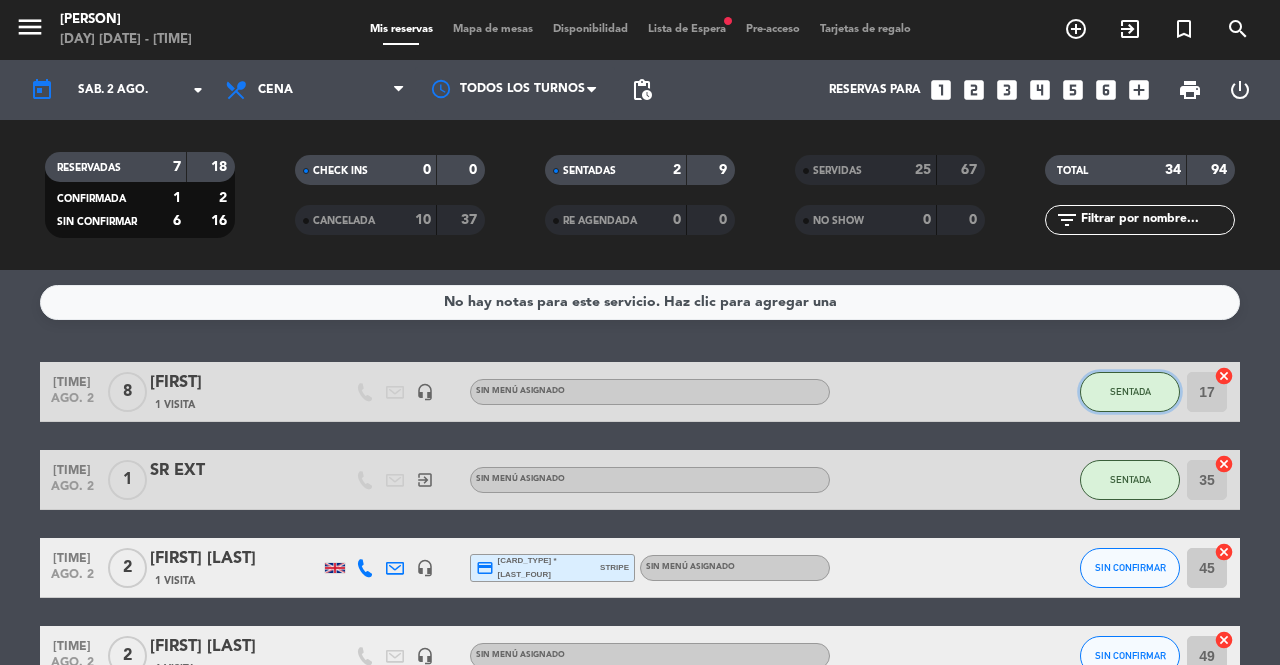 click on "SENTADA" 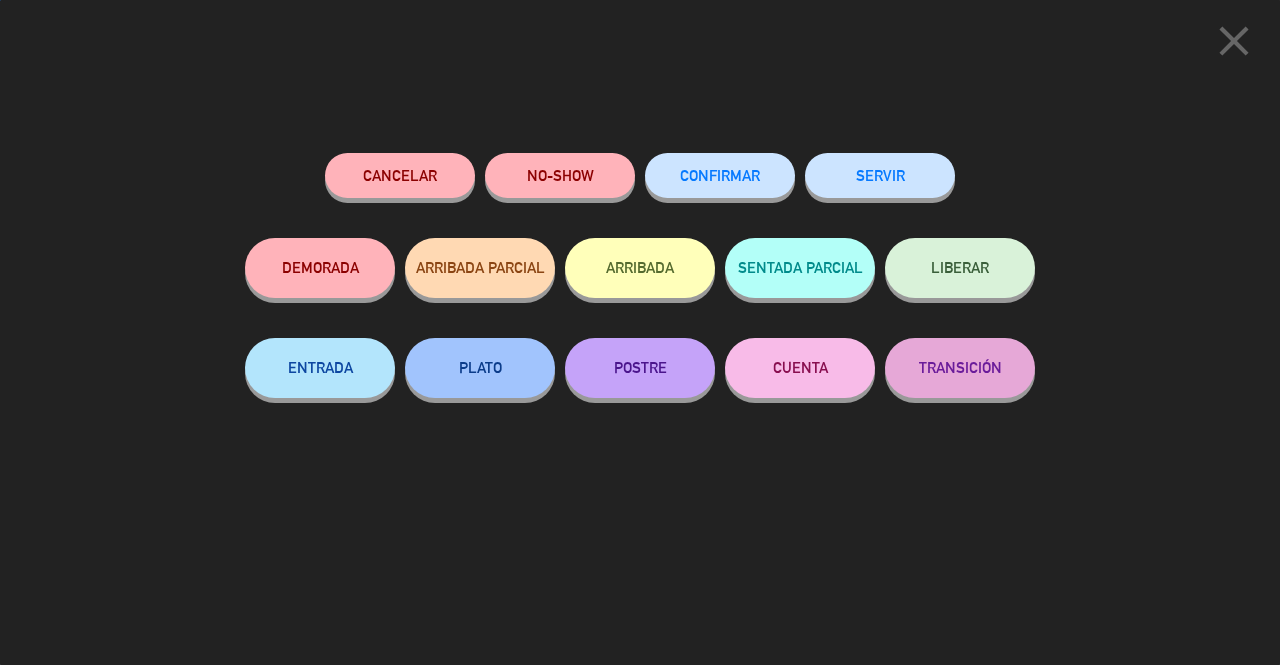 click on "SERVIR" 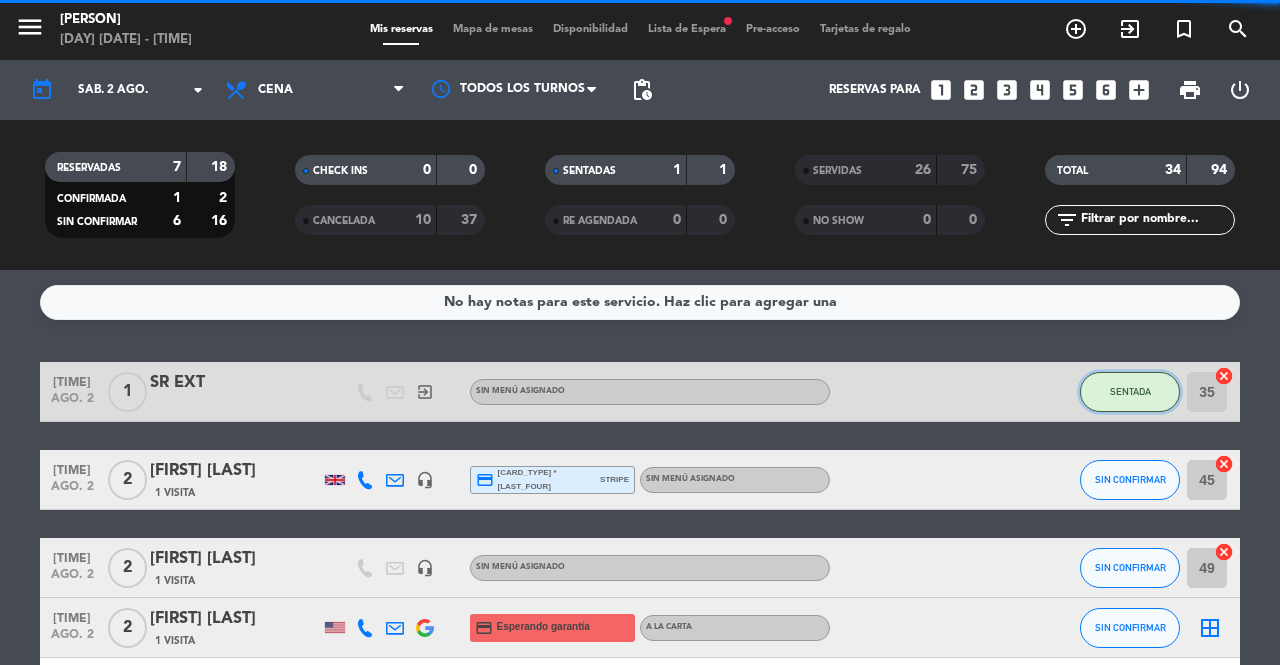 click on "SENTADA" 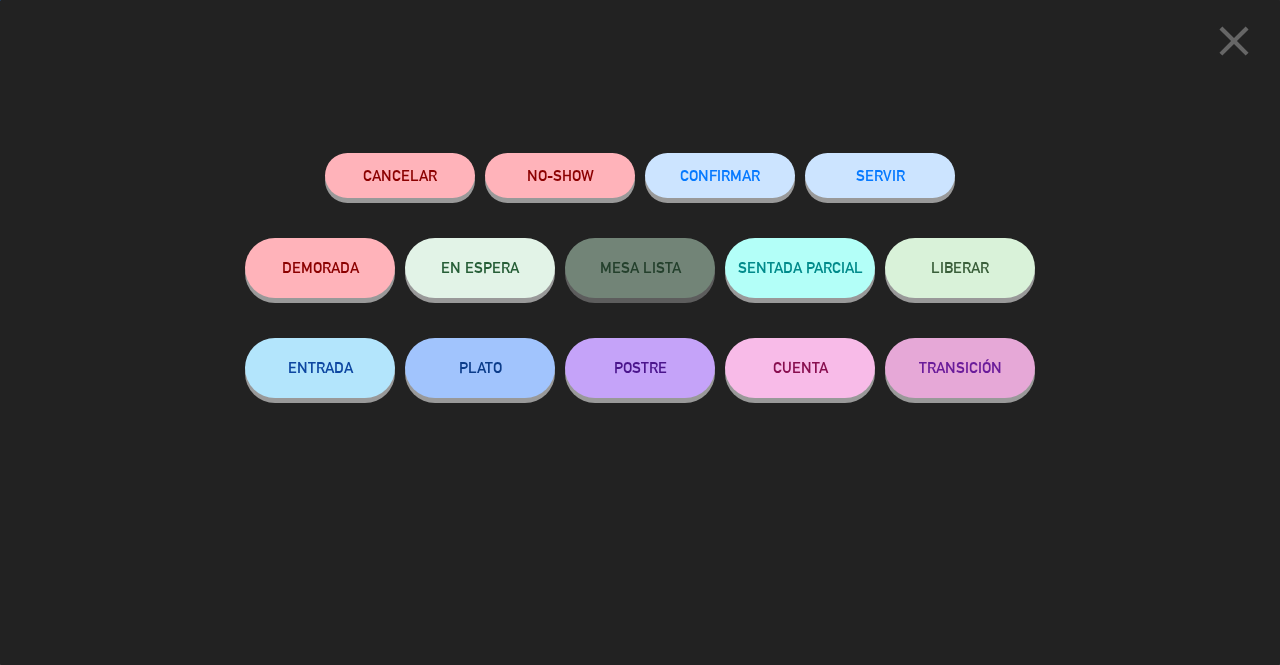 click on "SERVIR" 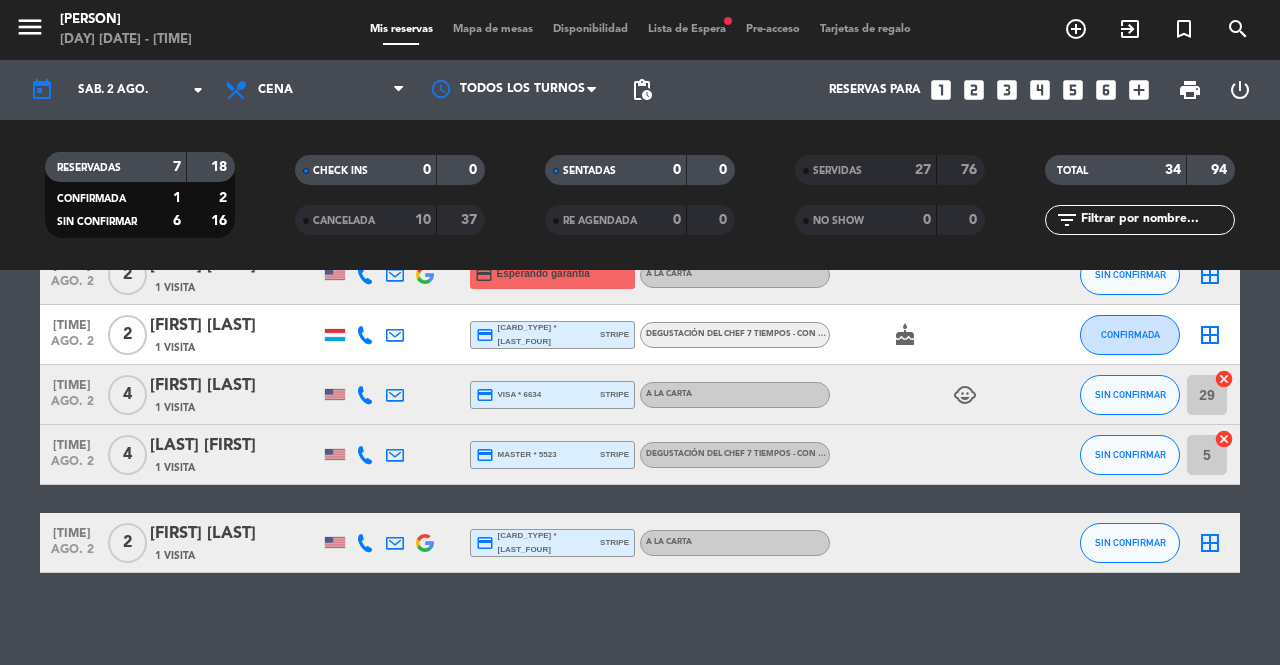 scroll, scrollTop: 272, scrollLeft: 0, axis: vertical 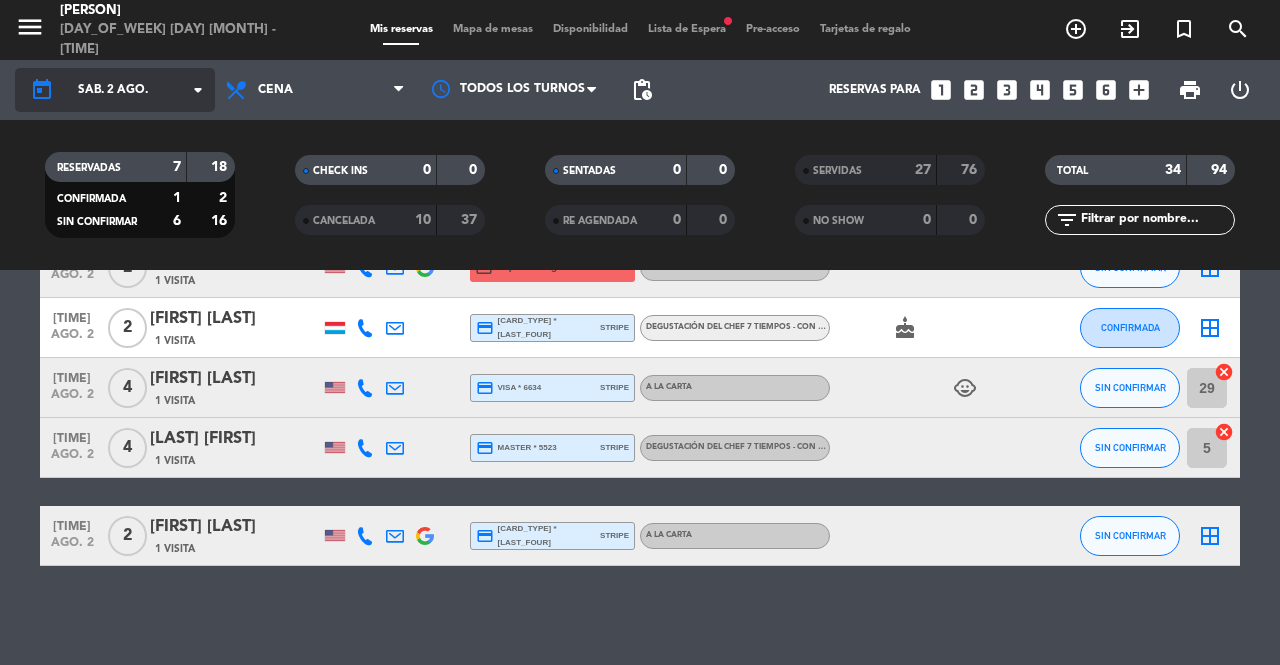 click on "sáb. 2 ago." 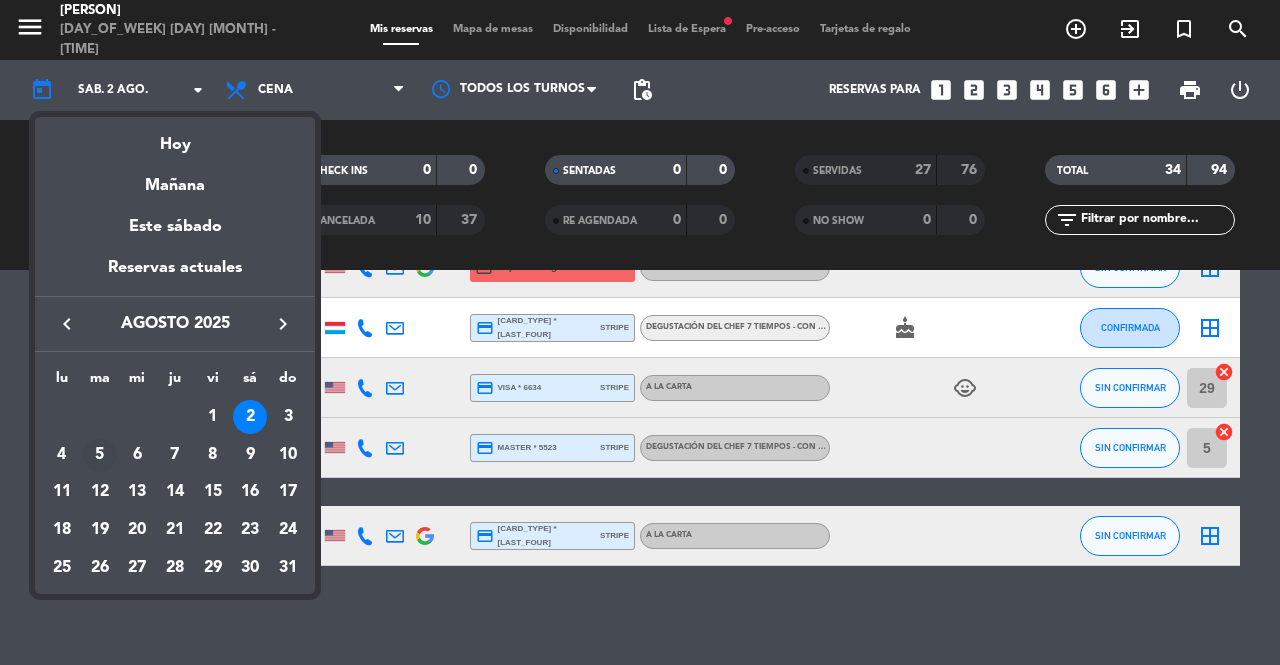 click on "5" at bounding box center (100, 455) 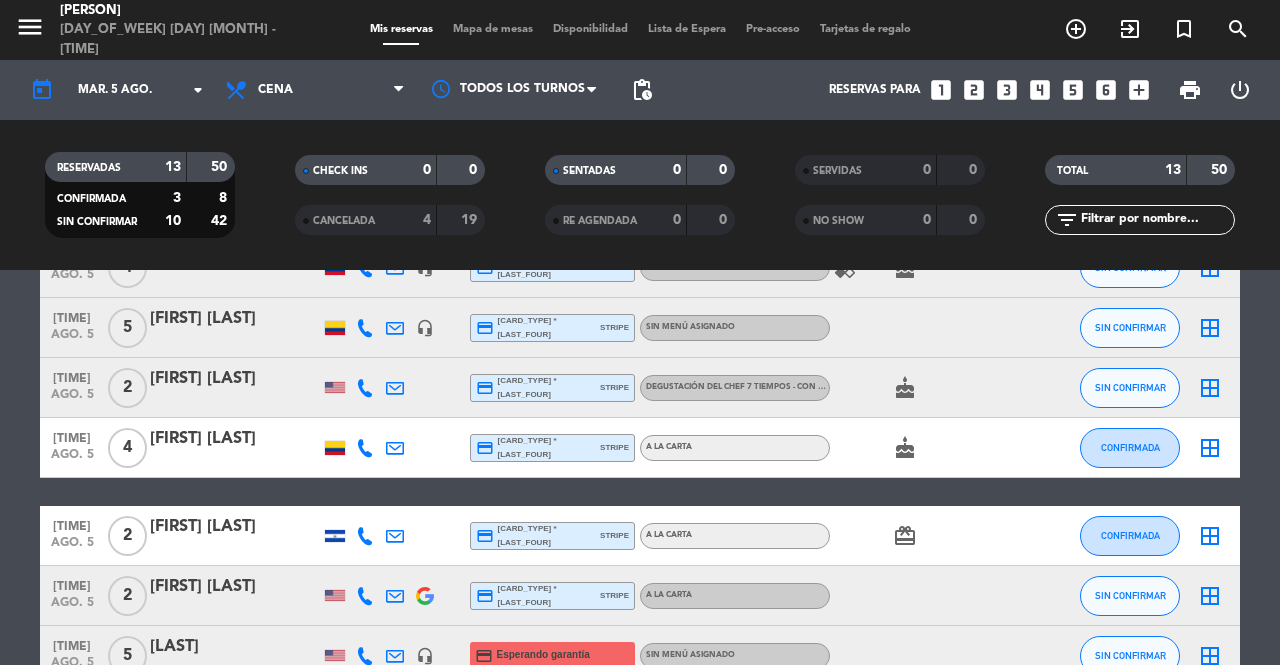 click on "4" 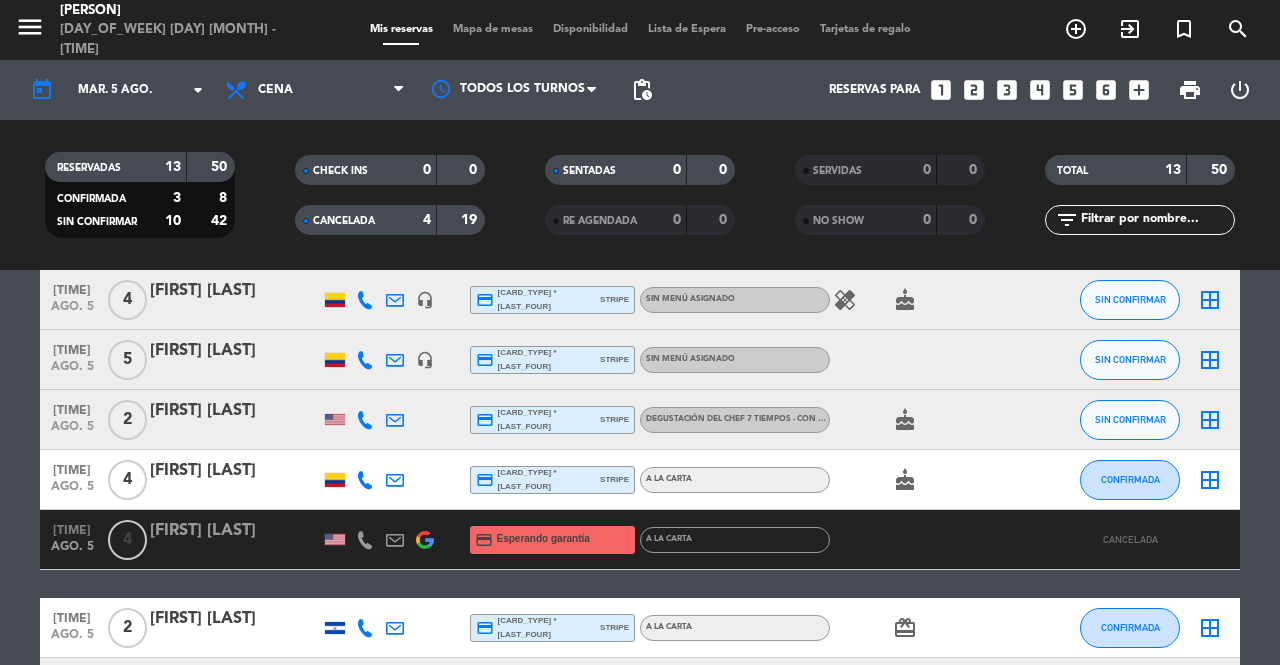scroll, scrollTop: 0, scrollLeft: 0, axis: both 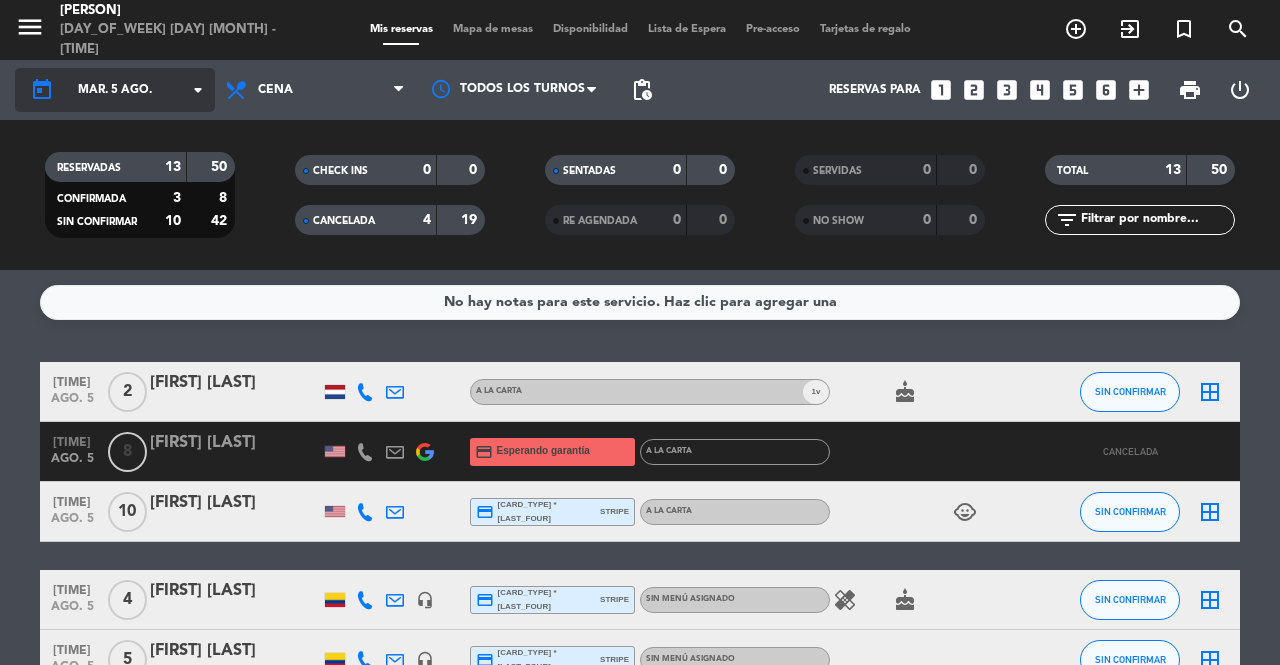 click on "today" 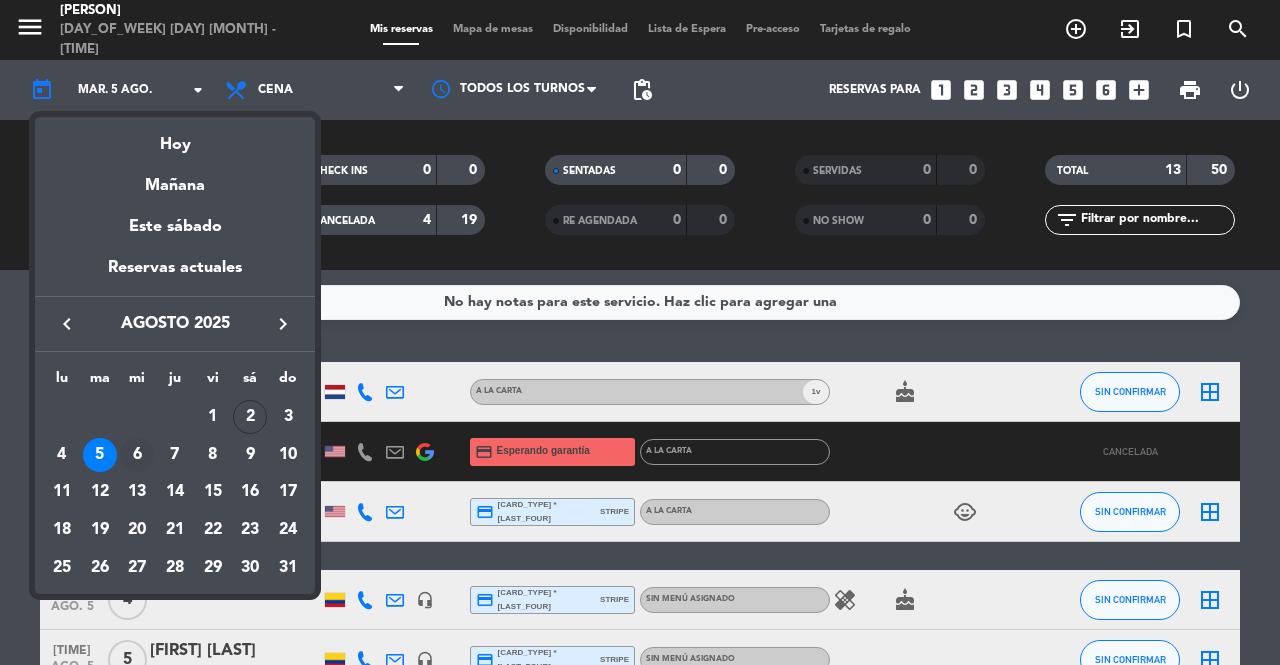 click on "6" at bounding box center [137, 455] 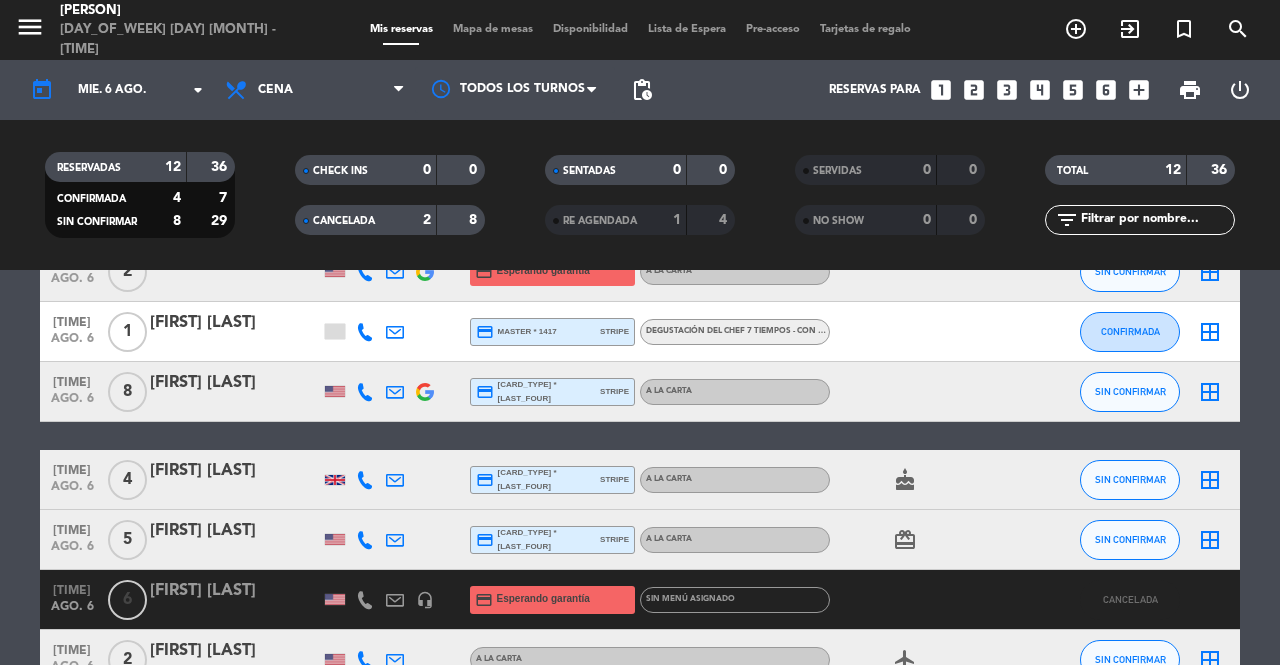 scroll, scrollTop: 0, scrollLeft: 0, axis: both 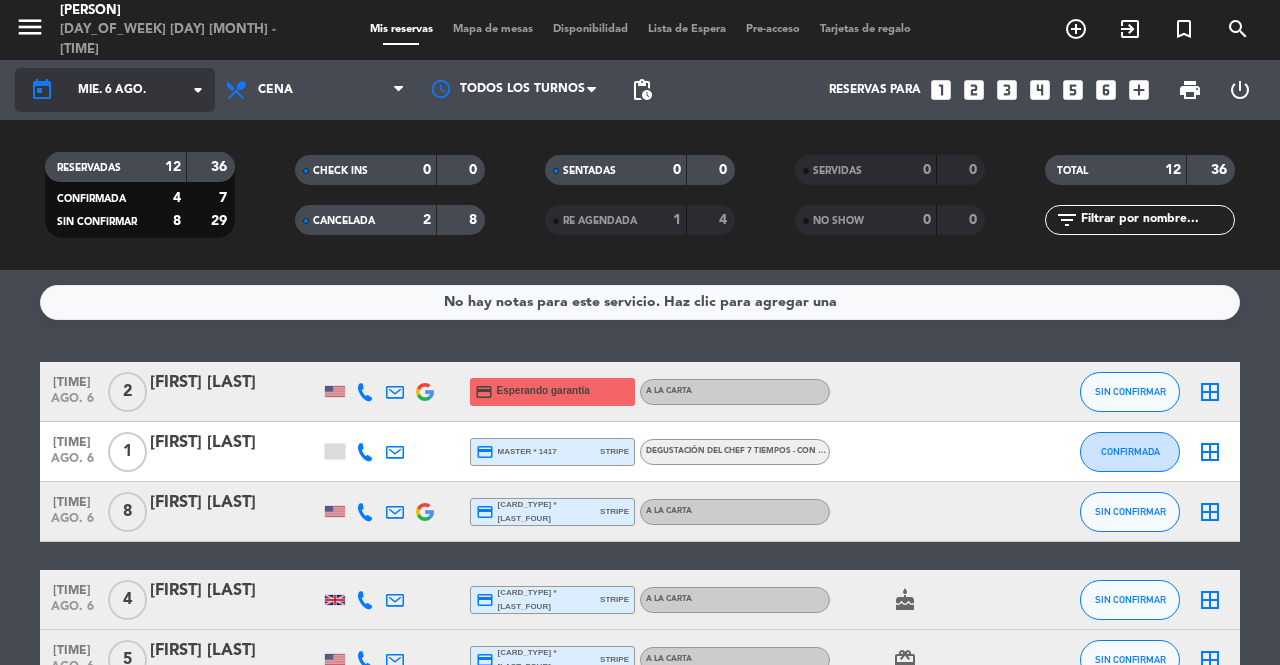 click on "arrow_drop_down" 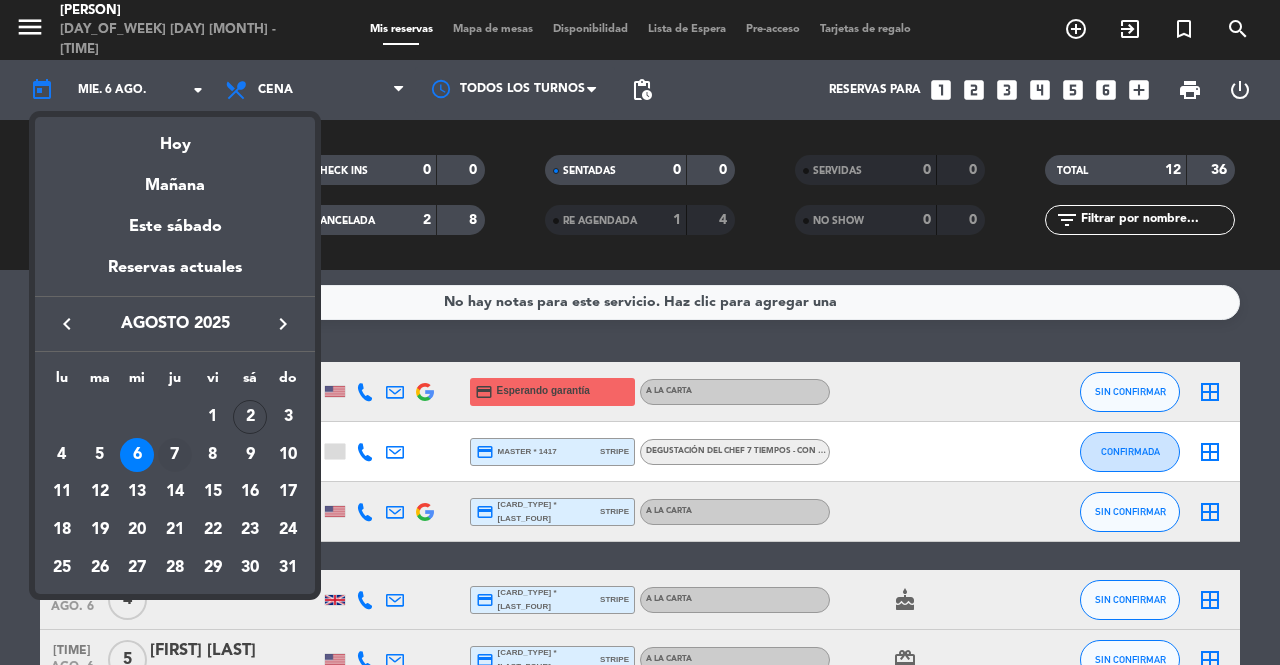 click on "7" at bounding box center (175, 455) 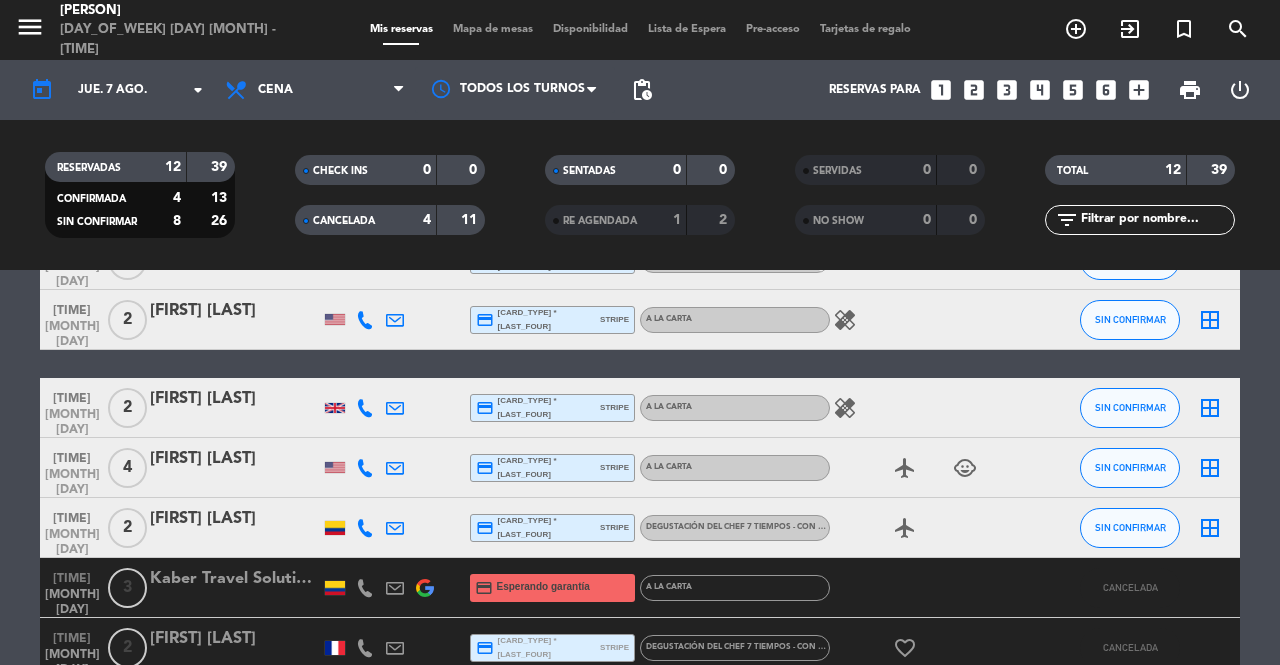 scroll, scrollTop: 500, scrollLeft: 0, axis: vertical 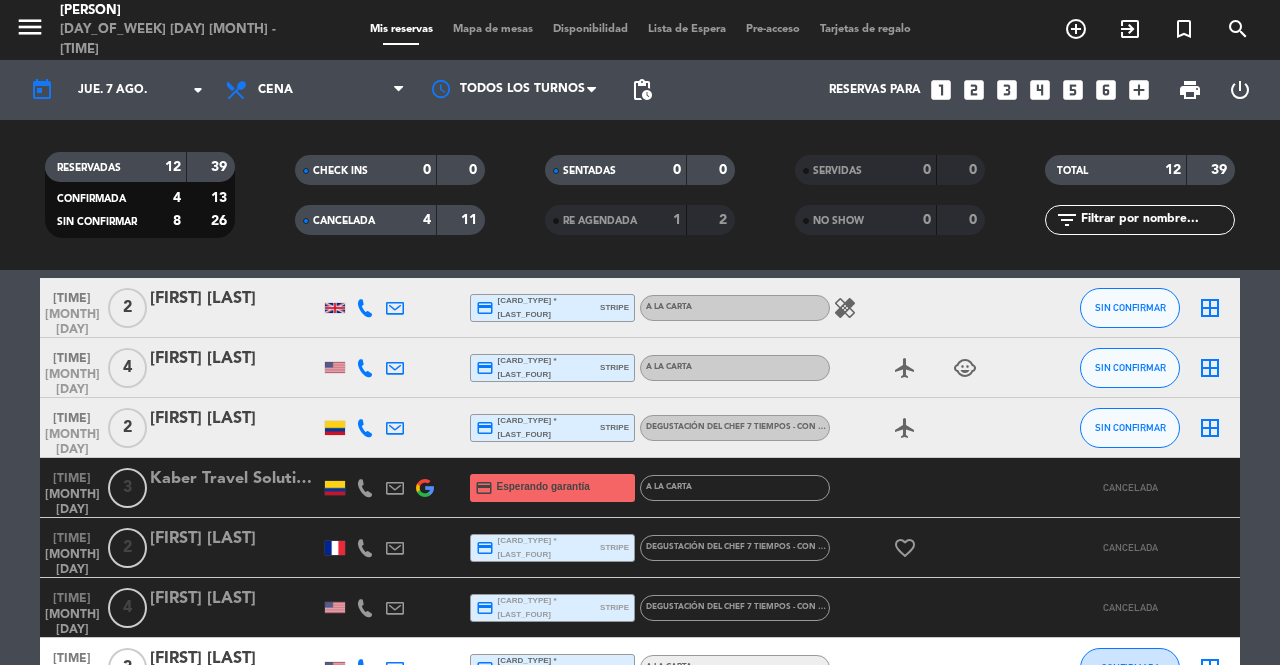 click on "Kaber Travel Solutions" 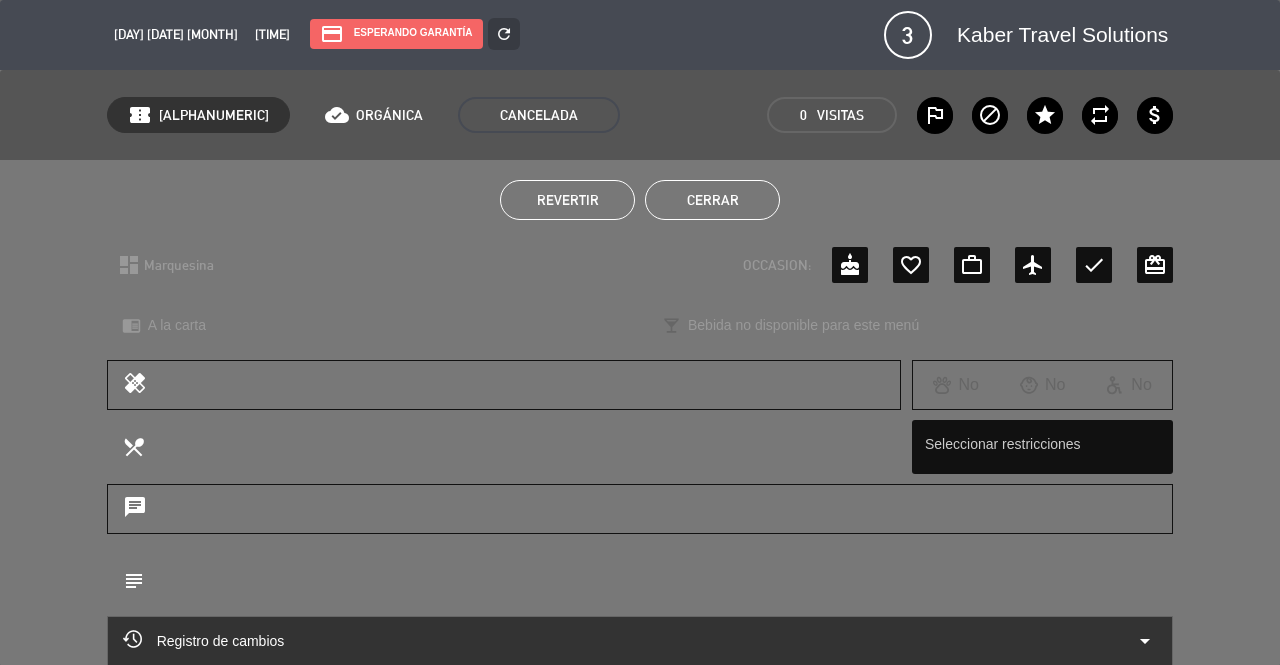 click on "Revertir" 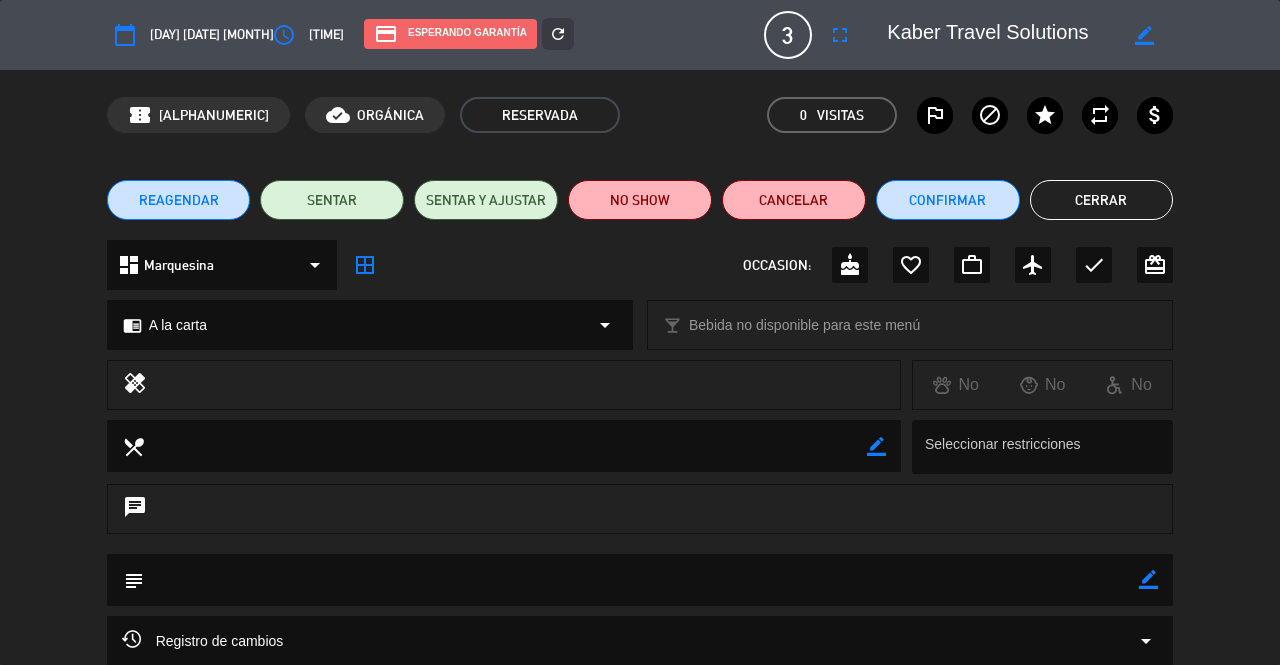 click on "Cerrar" 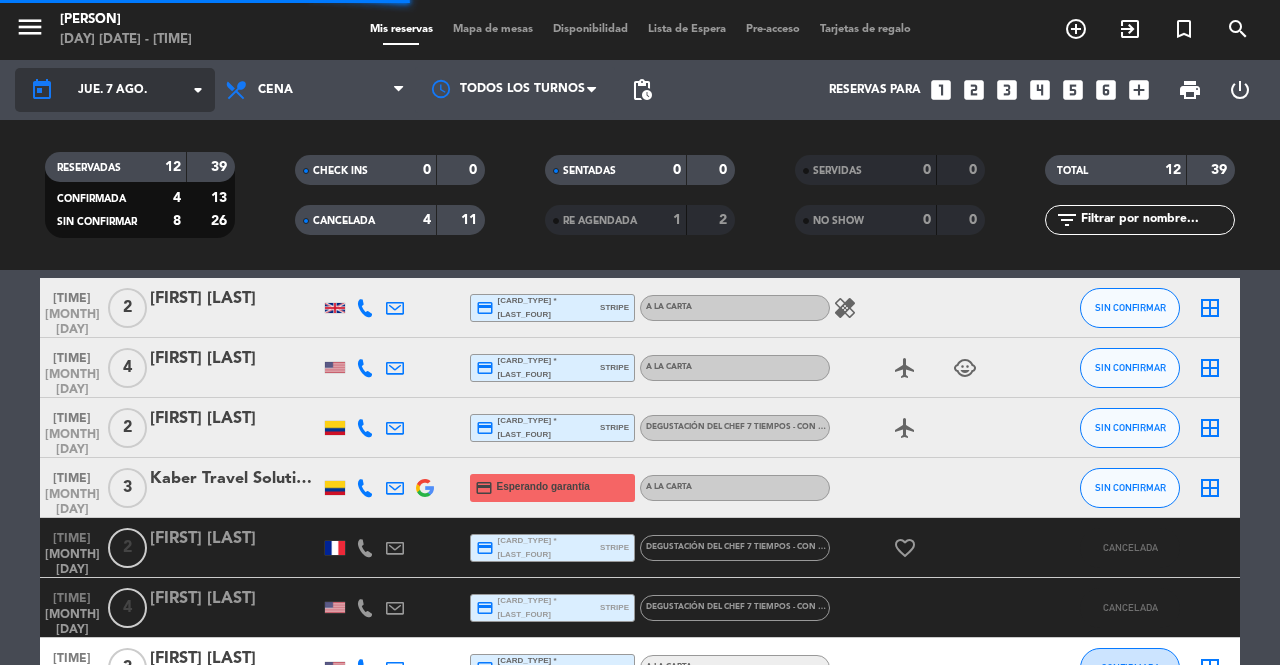 click on "arrow_drop_down" 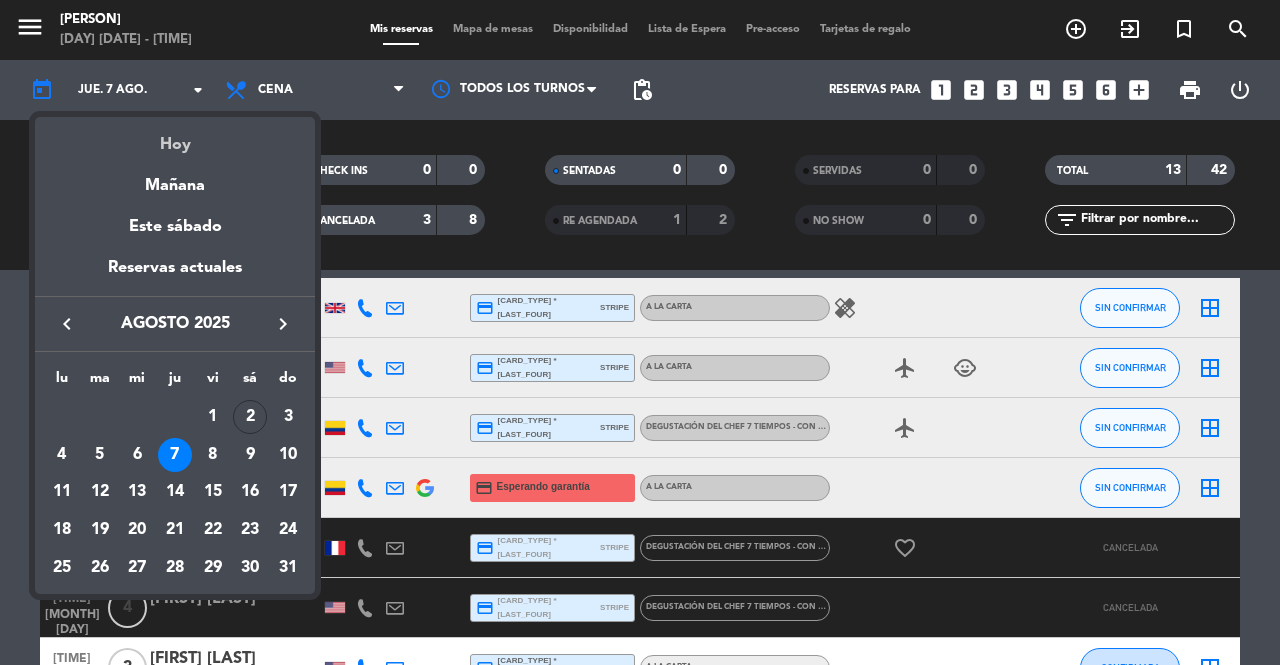 click on "Hoy" at bounding box center (175, 137) 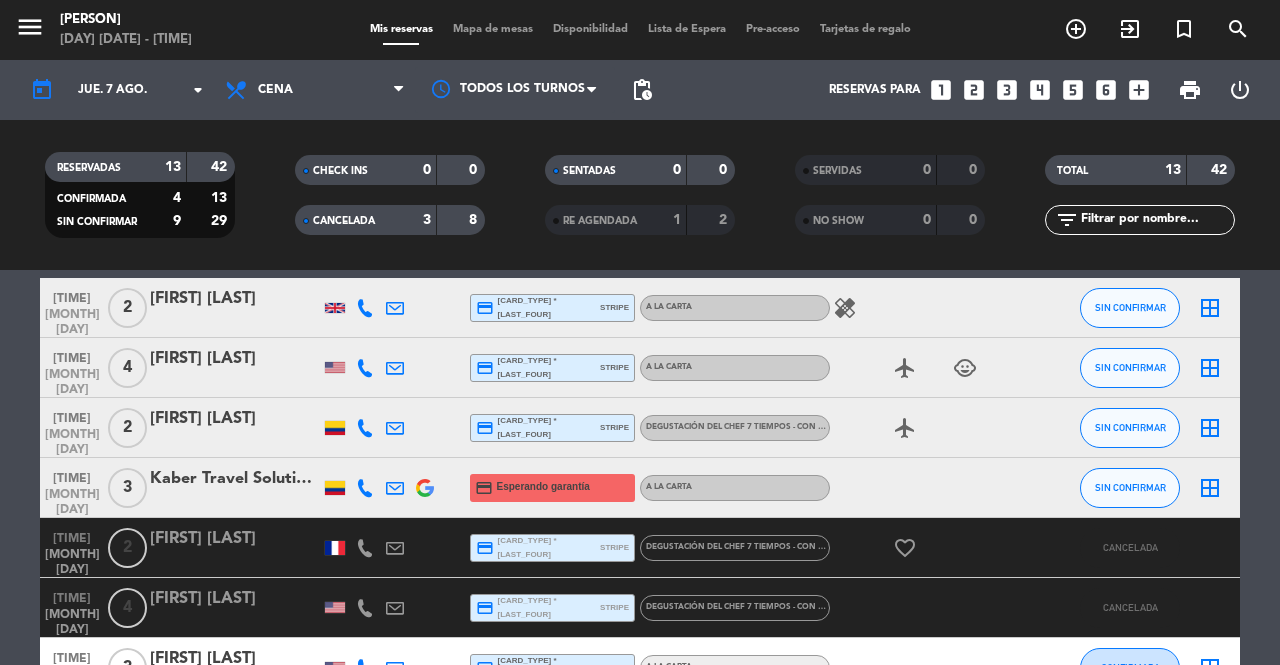 type on "sáb. 2 ago." 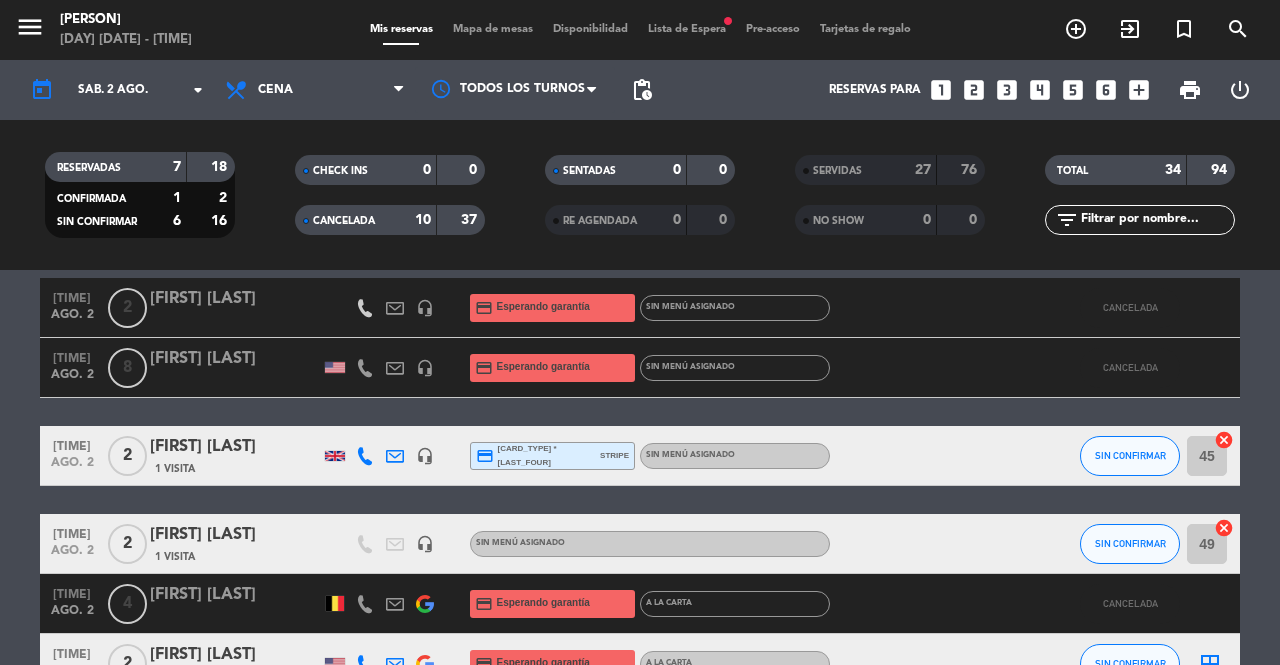 click on "CANCELADA" 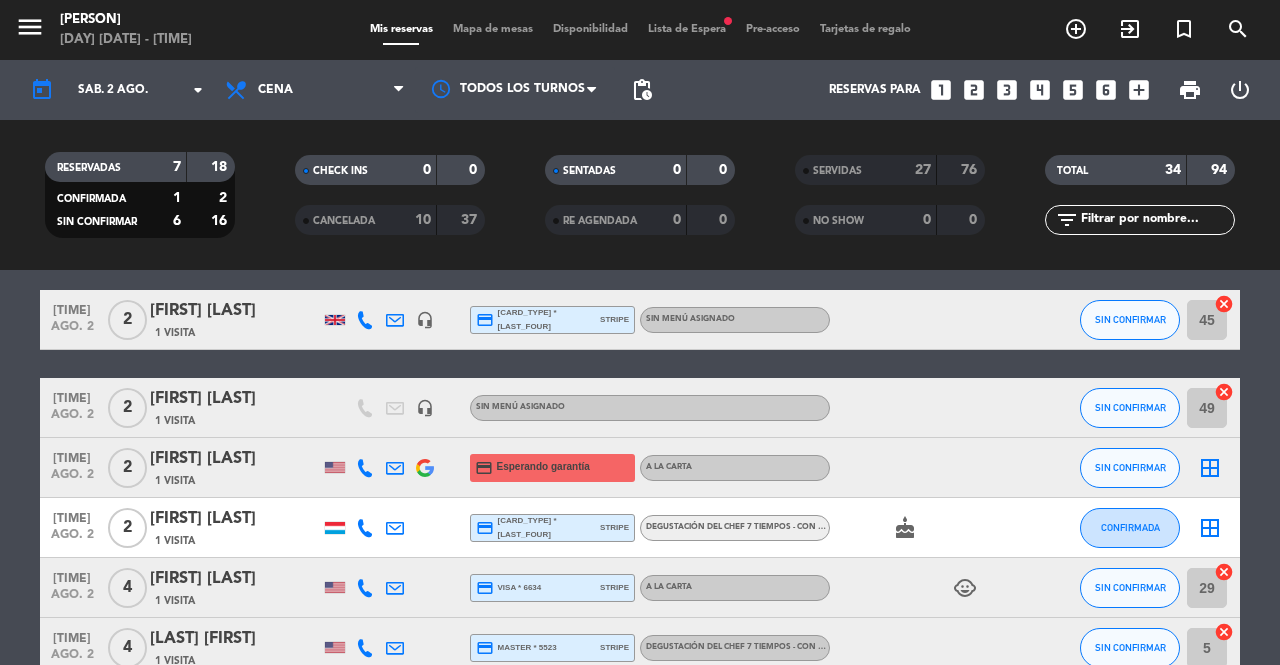 scroll, scrollTop: 0, scrollLeft: 0, axis: both 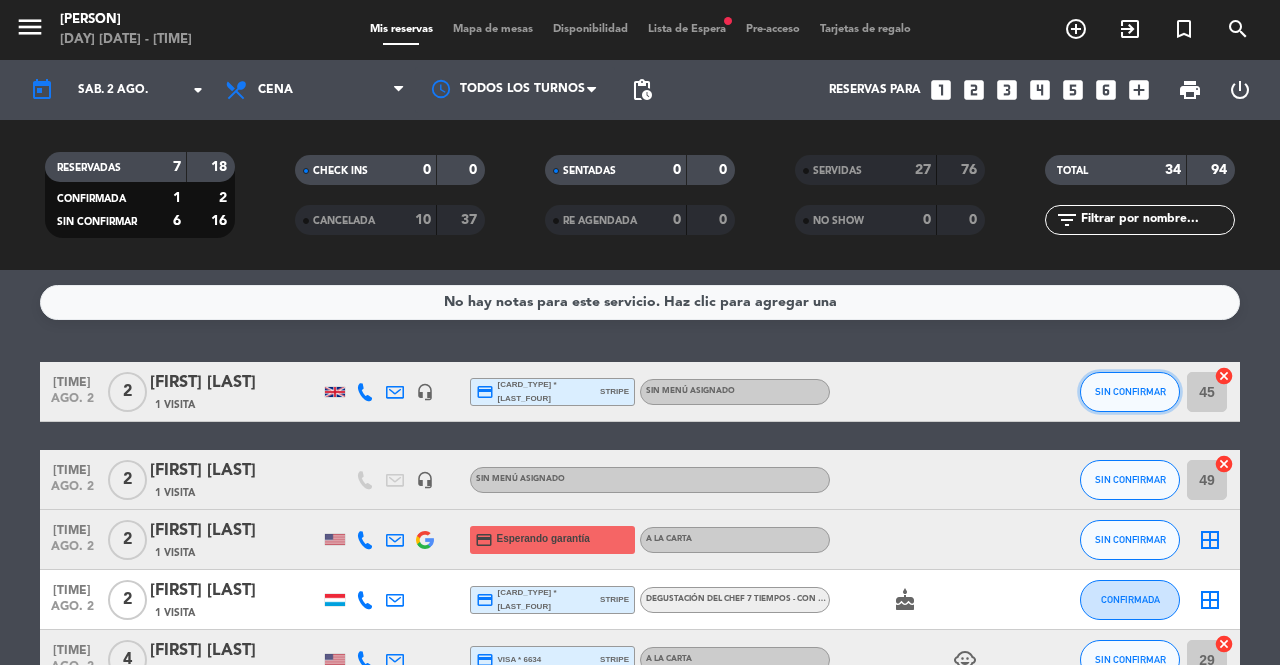 click on "SIN CONFIRMAR" 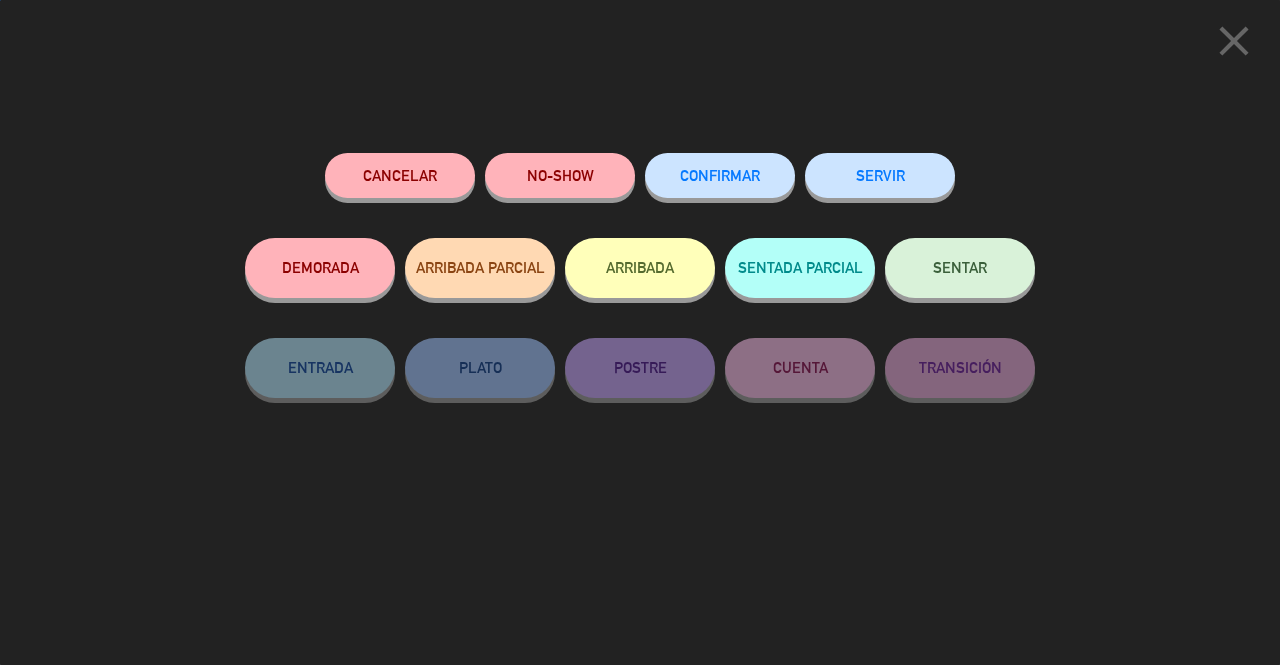 click on "SENTAR" 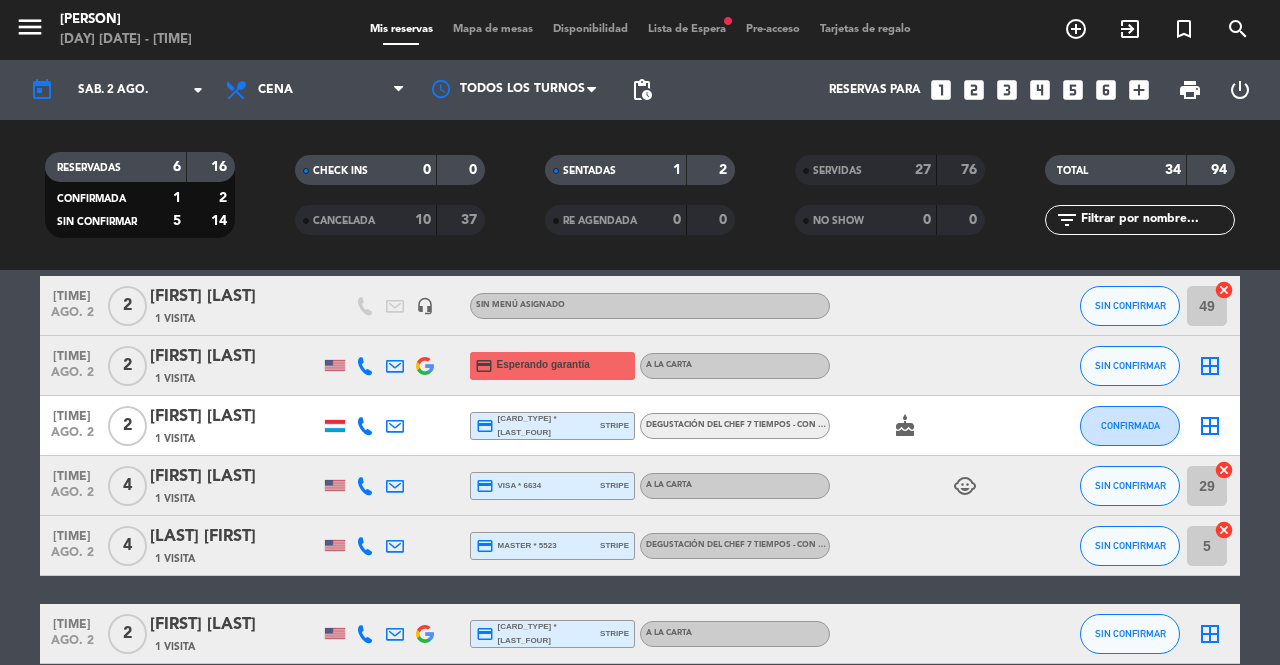 scroll, scrollTop: 200, scrollLeft: 0, axis: vertical 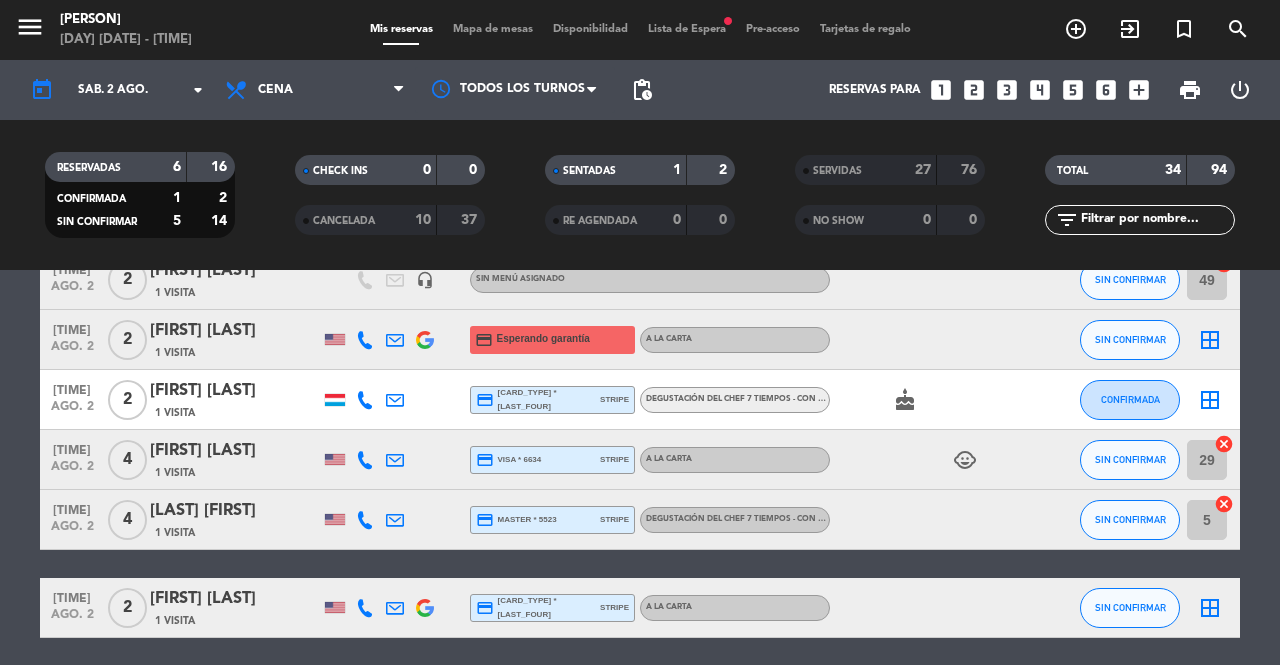 click on "Mapa de mesas" at bounding box center [493, 29] 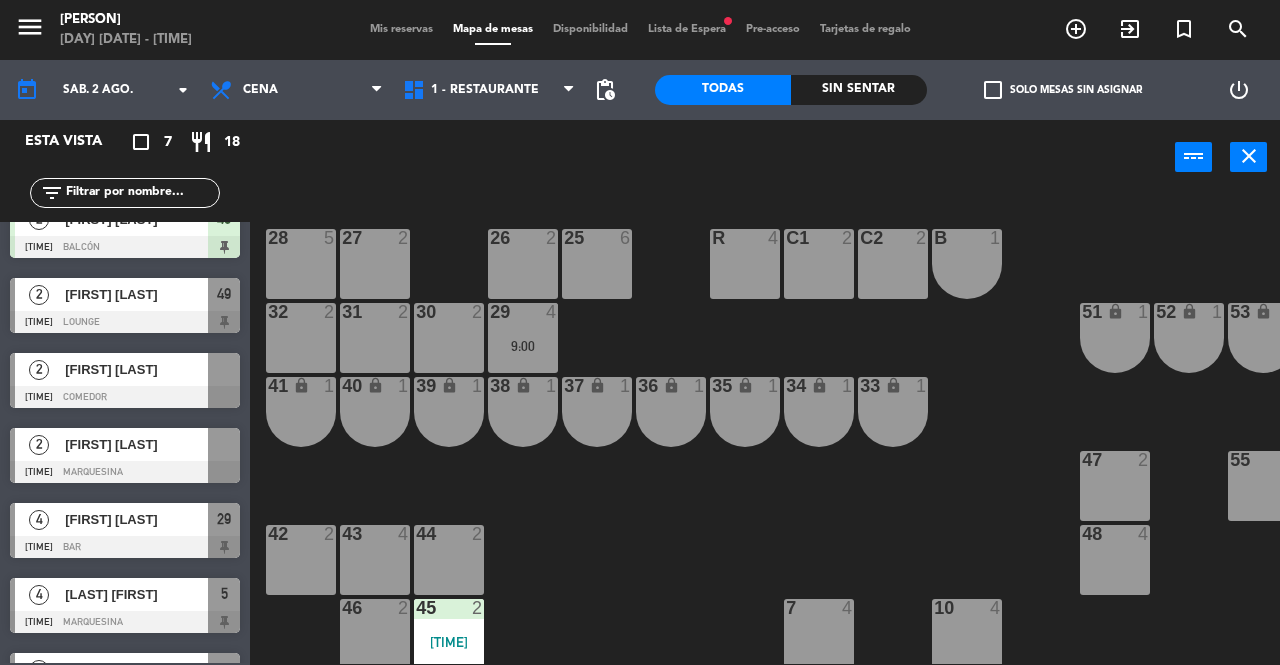 scroll, scrollTop: 0, scrollLeft: 0, axis: both 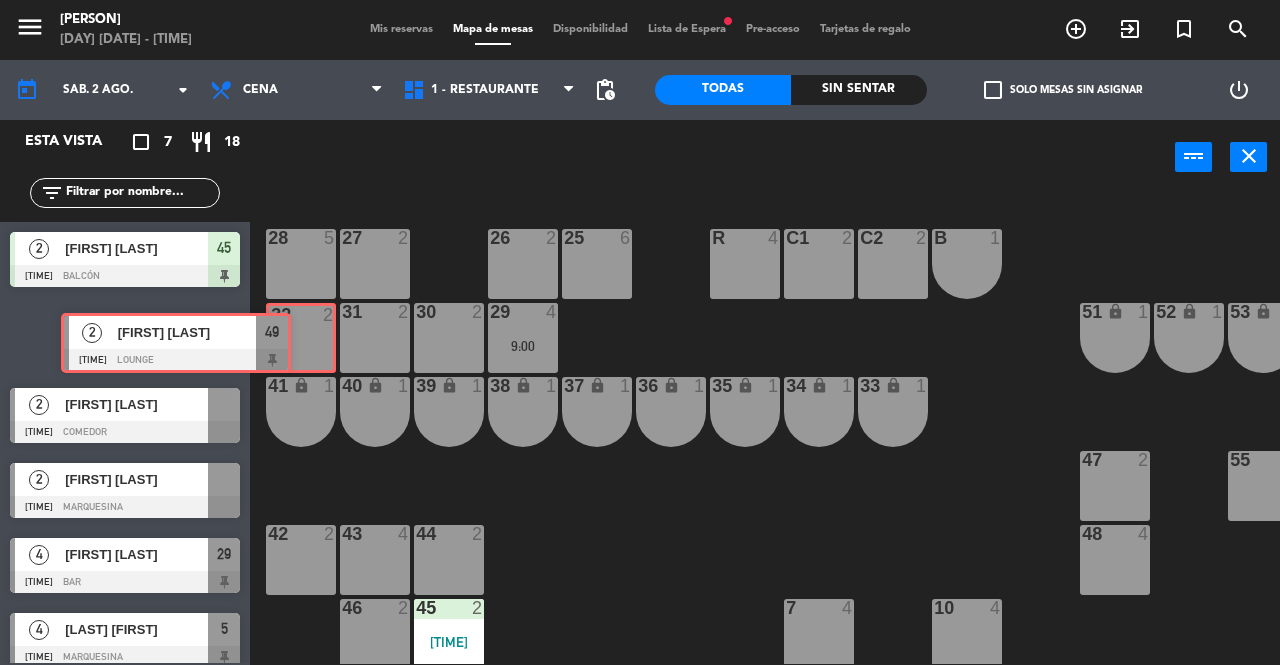 drag, startPoint x: 236, startPoint y: 349, endPoint x: 287, endPoint y: 355, distance: 51.351727 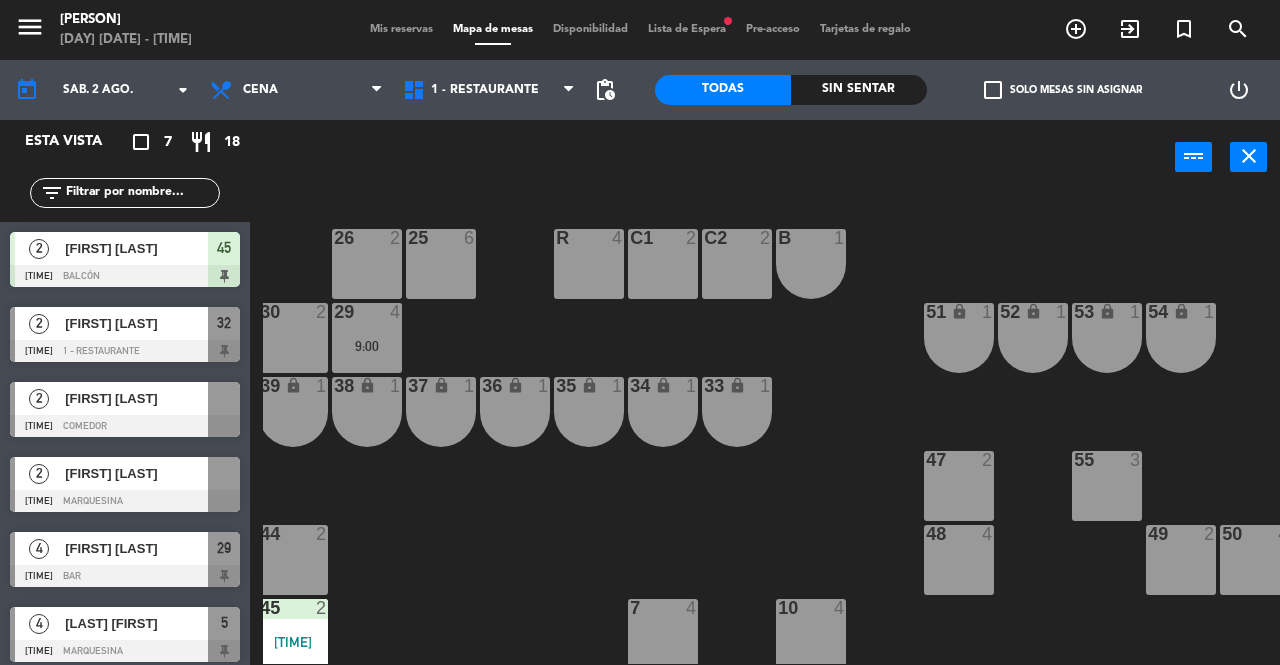 scroll, scrollTop: 0, scrollLeft: 157, axis: horizontal 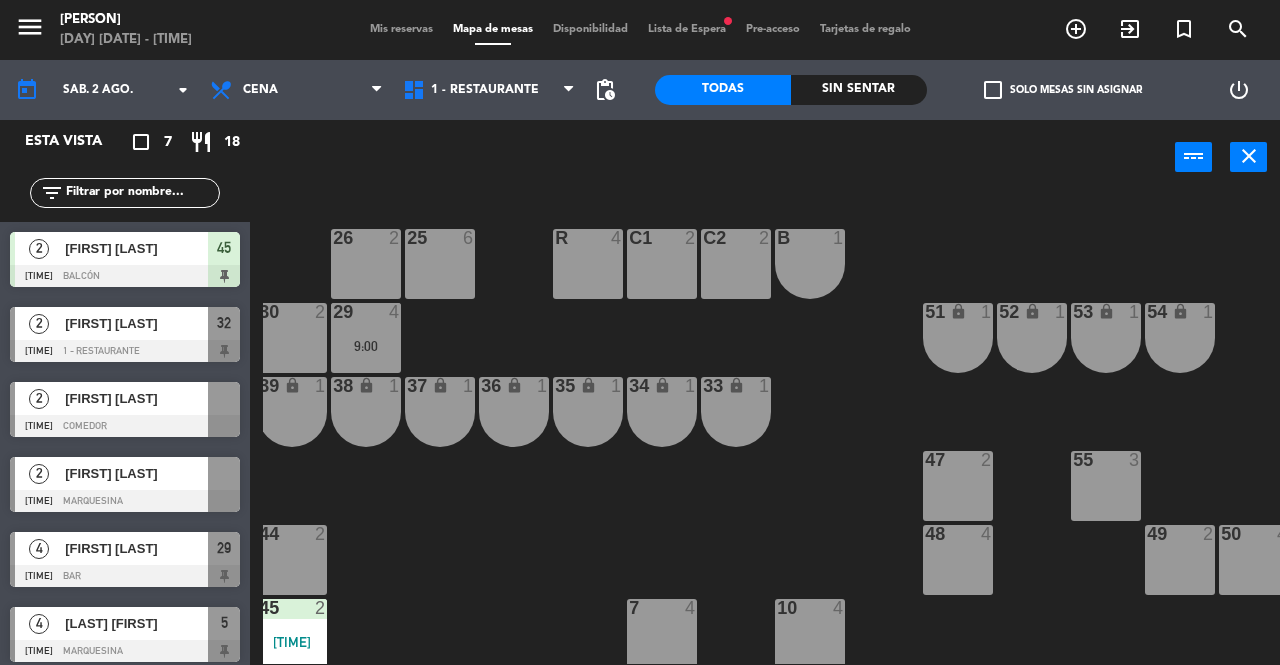 click on "49  2" at bounding box center [1180, 535] 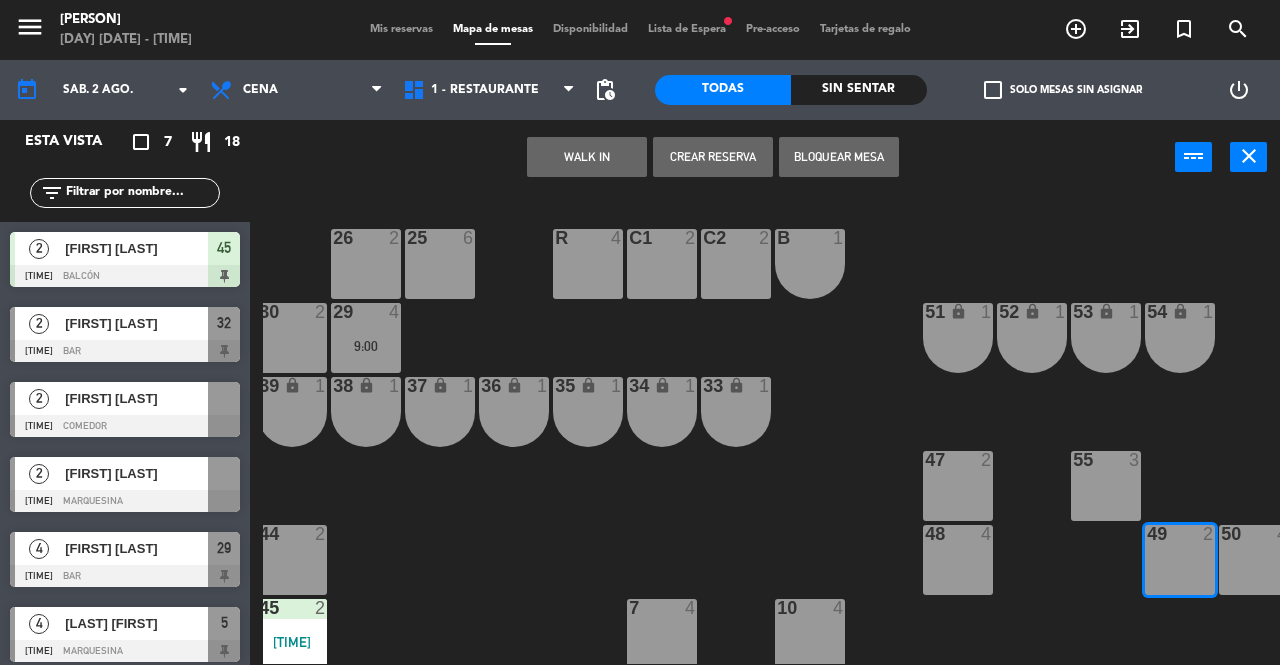 click on "WALK IN" at bounding box center [587, 157] 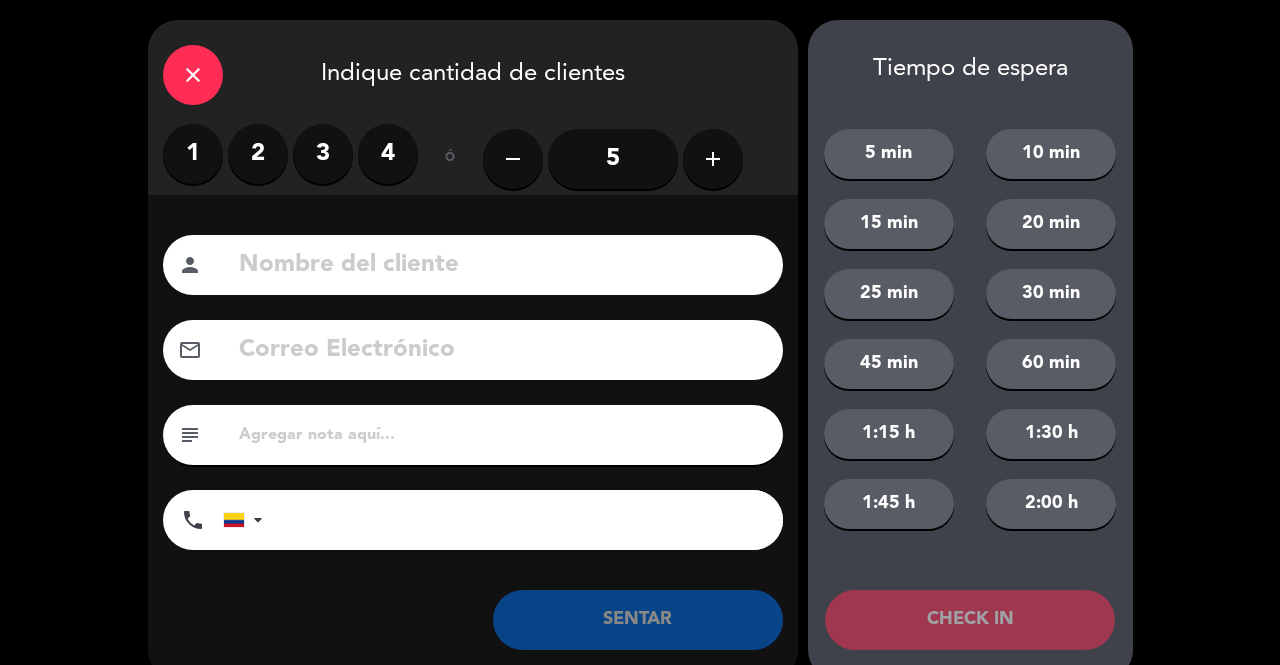 click on "2" at bounding box center [258, 154] 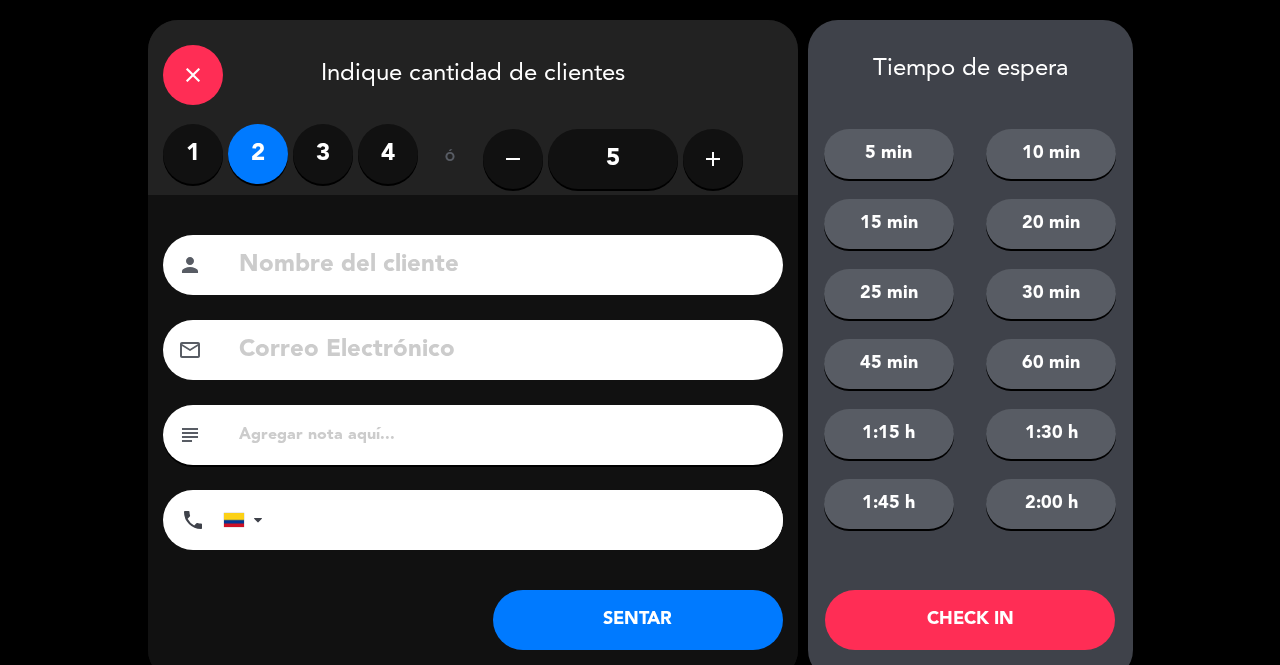 click 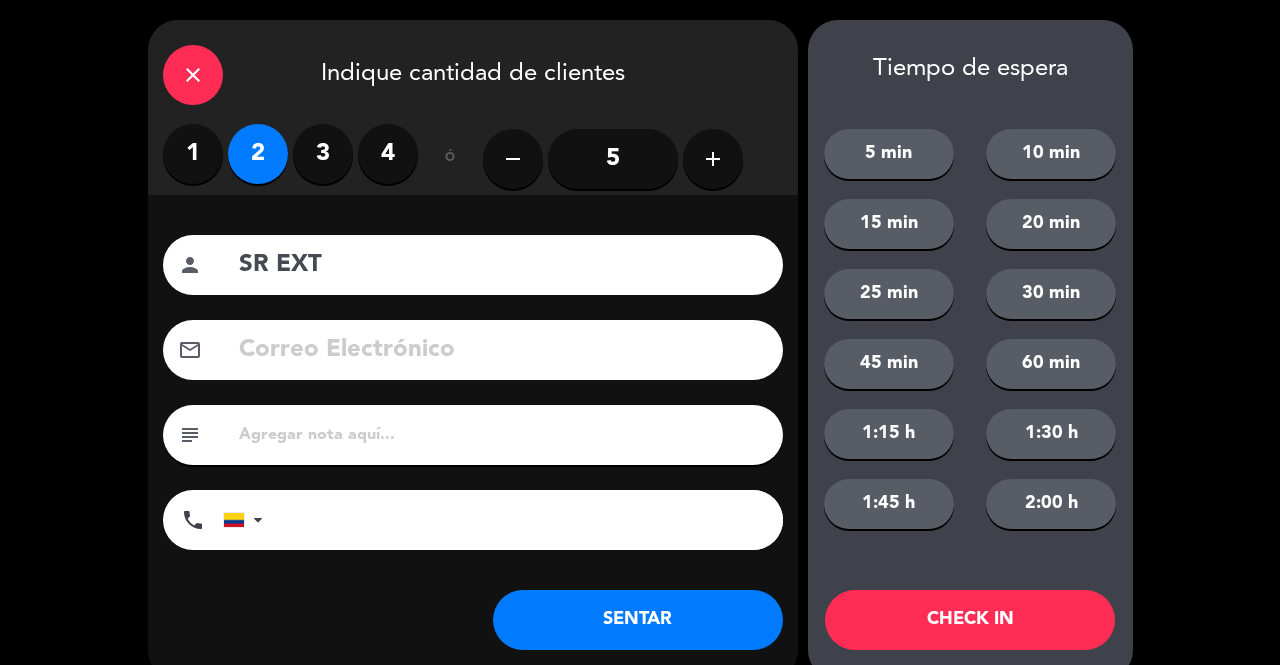 type on "SR EXT" 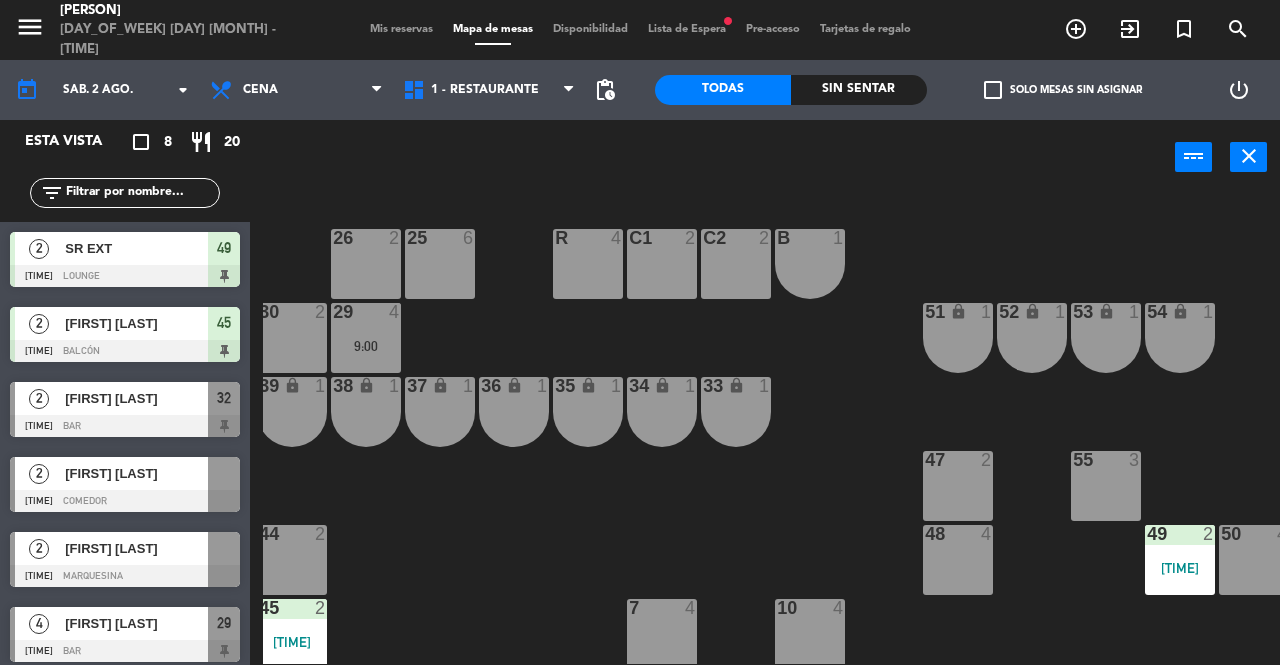 click on "Mis reservas" at bounding box center (401, 29) 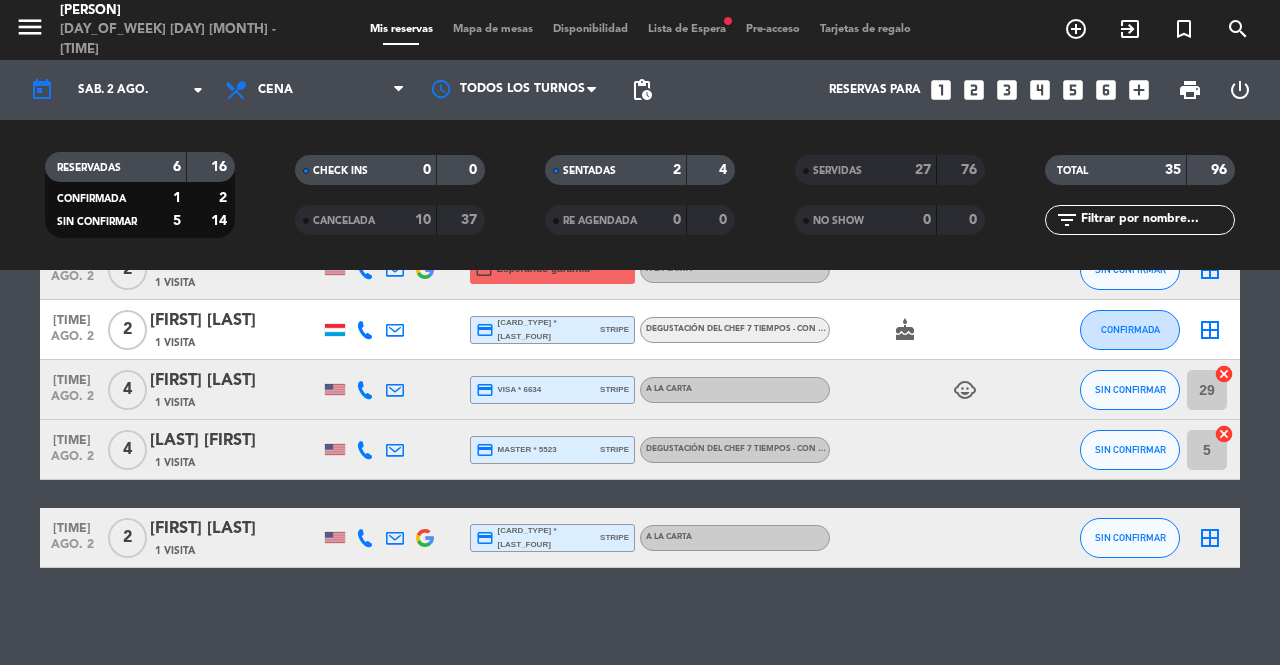 scroll, scrollTop: 360, scrollLeft: 0, axis: vertical 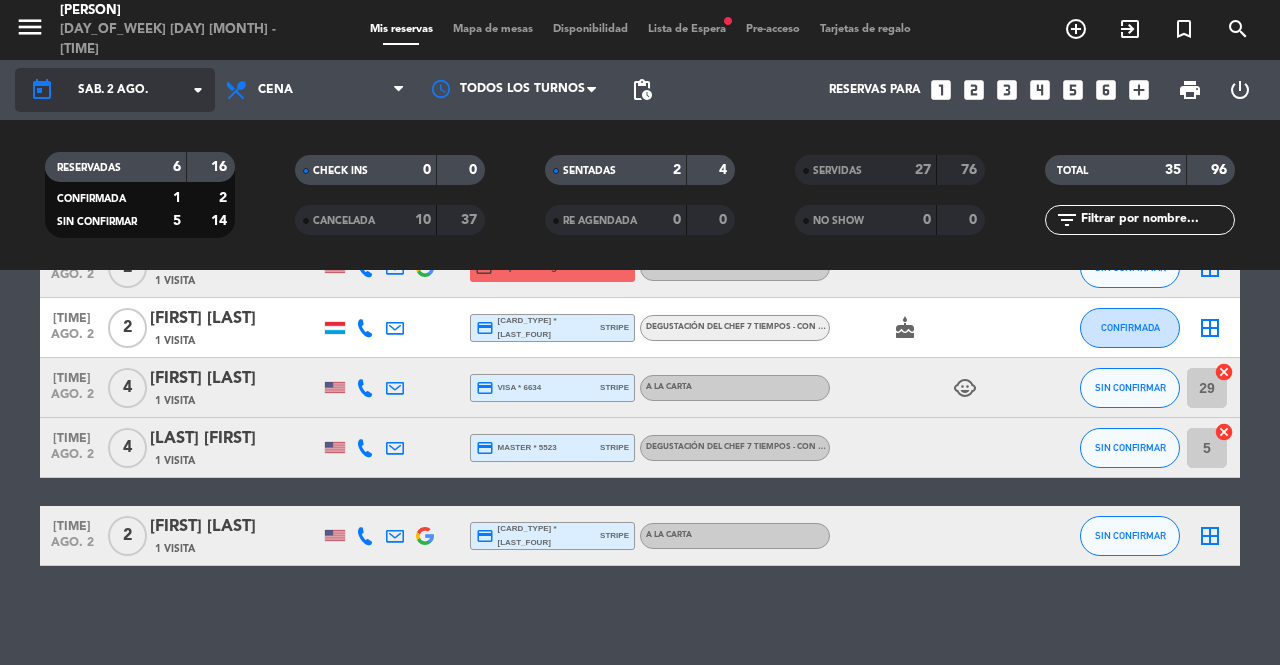 click on "sáb. 2 ago." 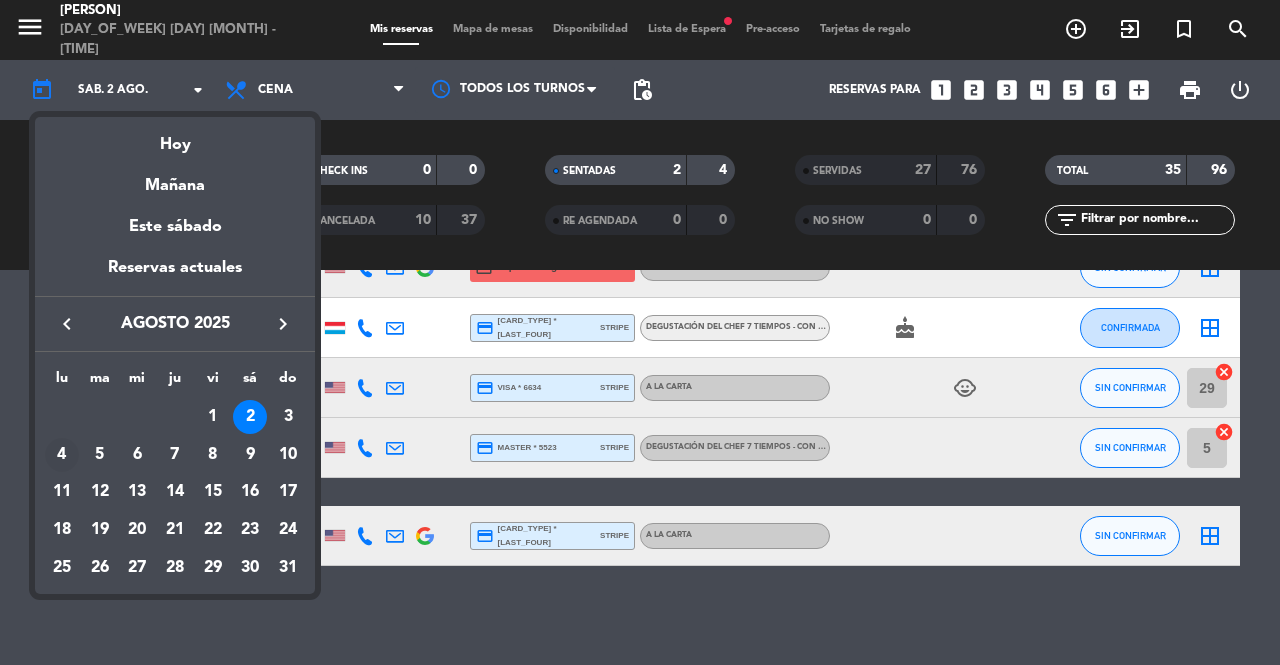 click on "4" at bounding box center (62, 455) 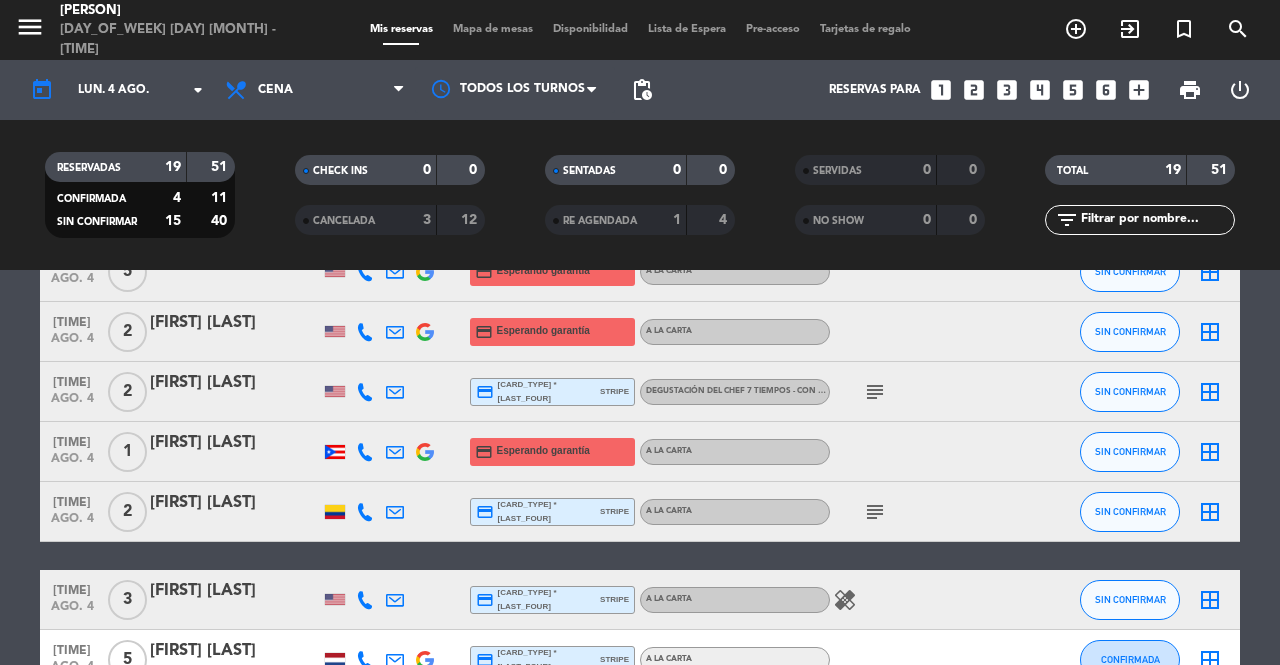 scroll, scrollTop: 0, scrollLeft: 0, axis: both 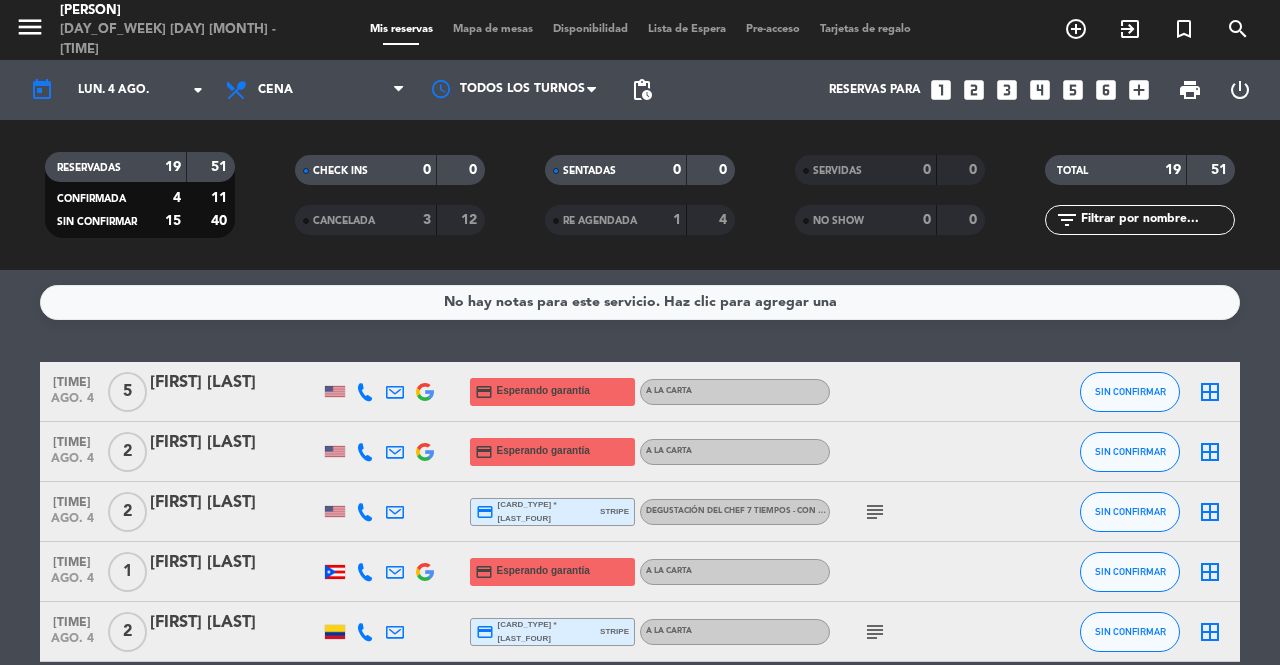 click 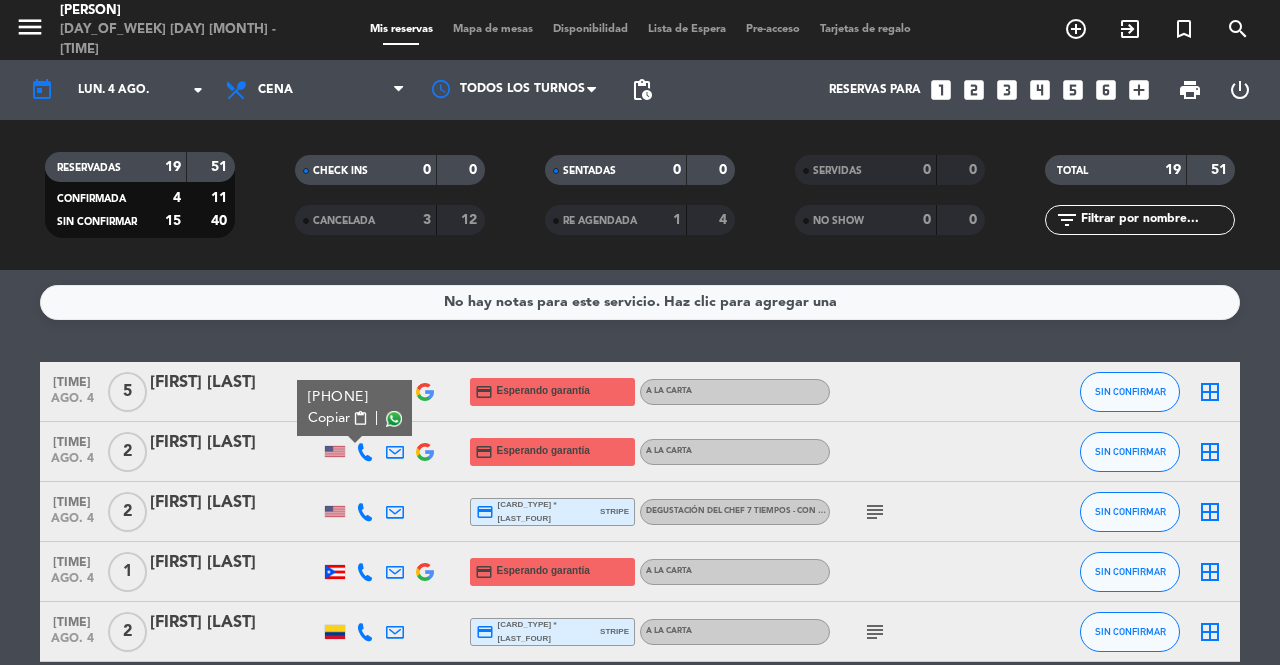 click 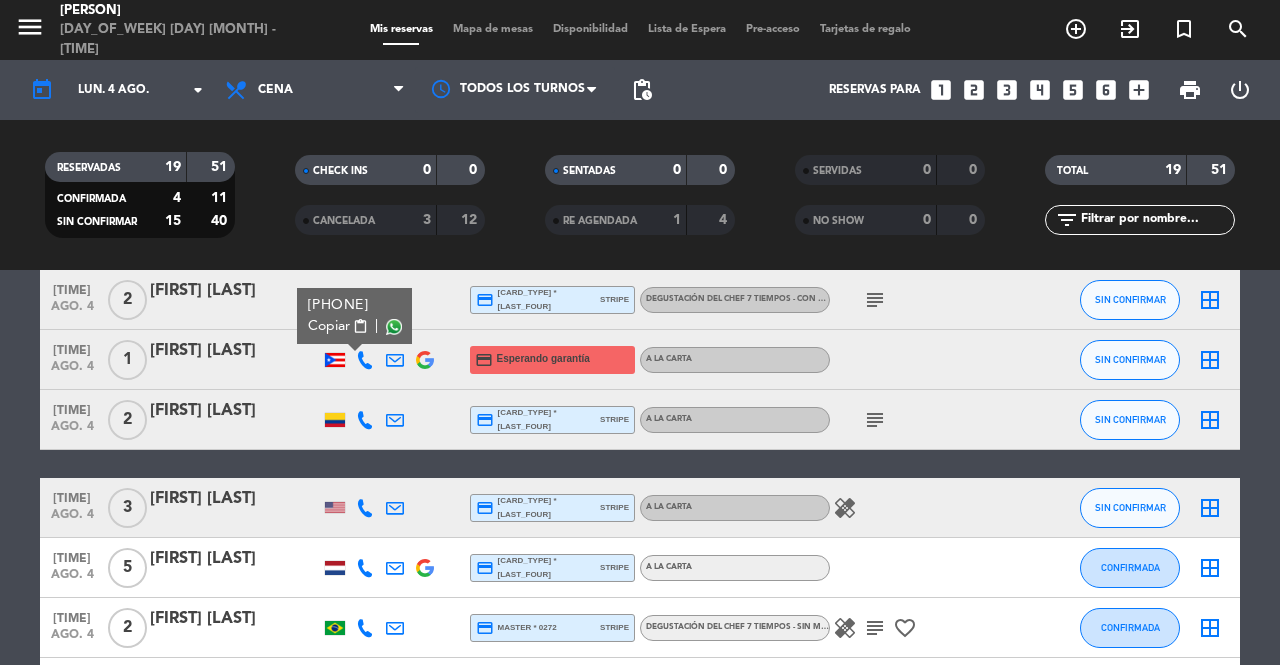 scroll, scrollTop: 300, scrollLeft: 0, axis: vertical 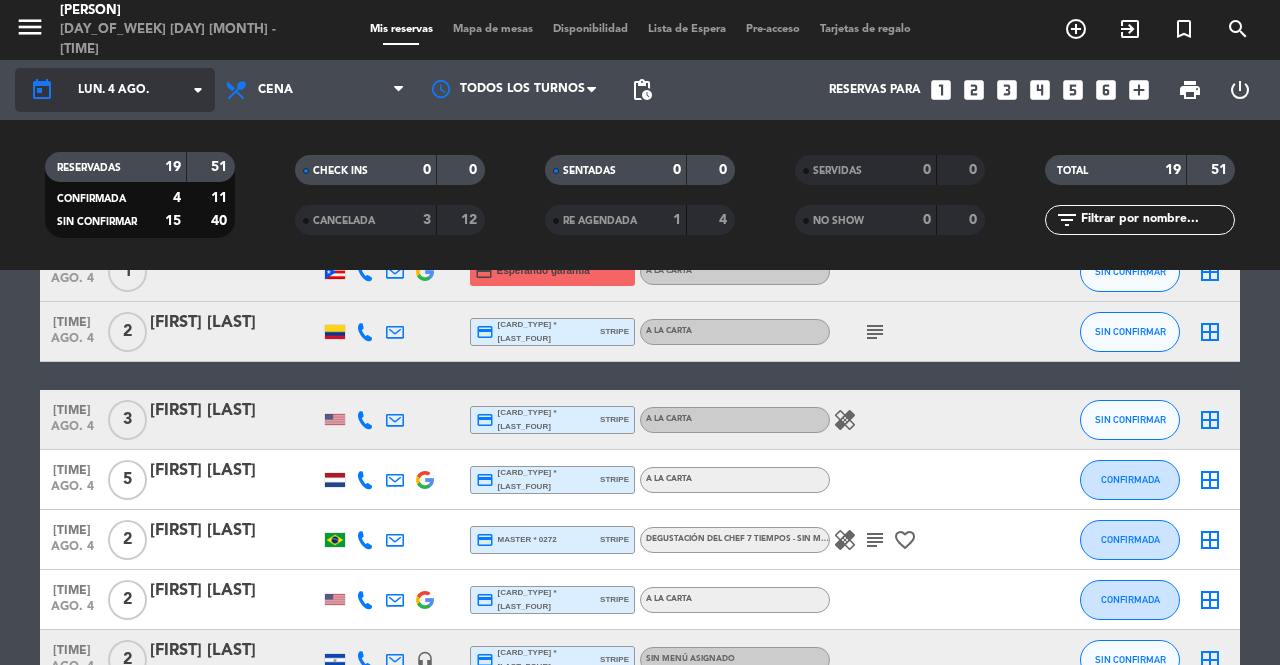 click on "today [DAY] [DATE] arrow_drop_down" 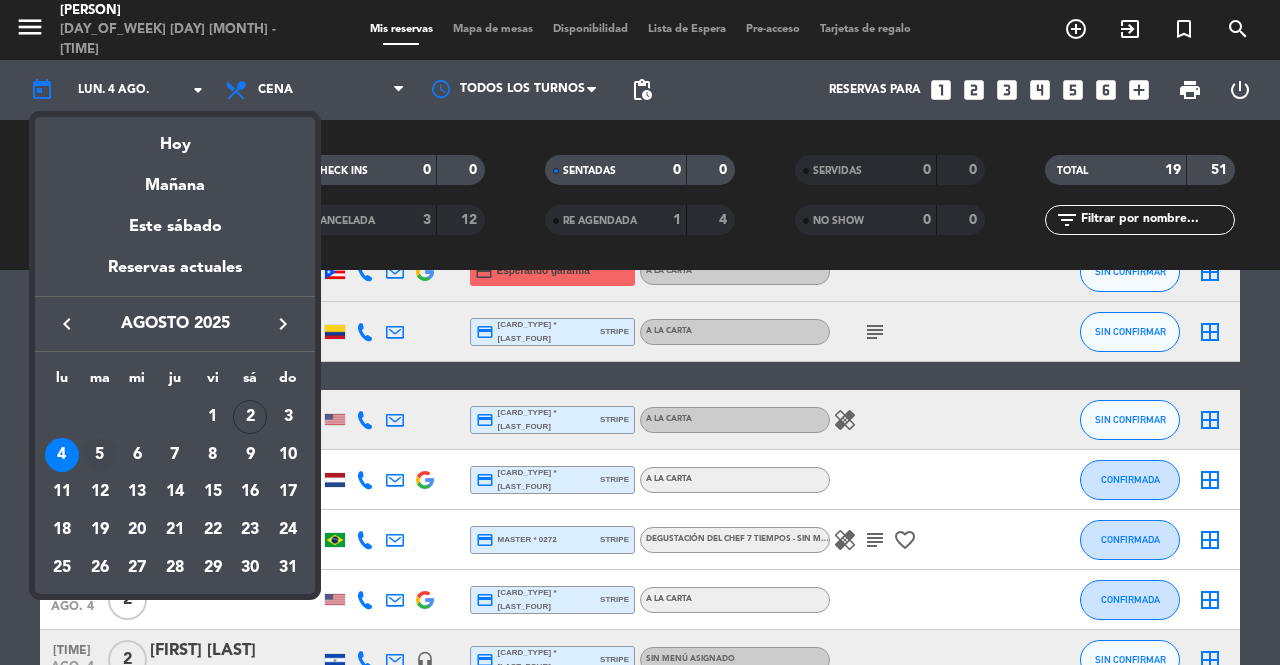 click on "5" at bounding box center (100, 455) 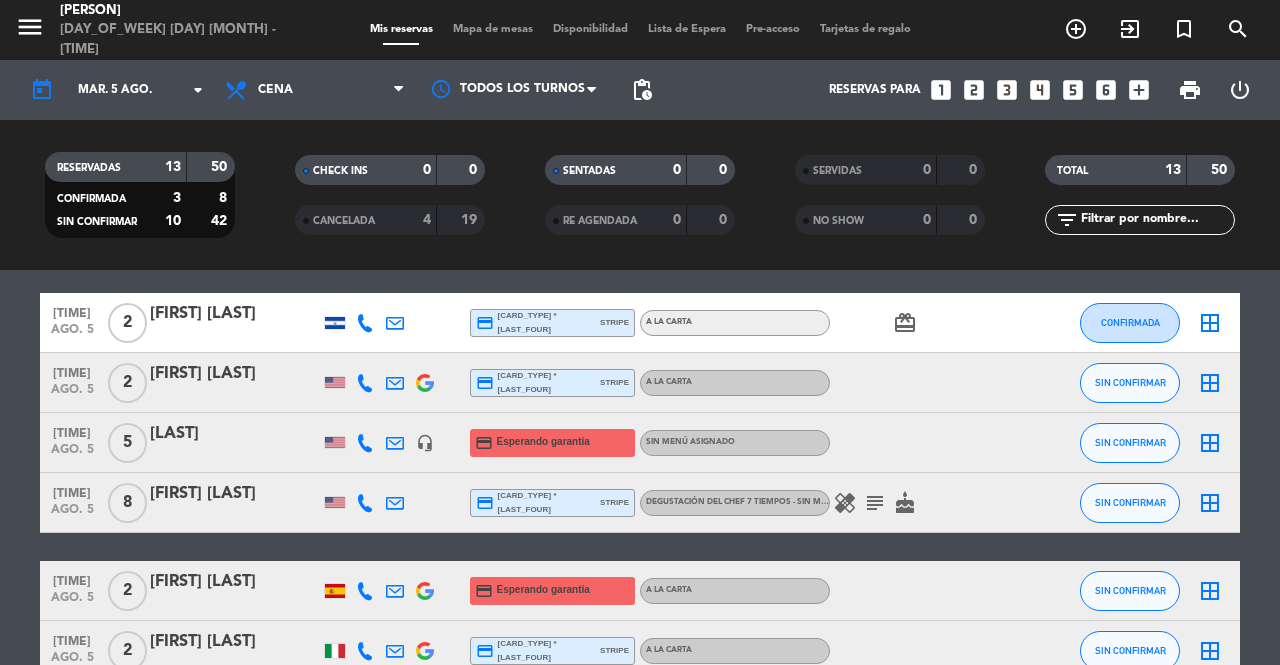 scroll, scrollTop: 500, scrollLeft: 0, axis: vertical 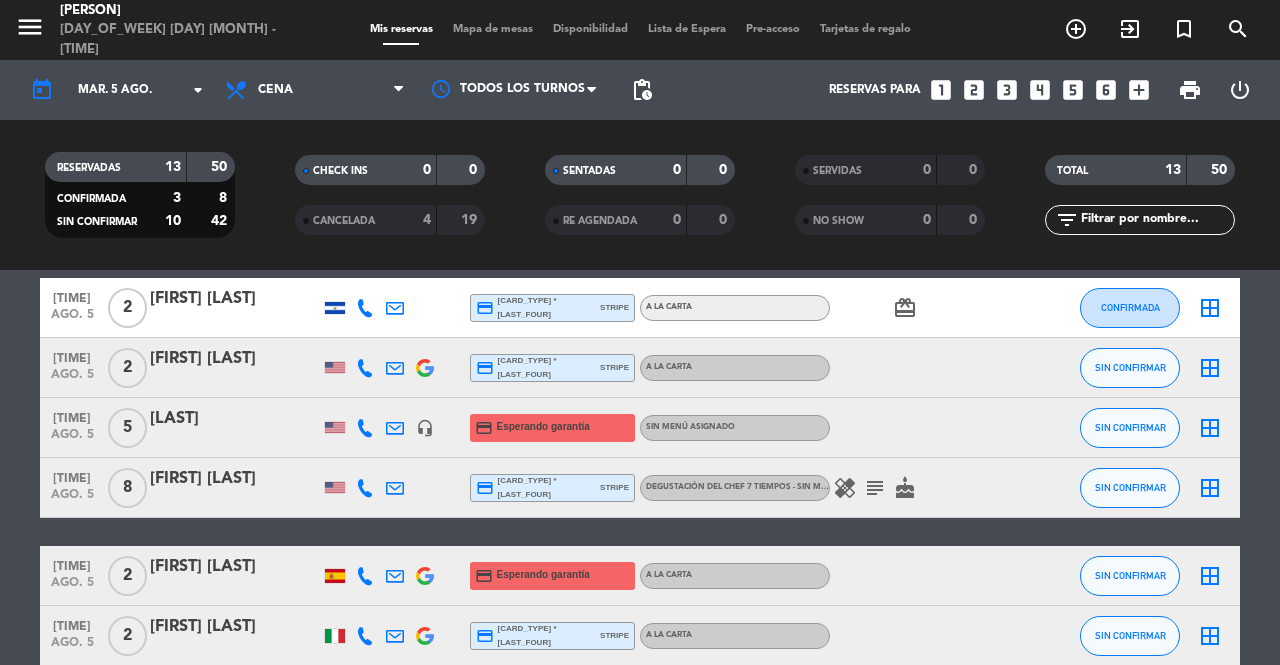 click 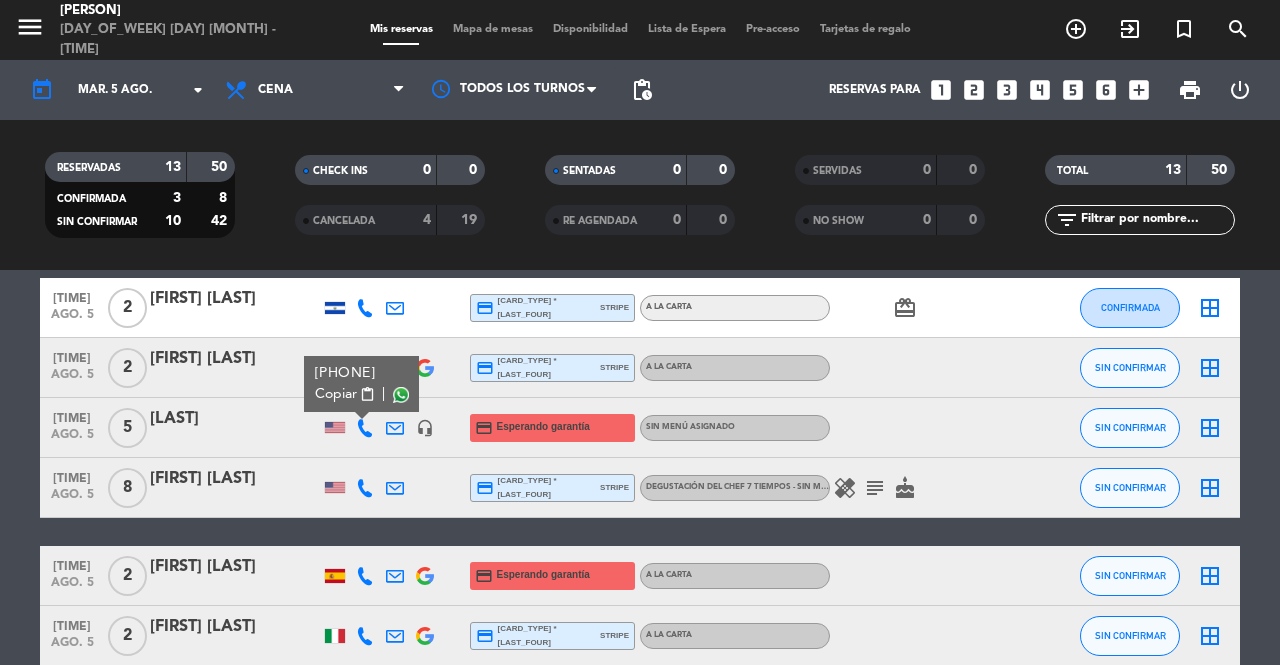 click on "content_paste" at bounding box center [367, 394] 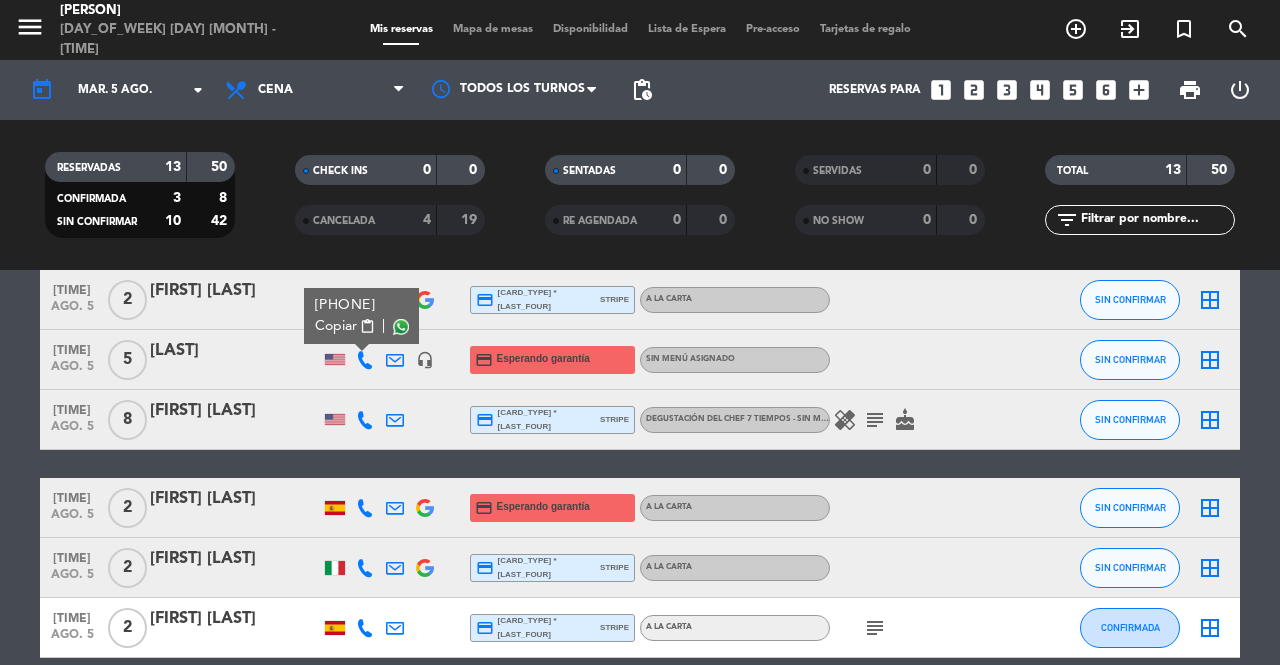 scroll, scrollTop: 600, scrollLeft: 0, axis: vertical 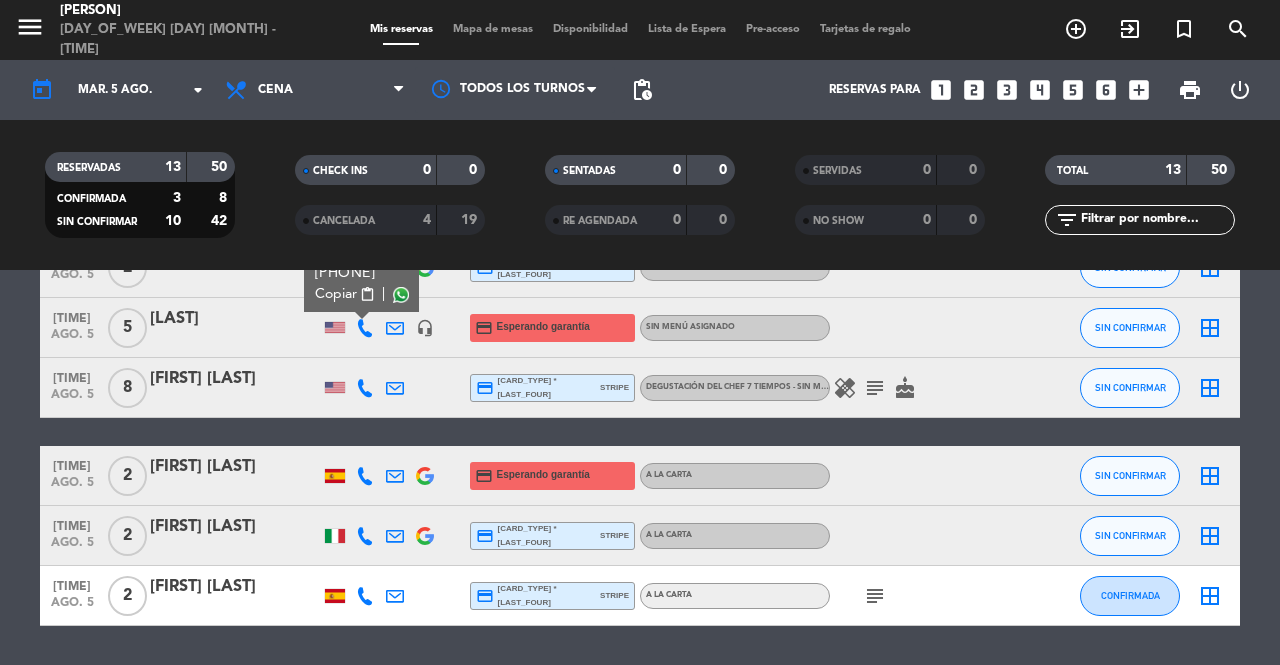 click 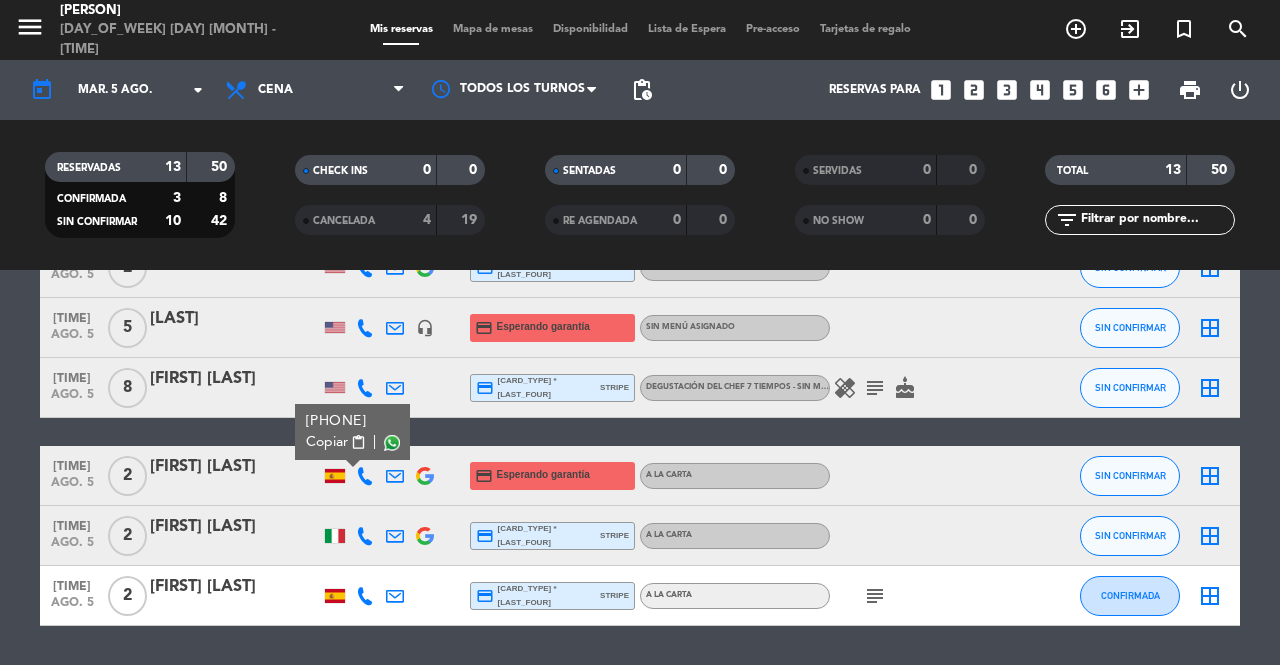click on "Copiar content_paste" at bounding box center (336, 442) 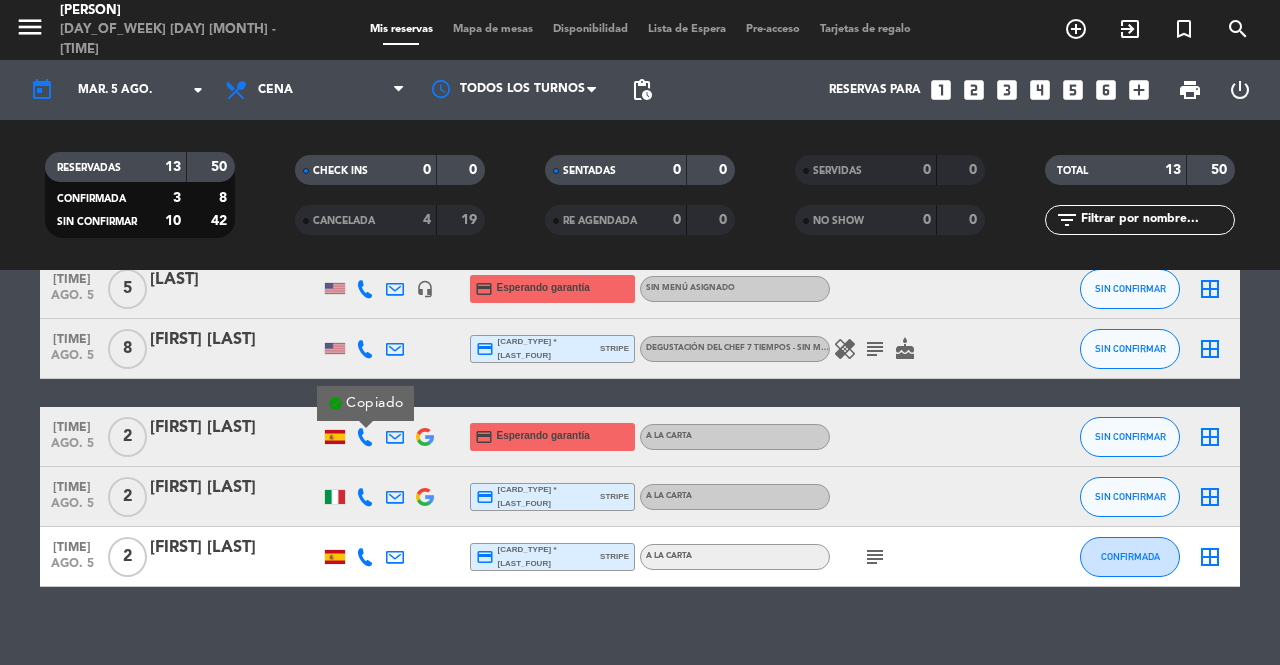 scroll, scrollTop: 660, scrollLeft: 0, axis: vertical 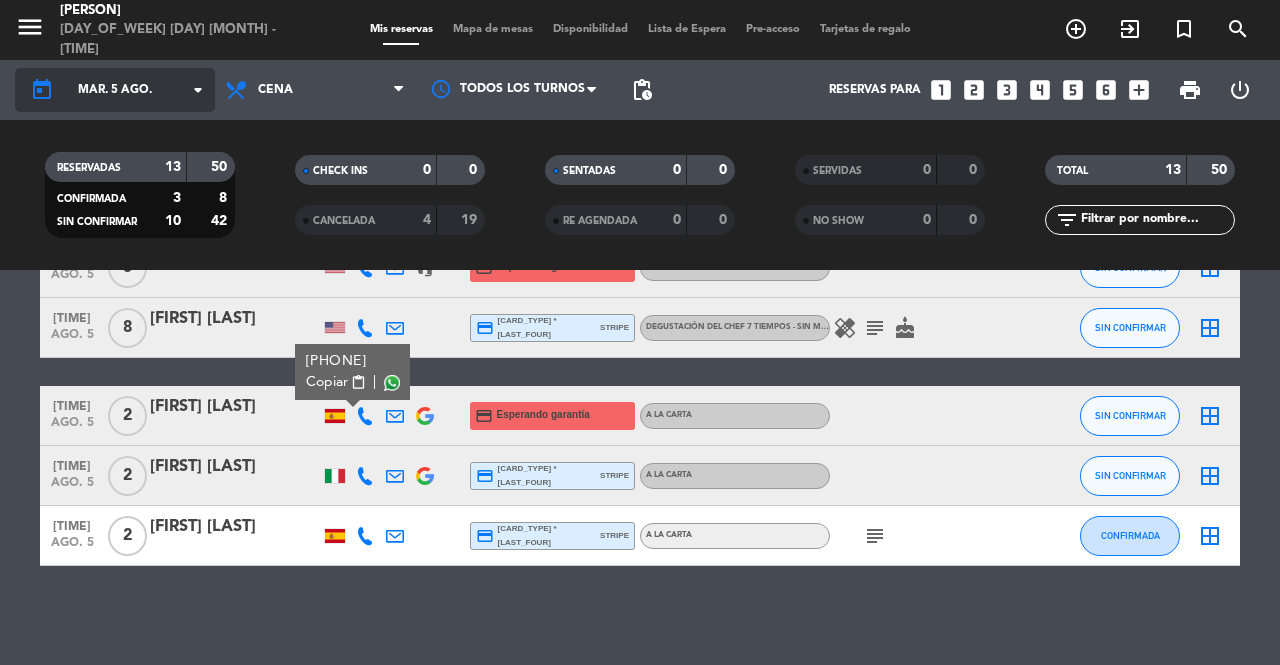 click on "mar. 5 ago." 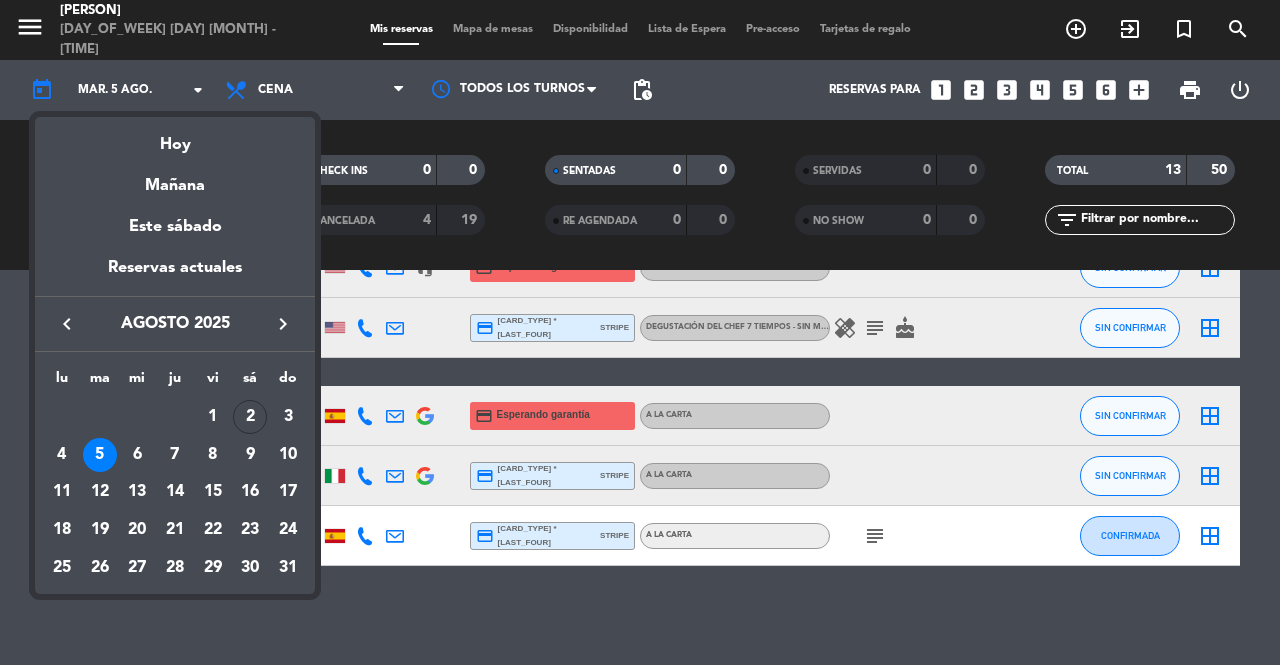 drag, startPoint x: 142, startPoint y: 460, endPoint x: 152, endPoint y: 461, distance: 10.049875 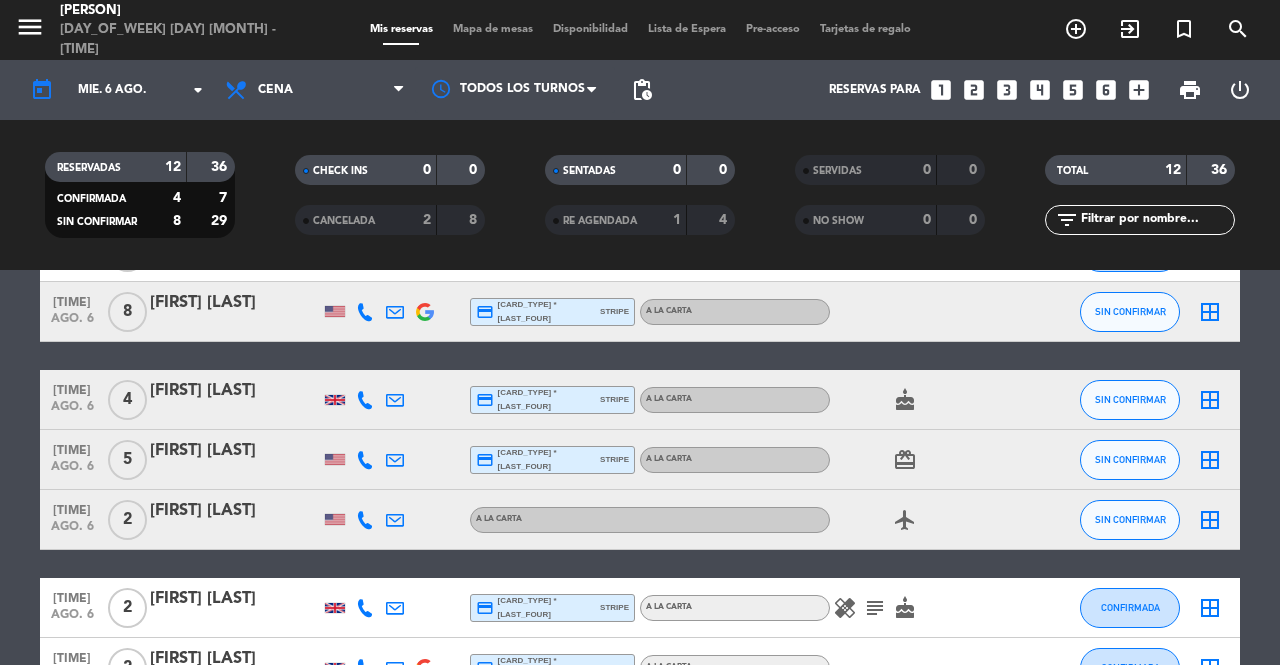 scroll, scrollTop: 0, scrollLeft: 0, axis: both 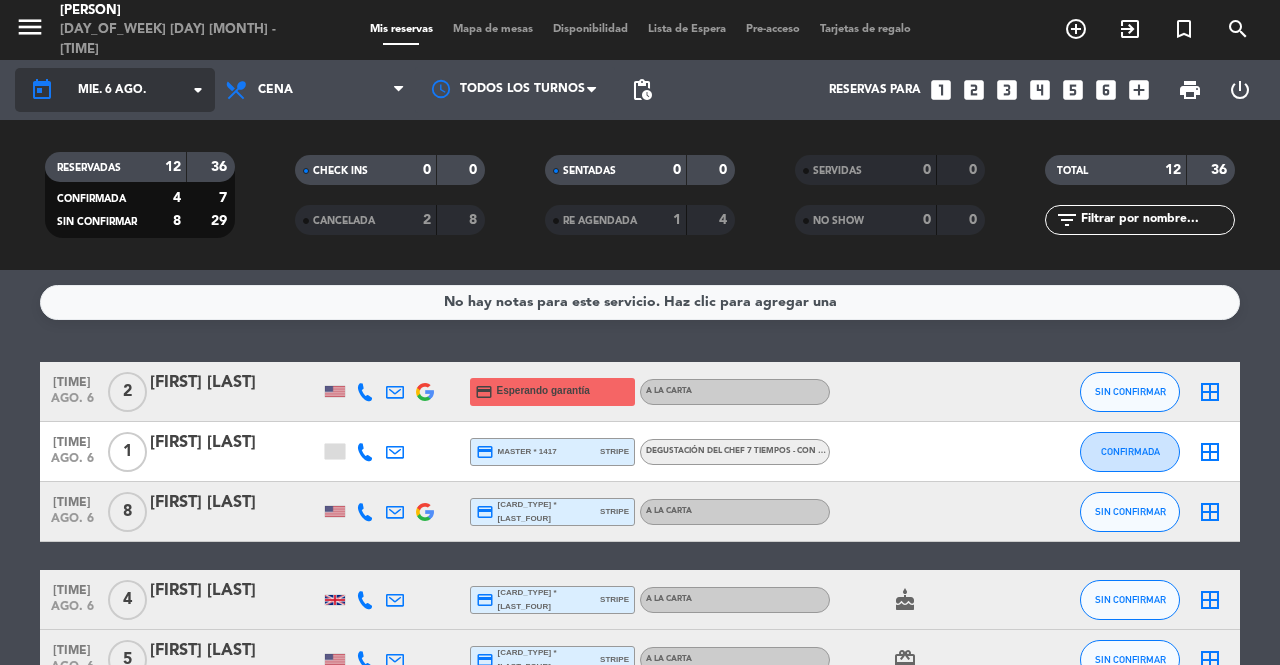 click on "mié. 6 ago." 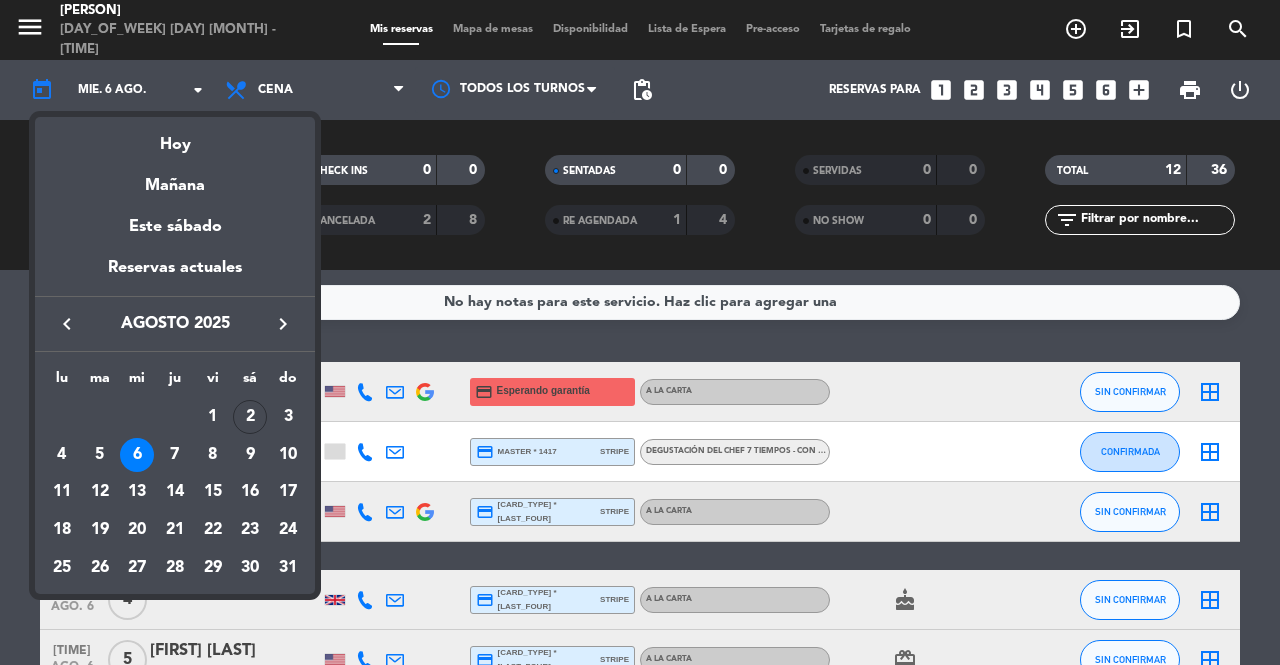click on "7" at bounding box center [175, 455] 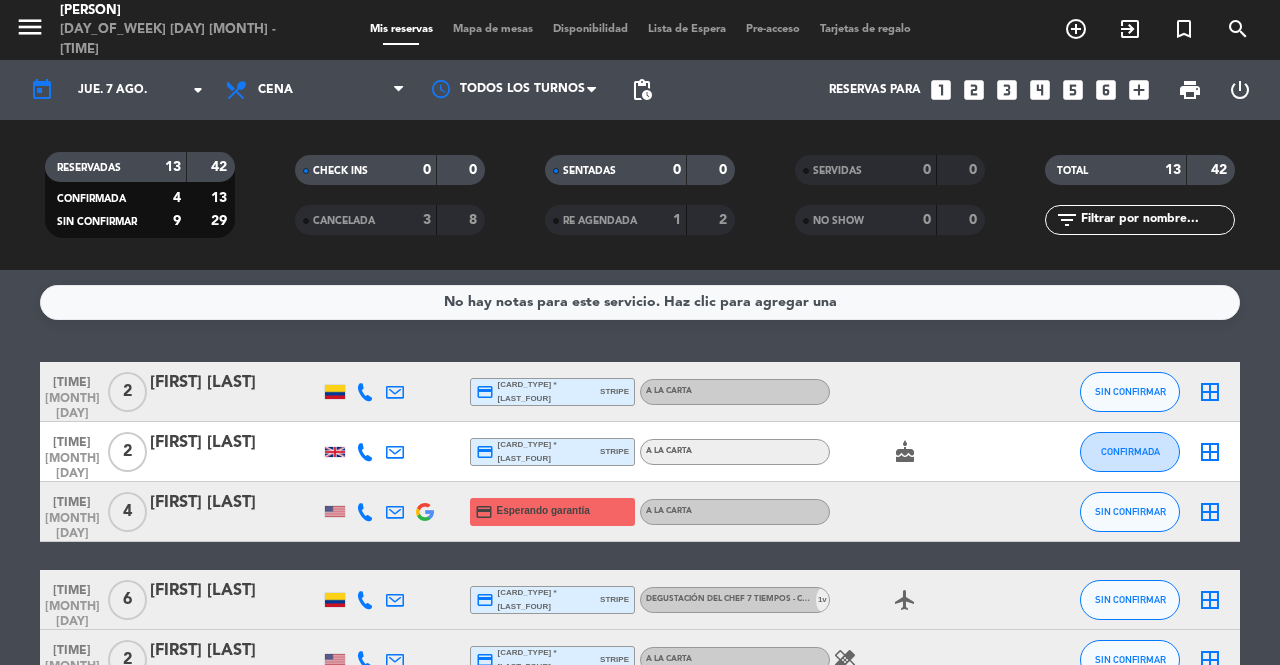 click 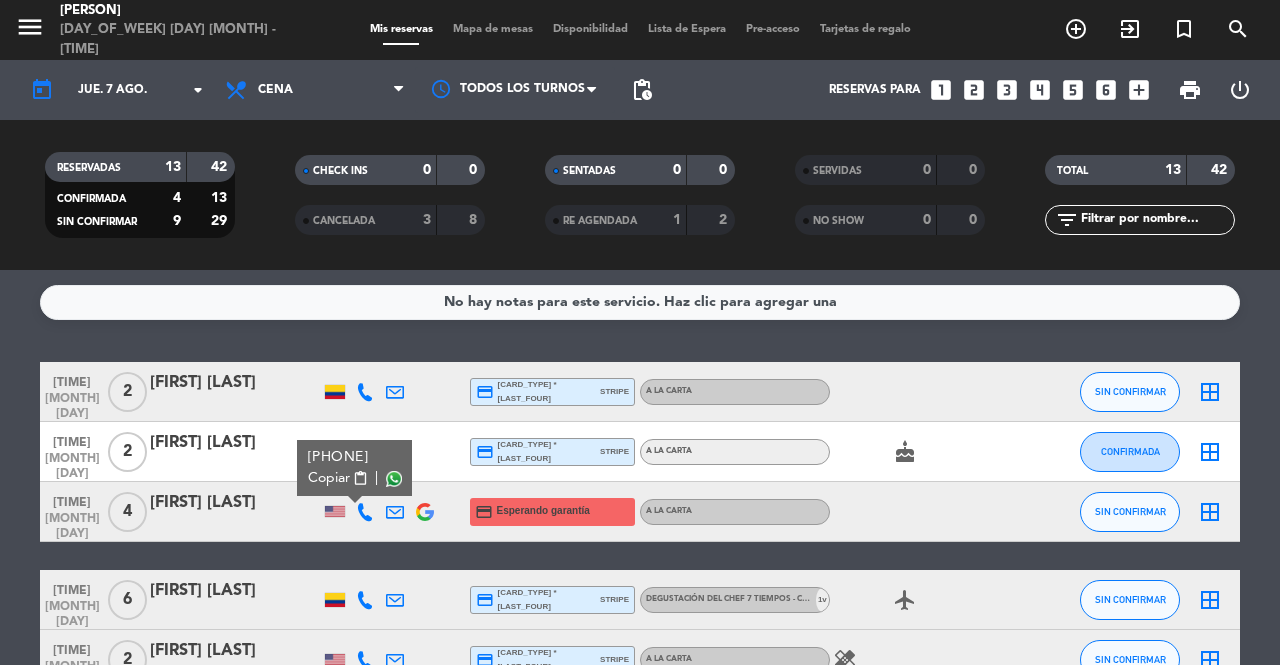 click on "[PHONE] Copiar content_paste |" at bounding box center (354, 468) 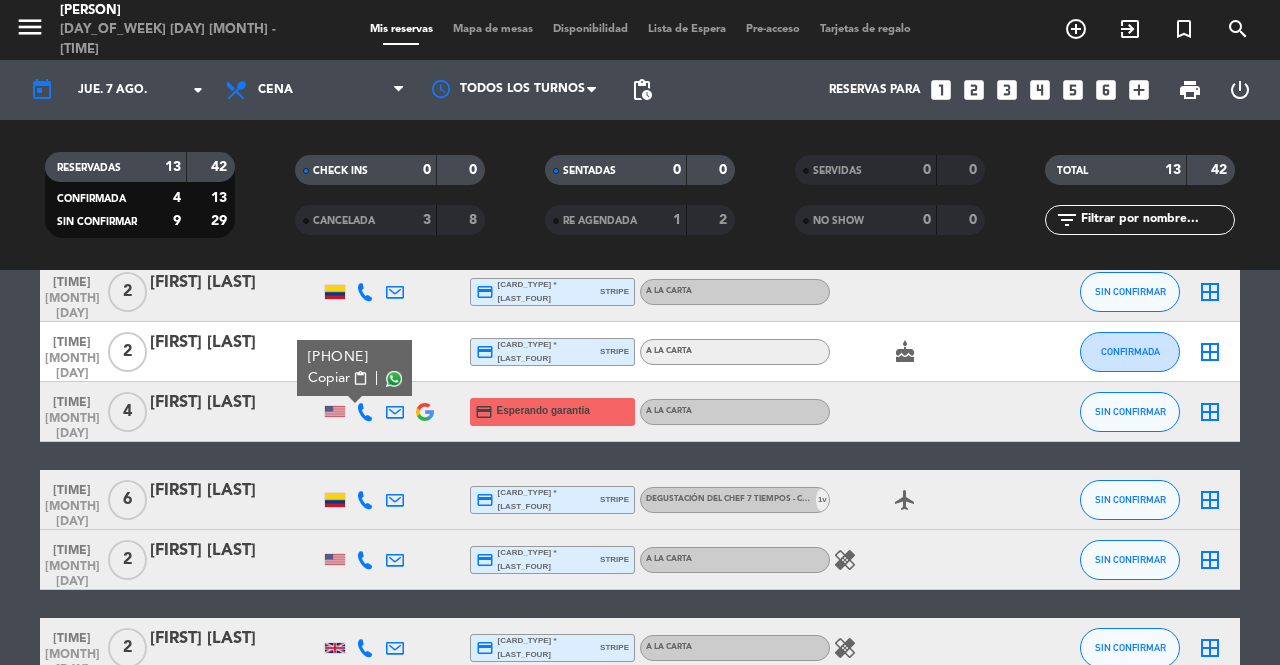 click on "Copiar" at bounding box center [329, 378] 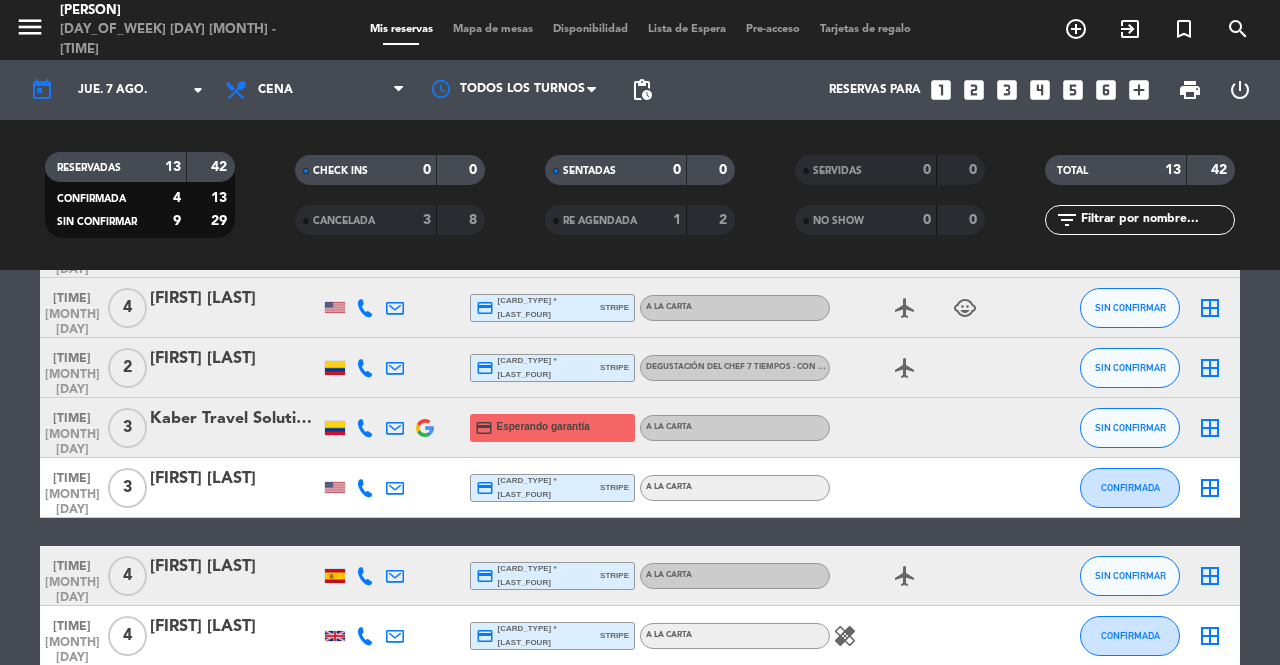 scroll, scrollTop: 660, scrollLeft: 0, axis: vertical 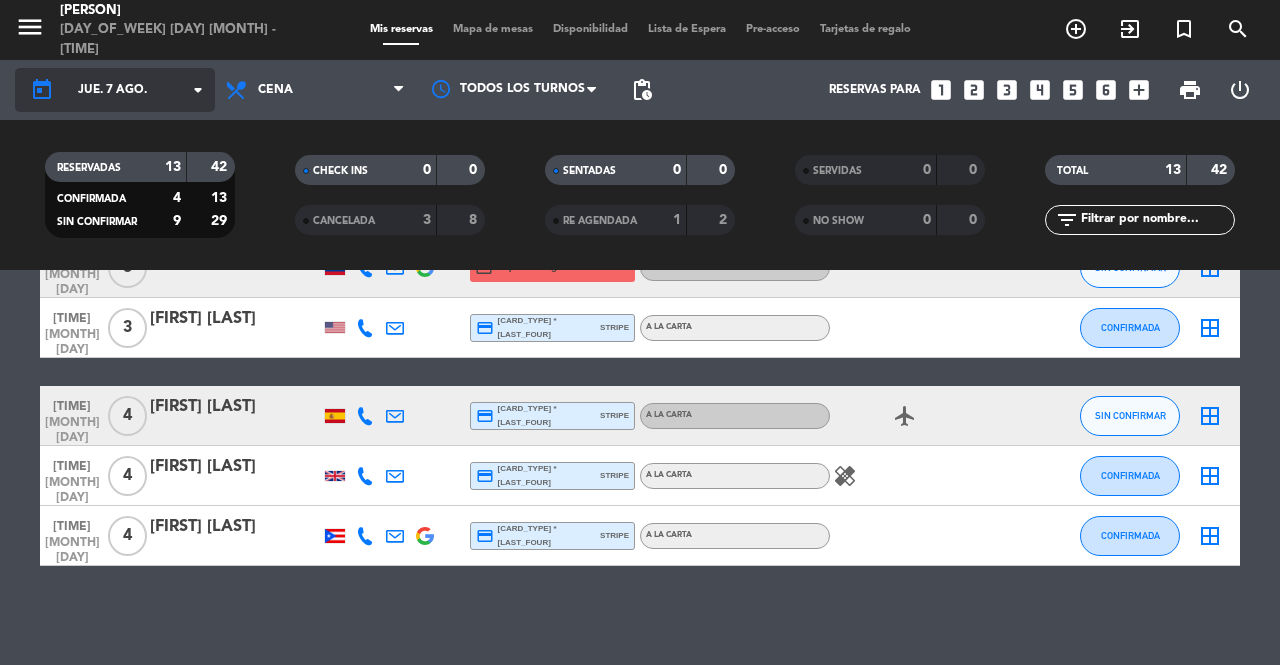 click on "today    [DAY_OF_WEEK] [DAY] [MONTH] arrow_drop_down" 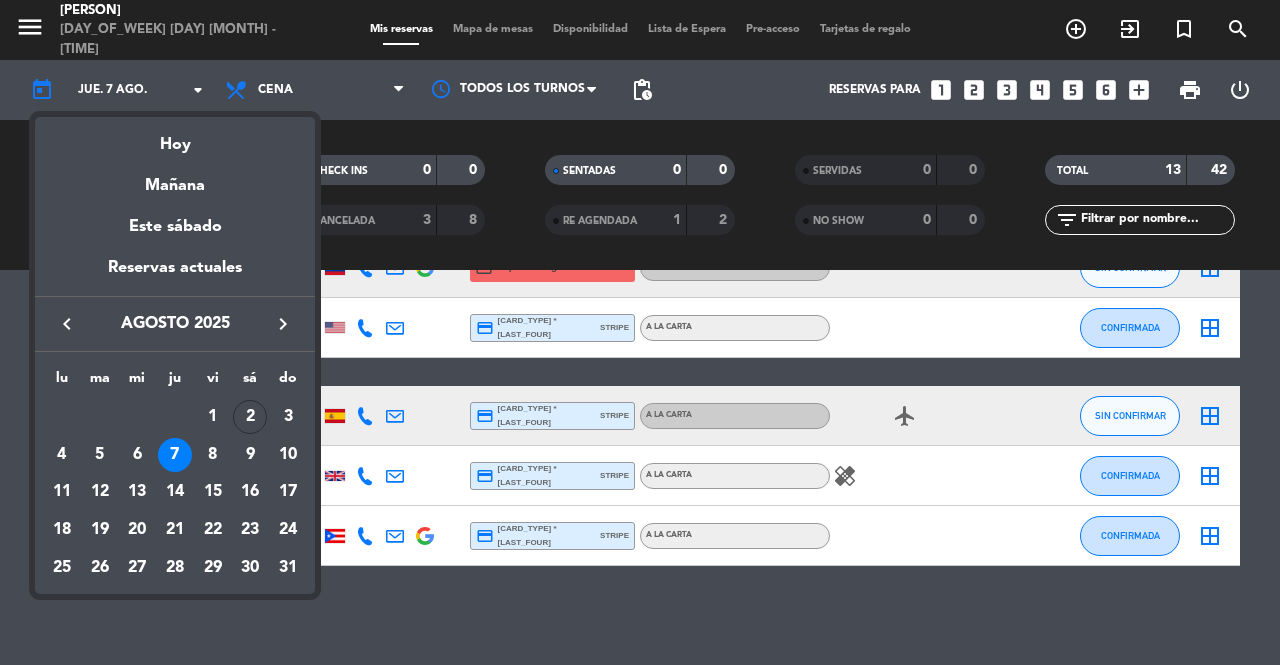 click on "8" at bounding box center (213, 455) 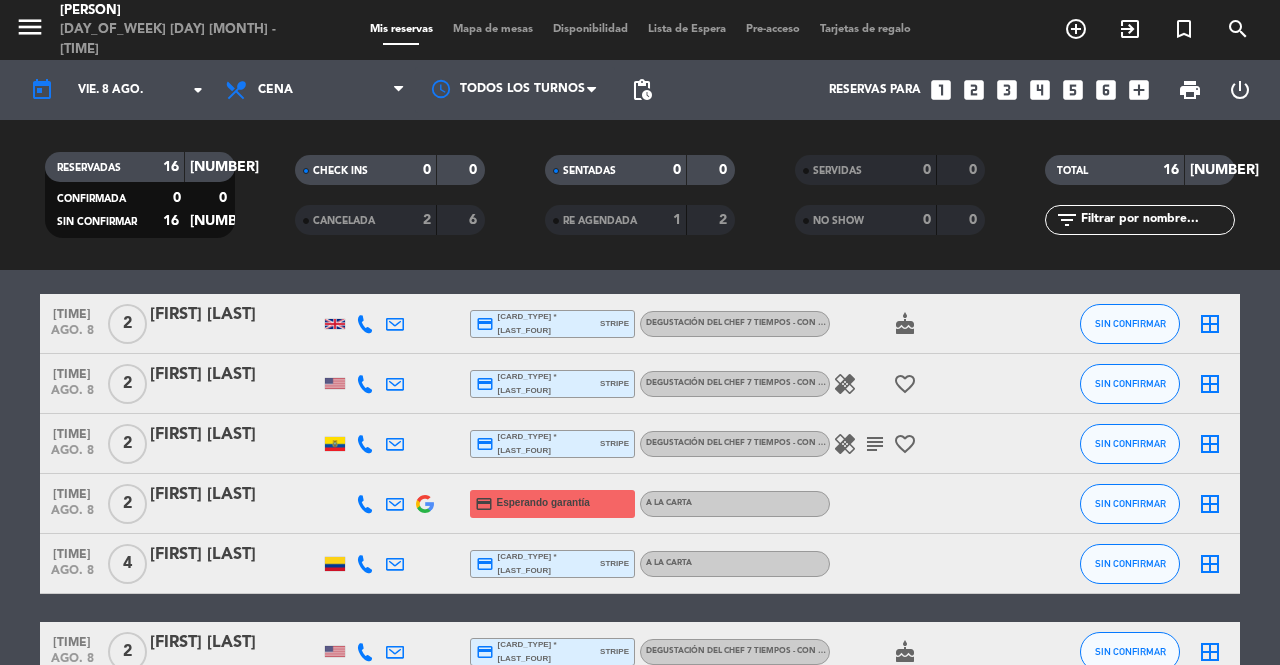 scroll, scrollTop: 0, scrollLeft: 0, axis: both 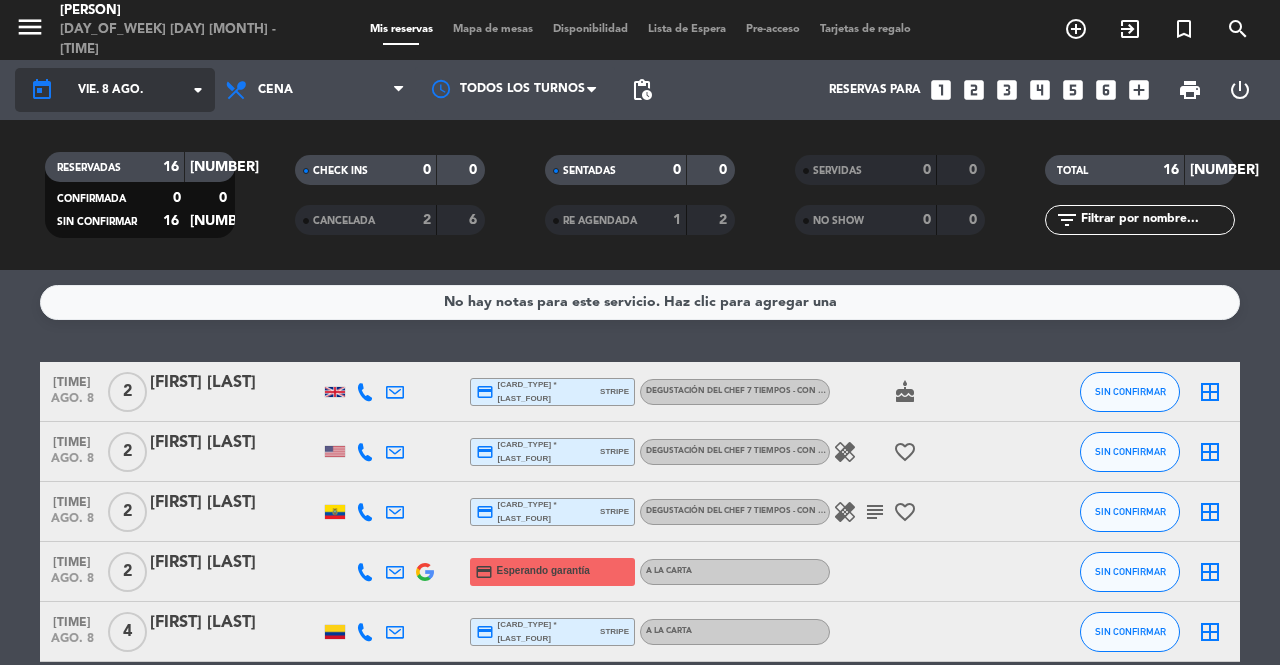 click on "vie. 8 ago." 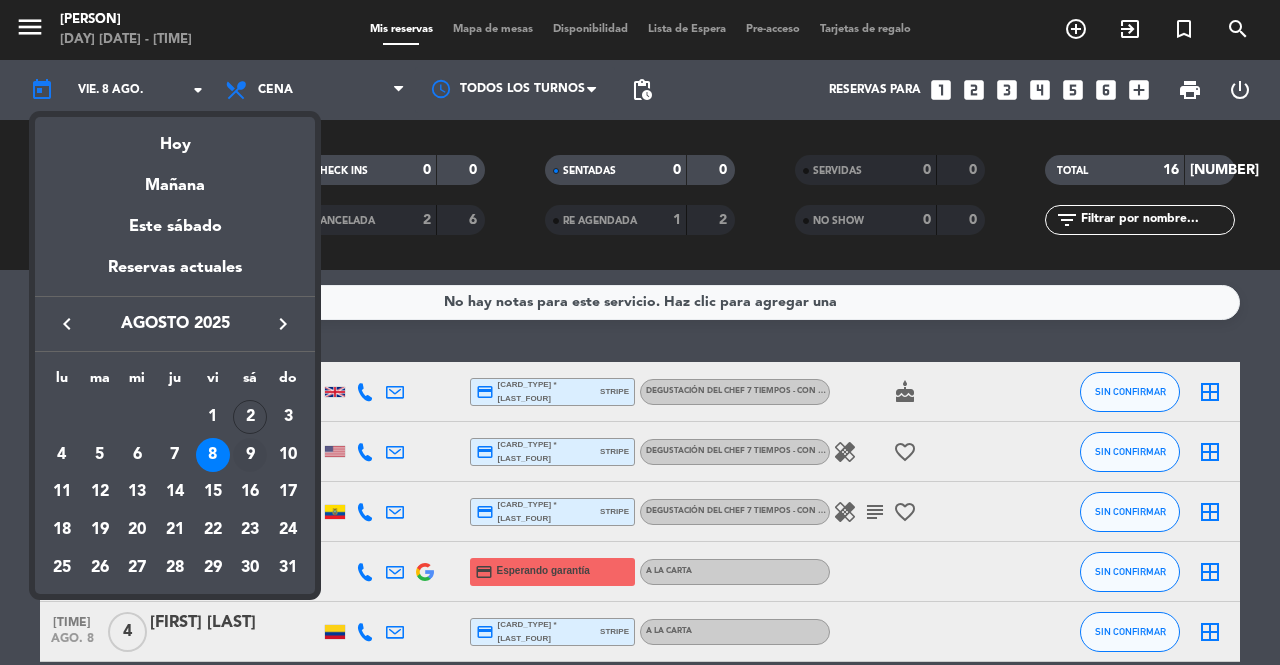 click on "9" at bounding box center (250, 455) 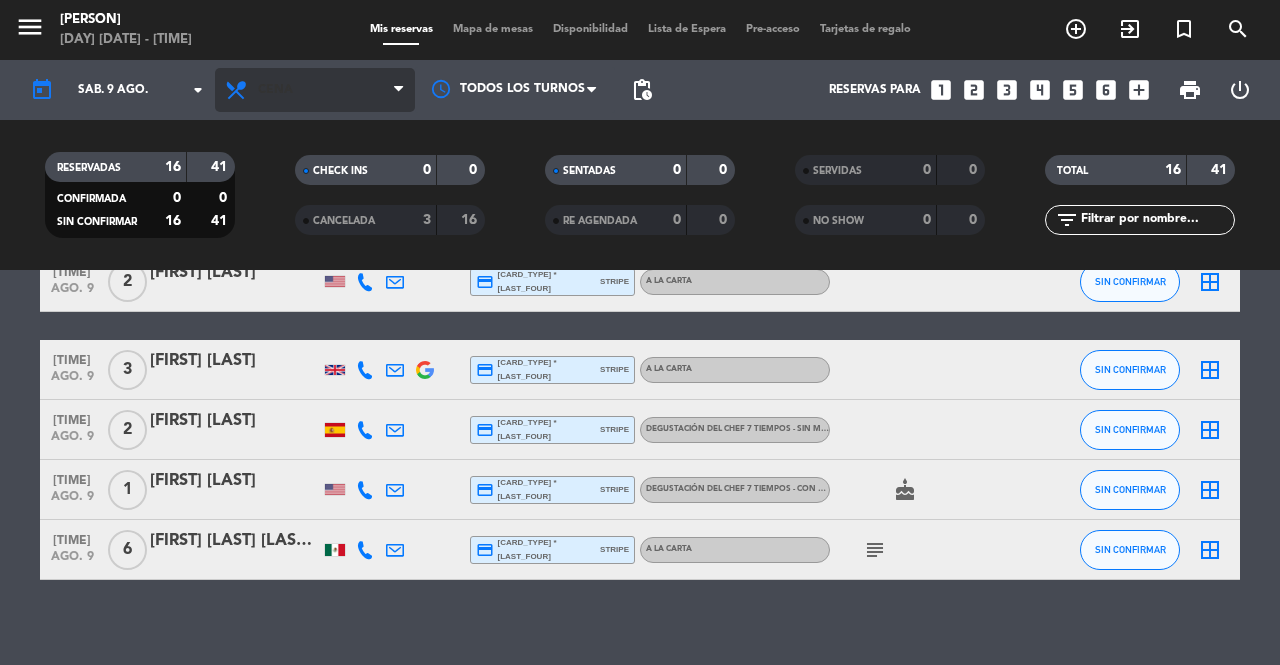scroll, scrollTop: 840, scrollLeft: 0, axis: vertical 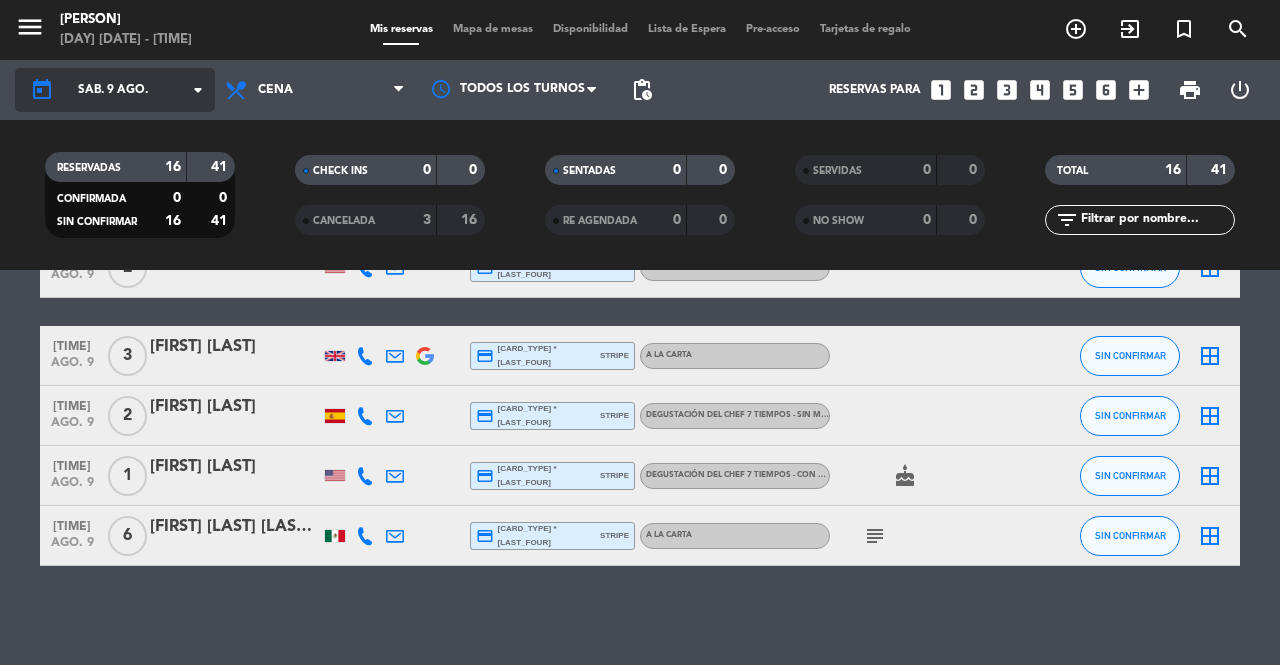 click on "sáb. 9 ago." 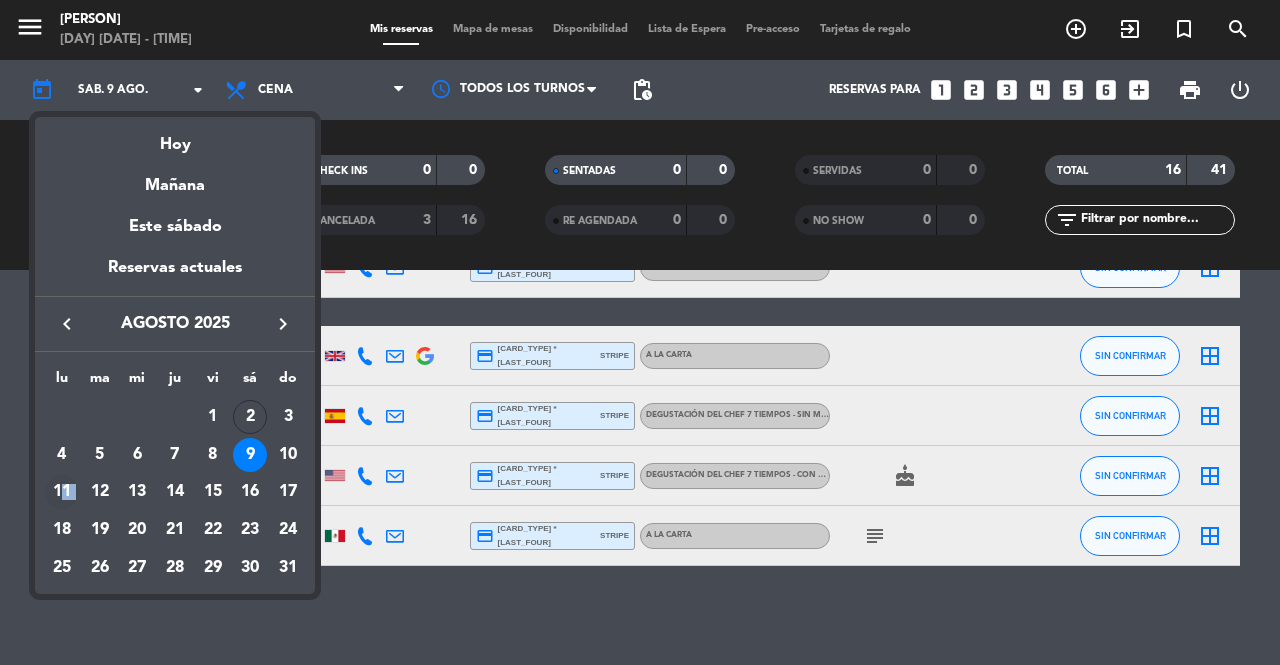 drag, startPoint x: 86, startPoint y: 490, endPoint x: 60, endPoint y: 489, distance: 26.019224 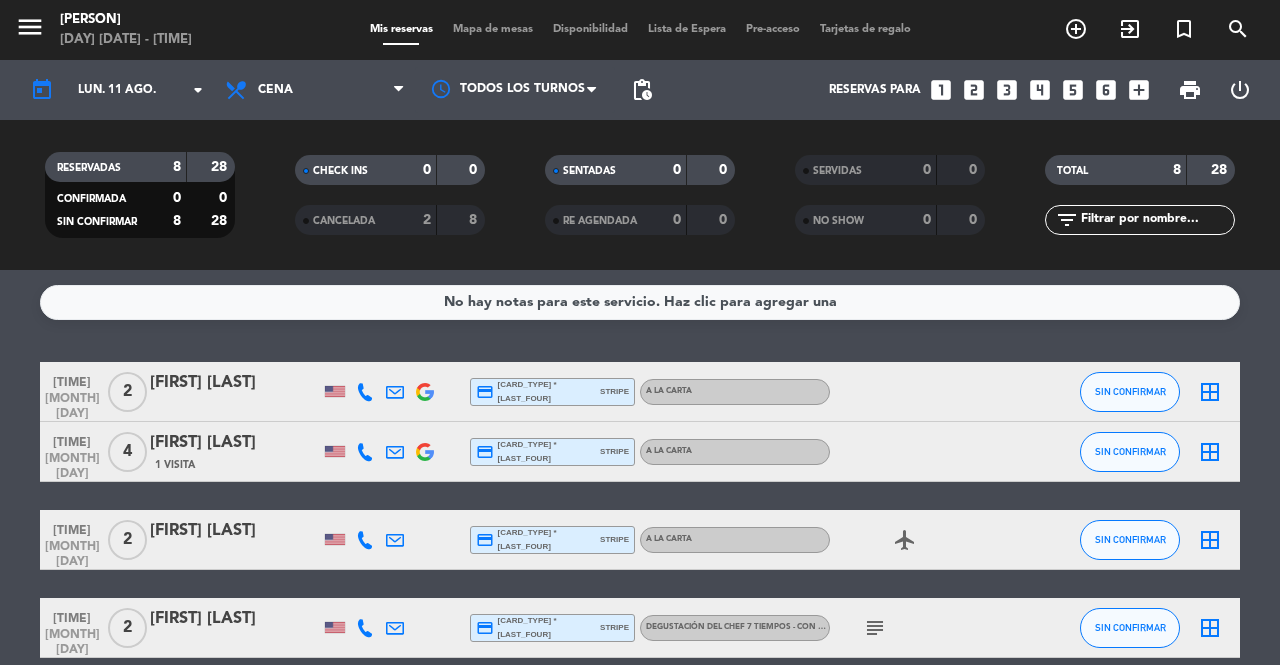 scroll, scrollTop: 388, scrollLeft: 0, axis: vertical 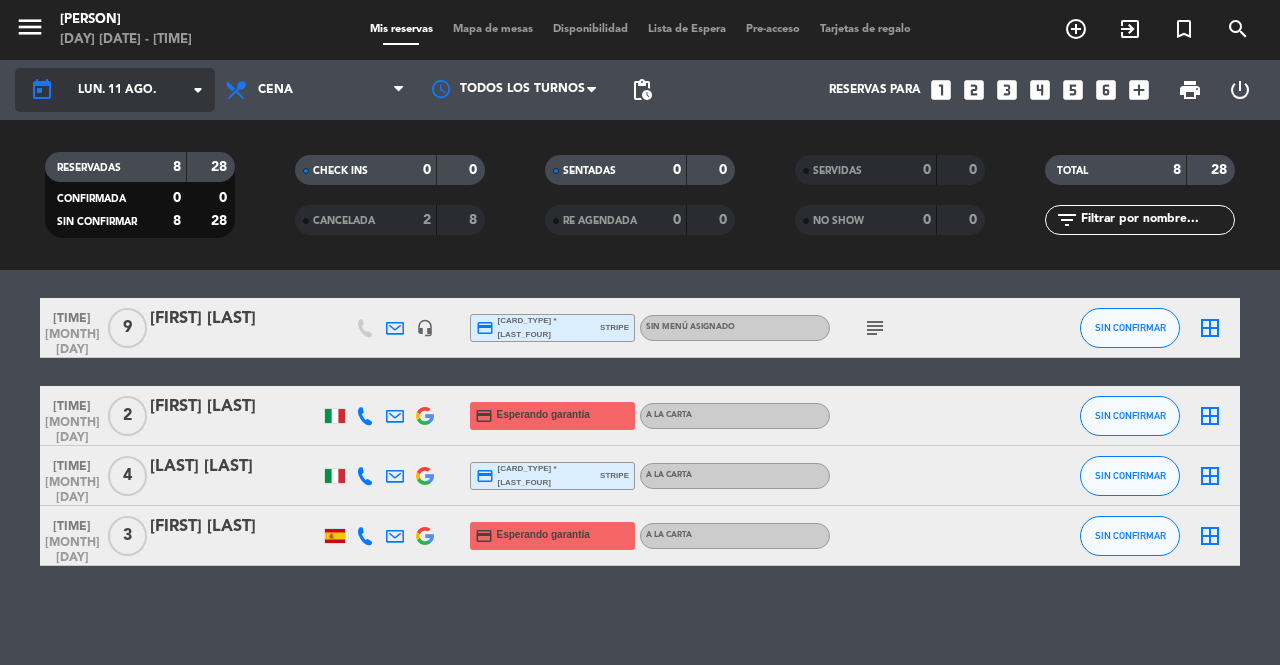click on "lun. 11 ago." 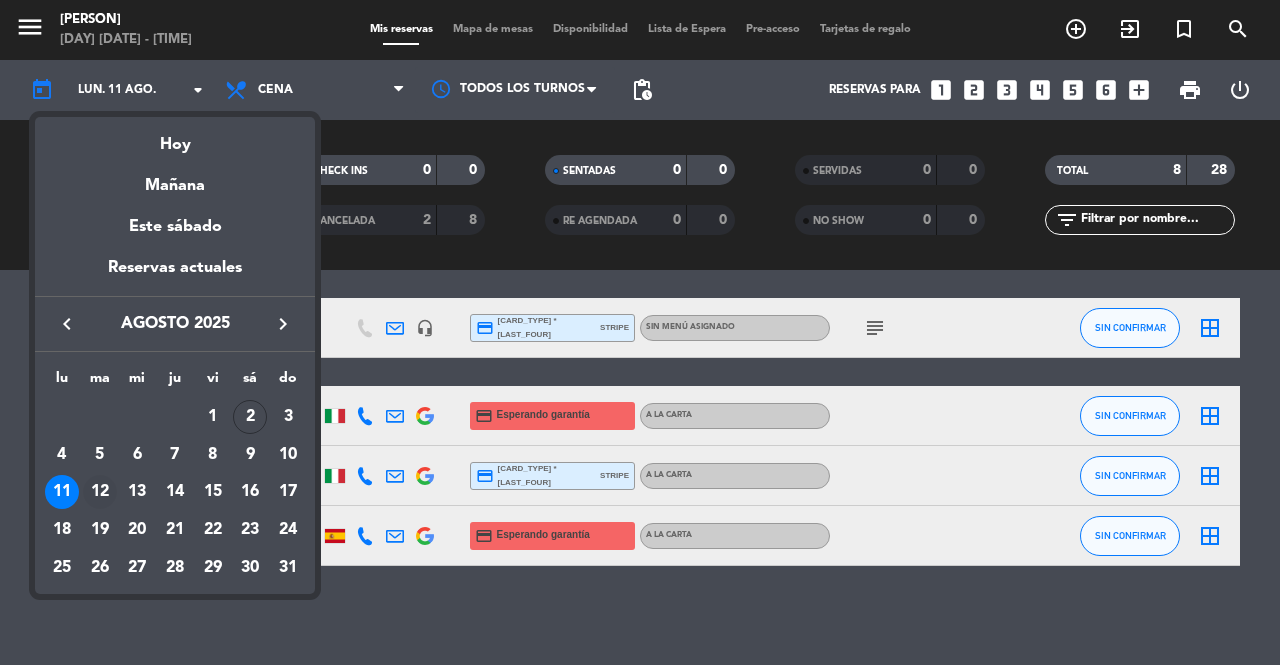 click on "12" at bounding box center [100, 492] 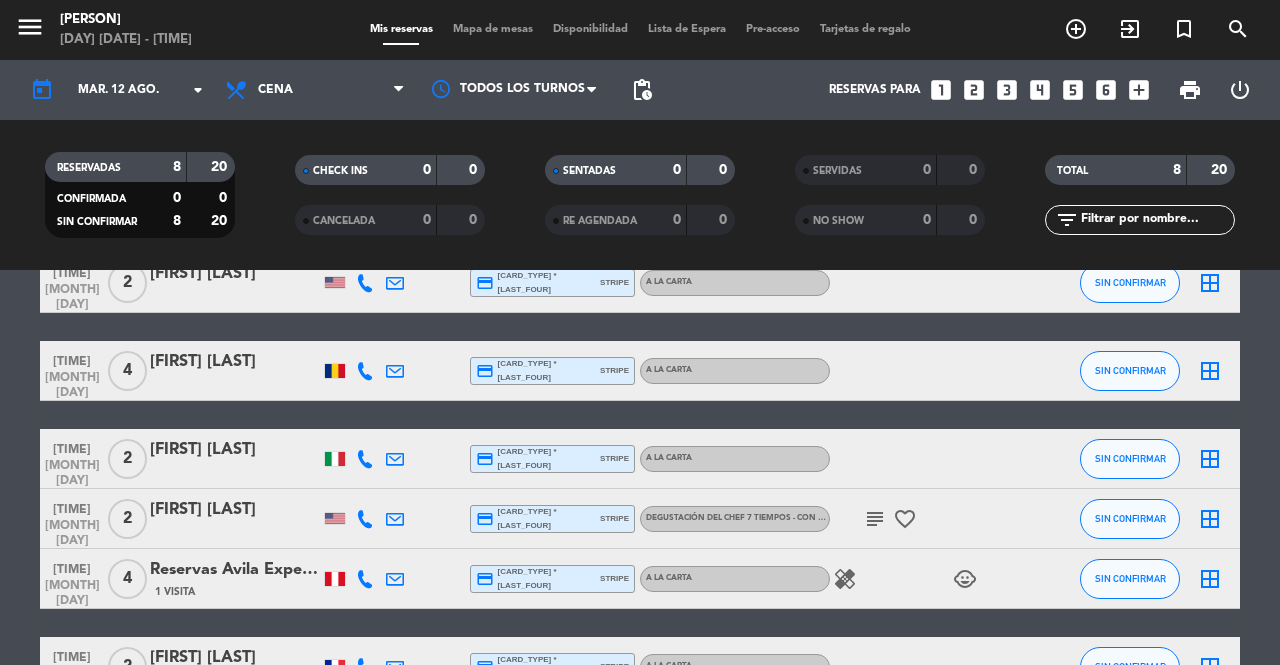 scroll, scrollTop: 0, scrollLeft: 0, axis: both 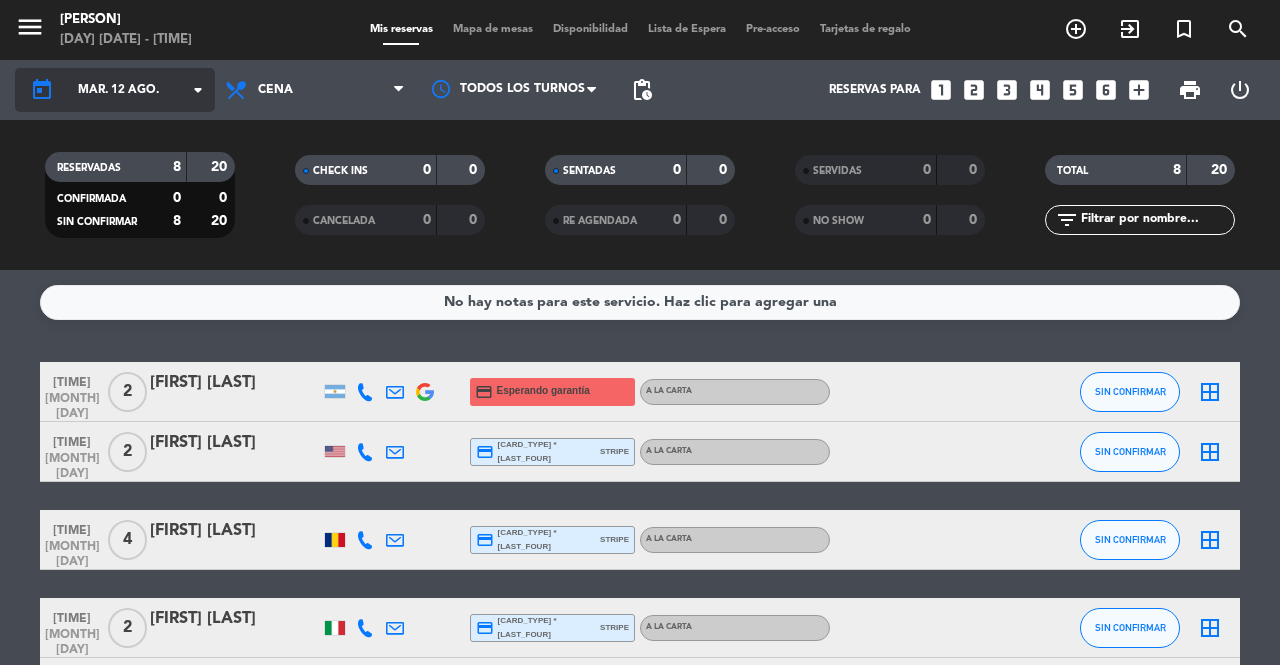 click on "mar. 12 ago." 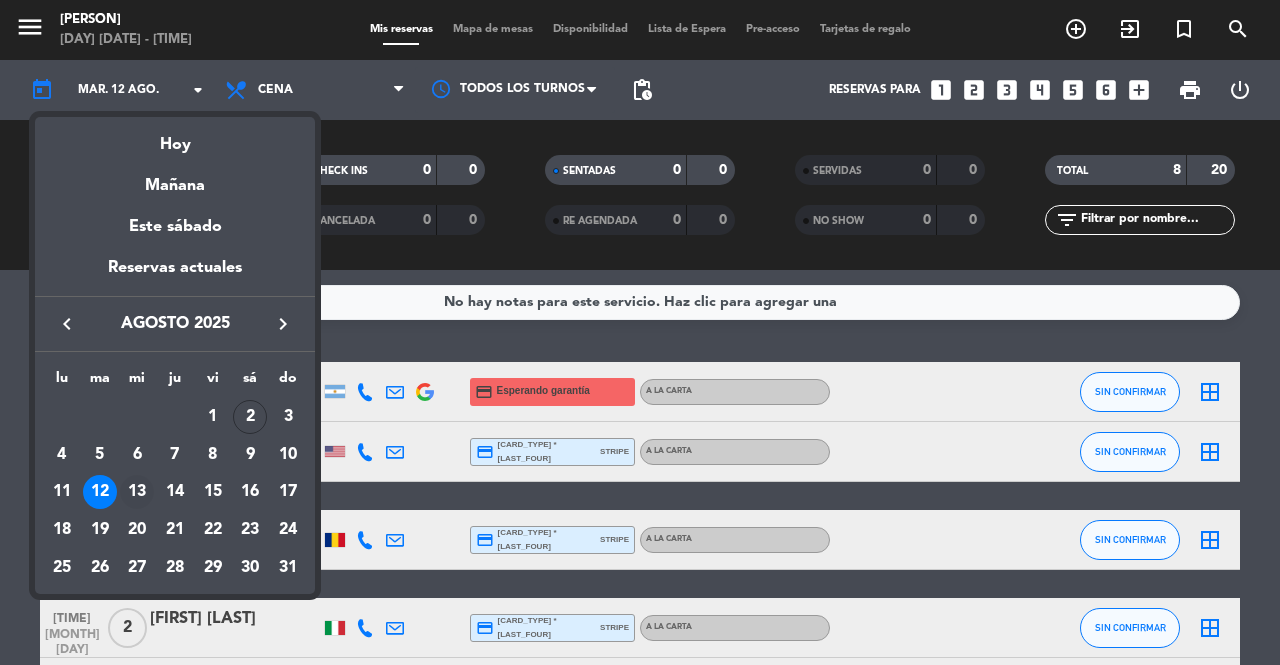 click on "13" at bounding box center (137, 492) 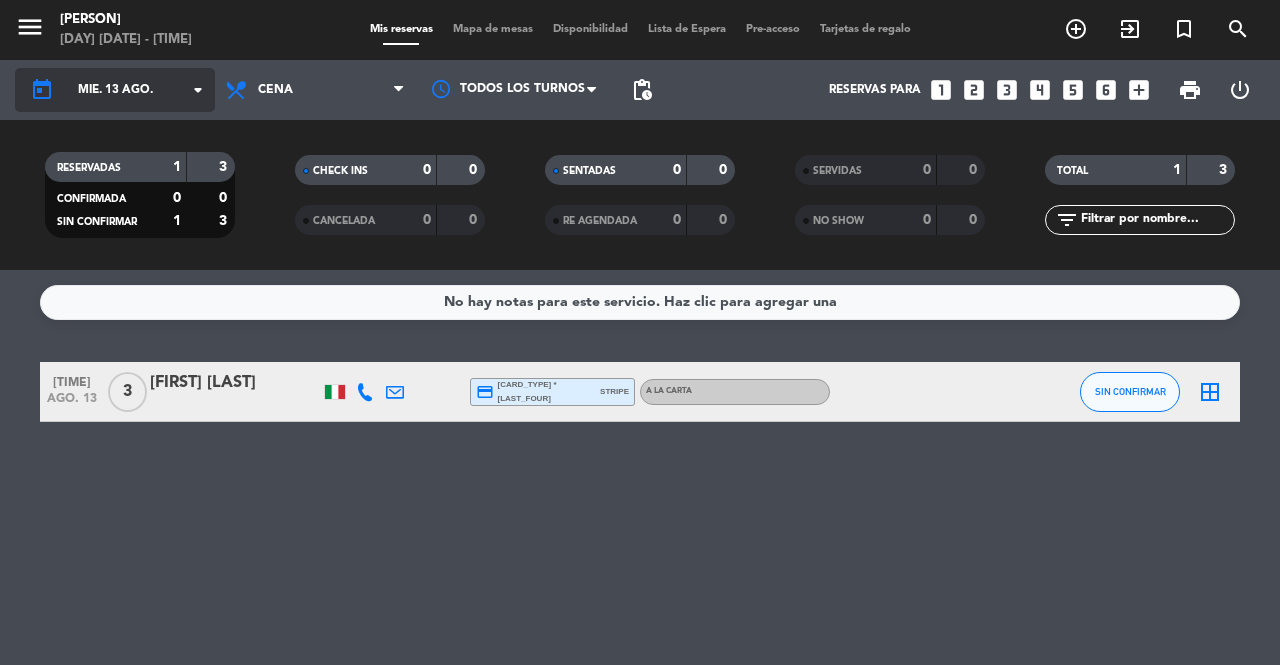 click on "mié. 13 ago." 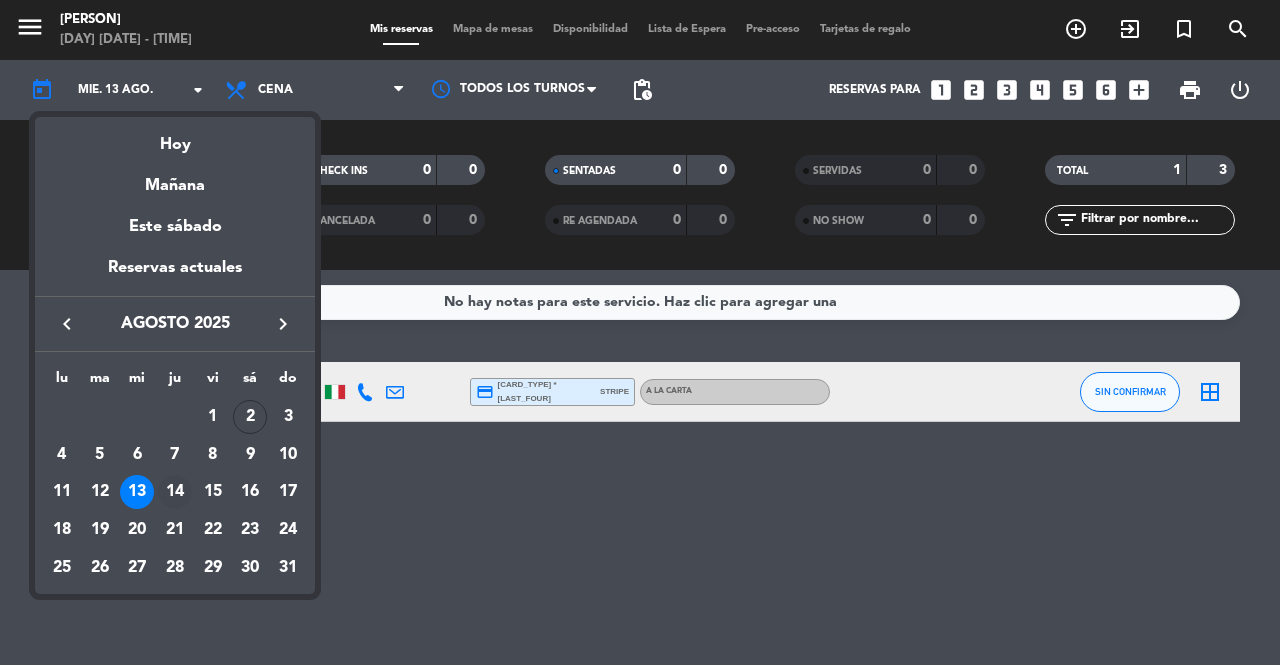 click on "14" at bounding box center [175, 492] 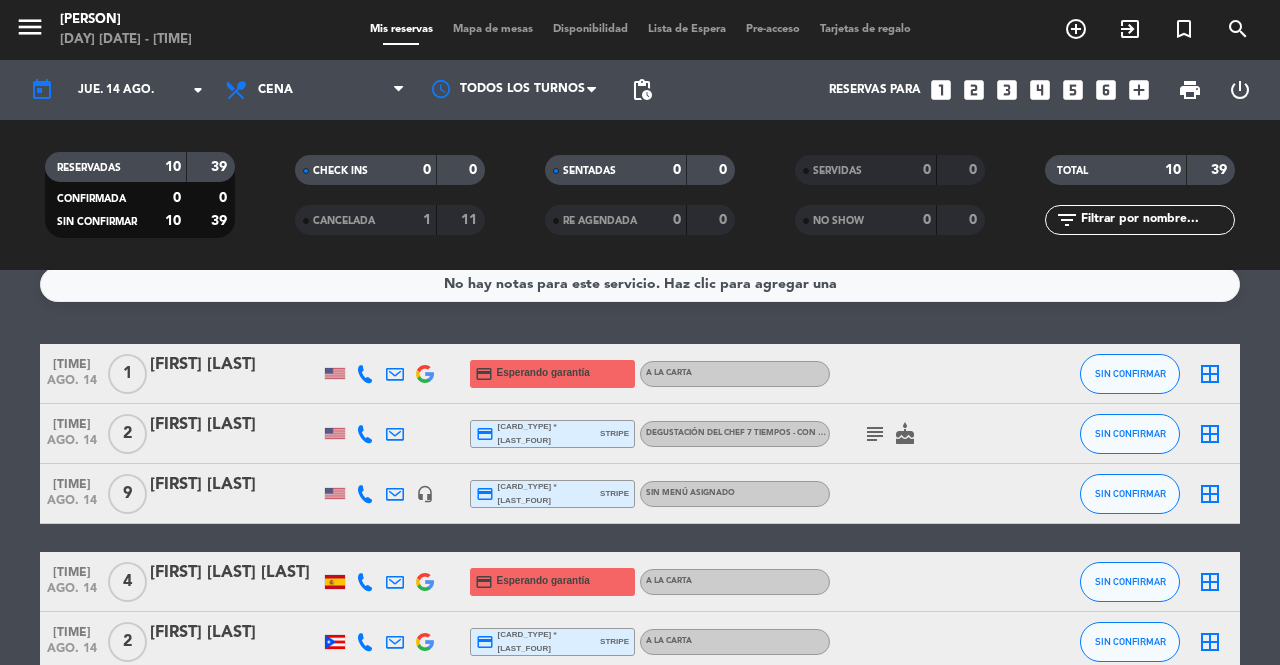 scroll, scrollTop: 0, scrollLeft: 0, axis: both 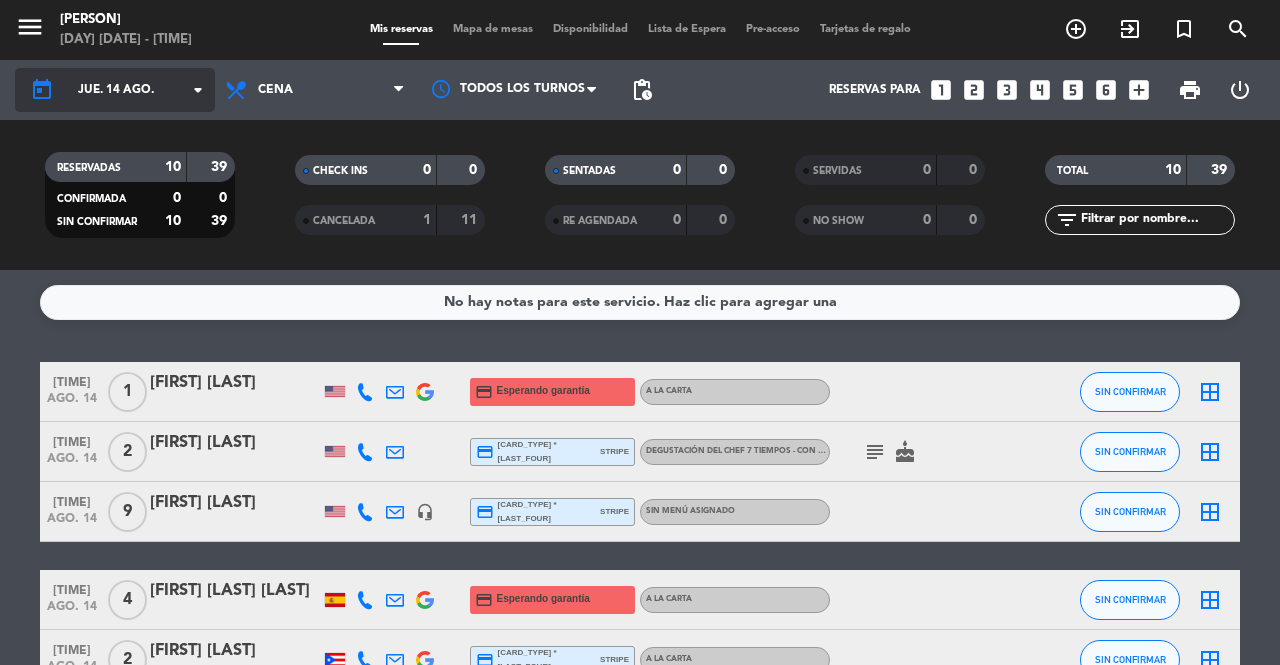 click on "jue. 14 ago." 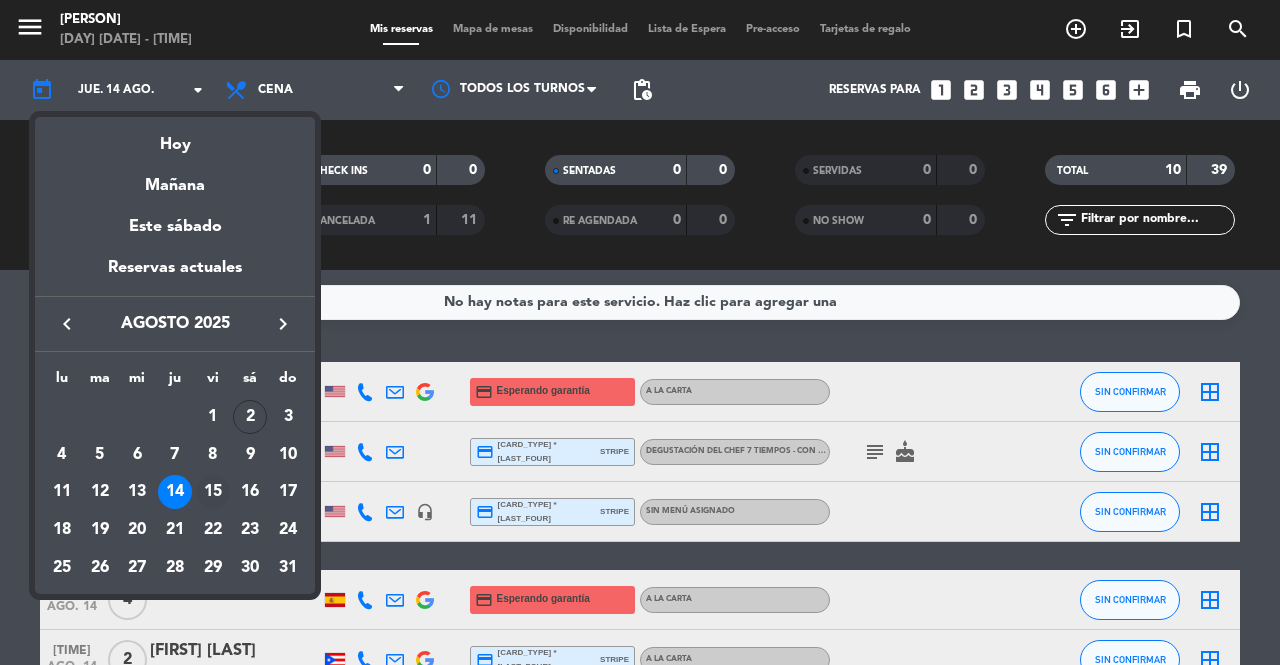 click on "15" at bounding box center [213, 492] 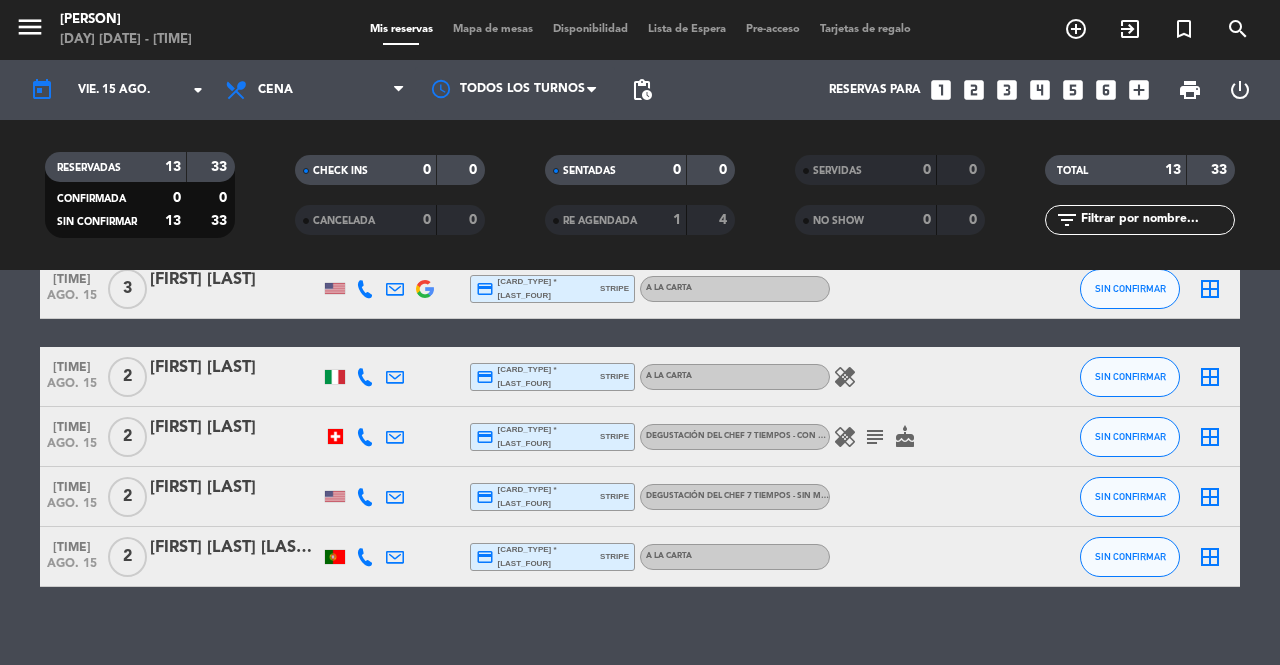 scroll, scrollTop: 660, scrollLeft: 0, axis: vertical 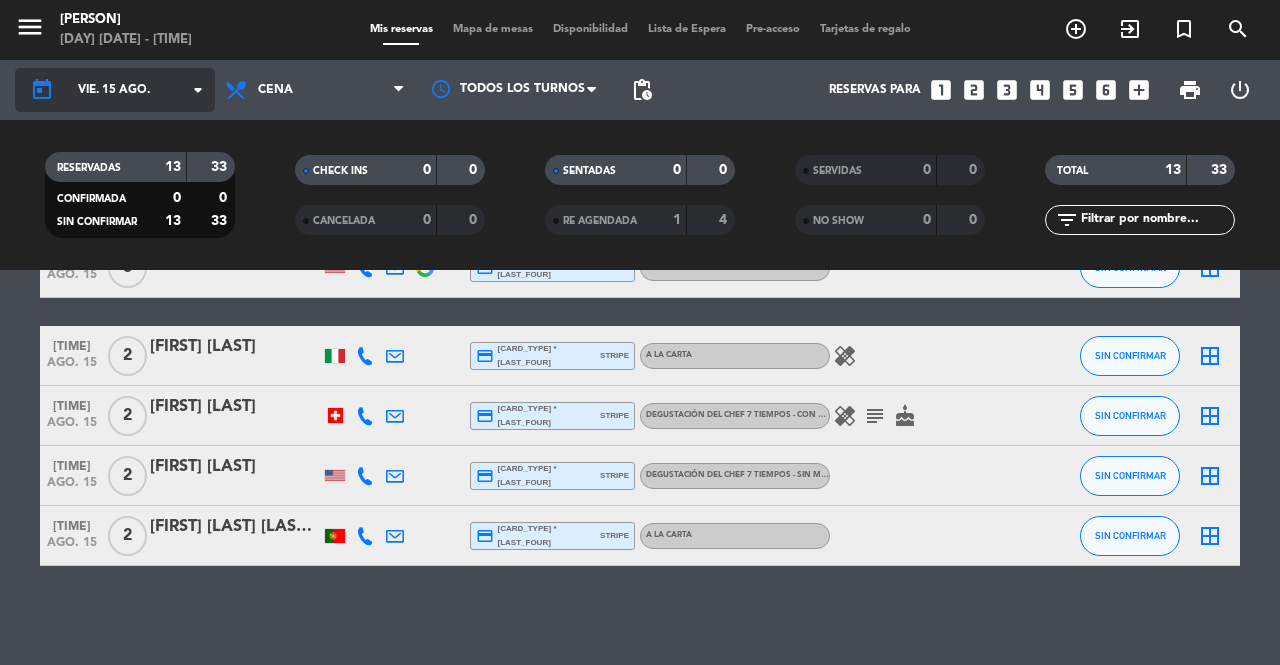click on "vie. 15 ago." 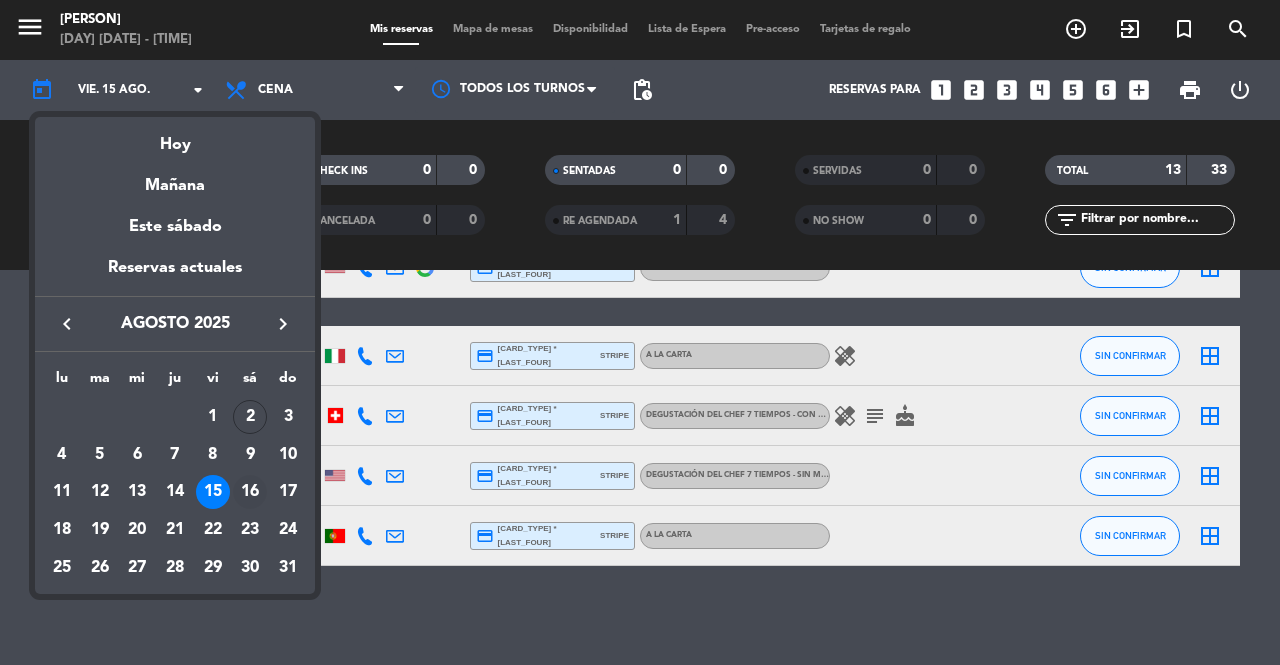 click on "16" at bounding box center [250, 492] 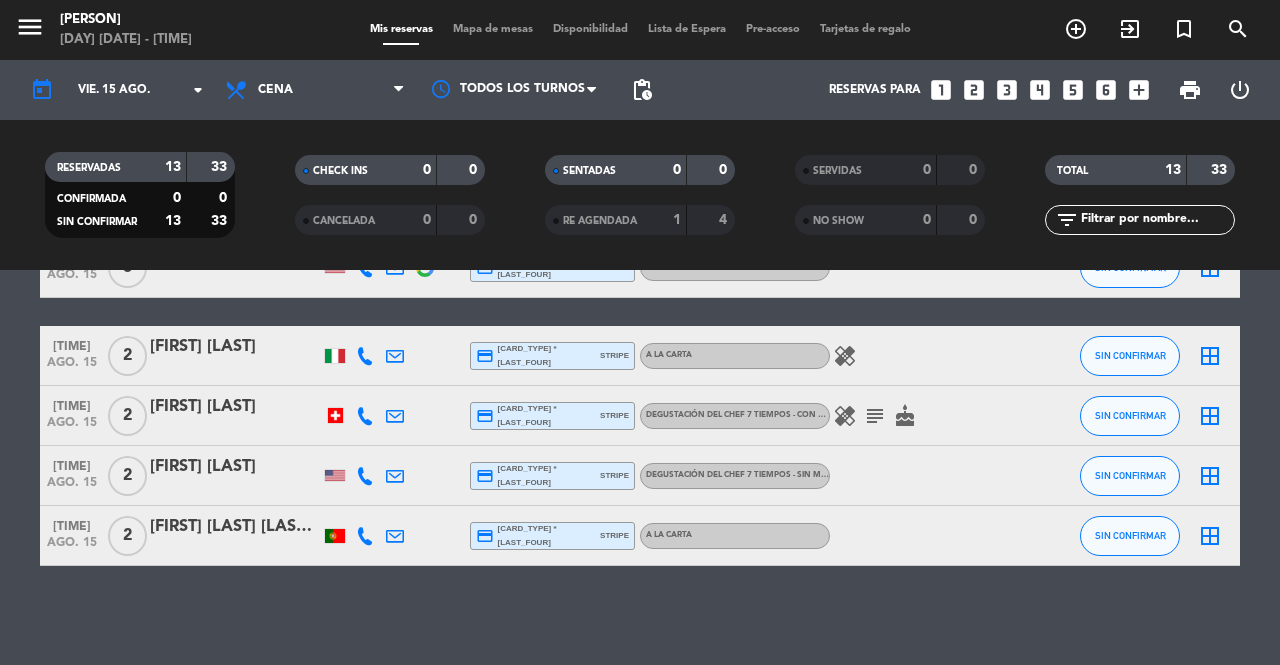 type on "sáb. 16 ago." 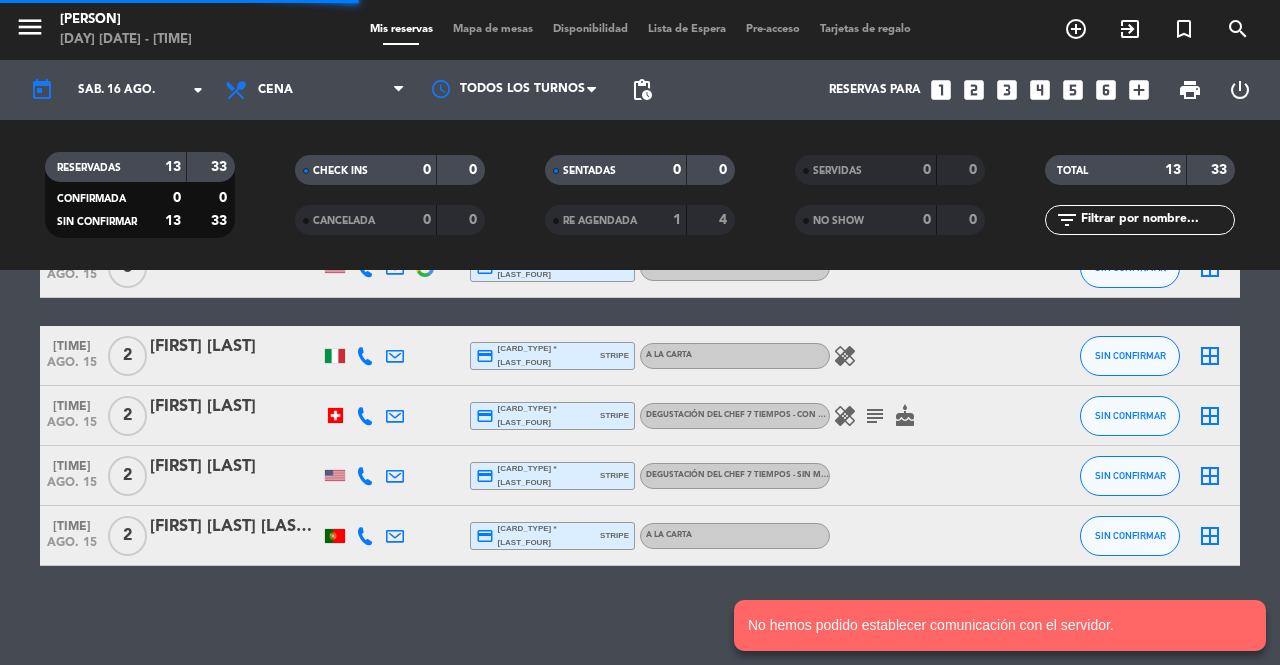 scroll, scrollTop: 420, scrollLeft: 0, axis: vertical 